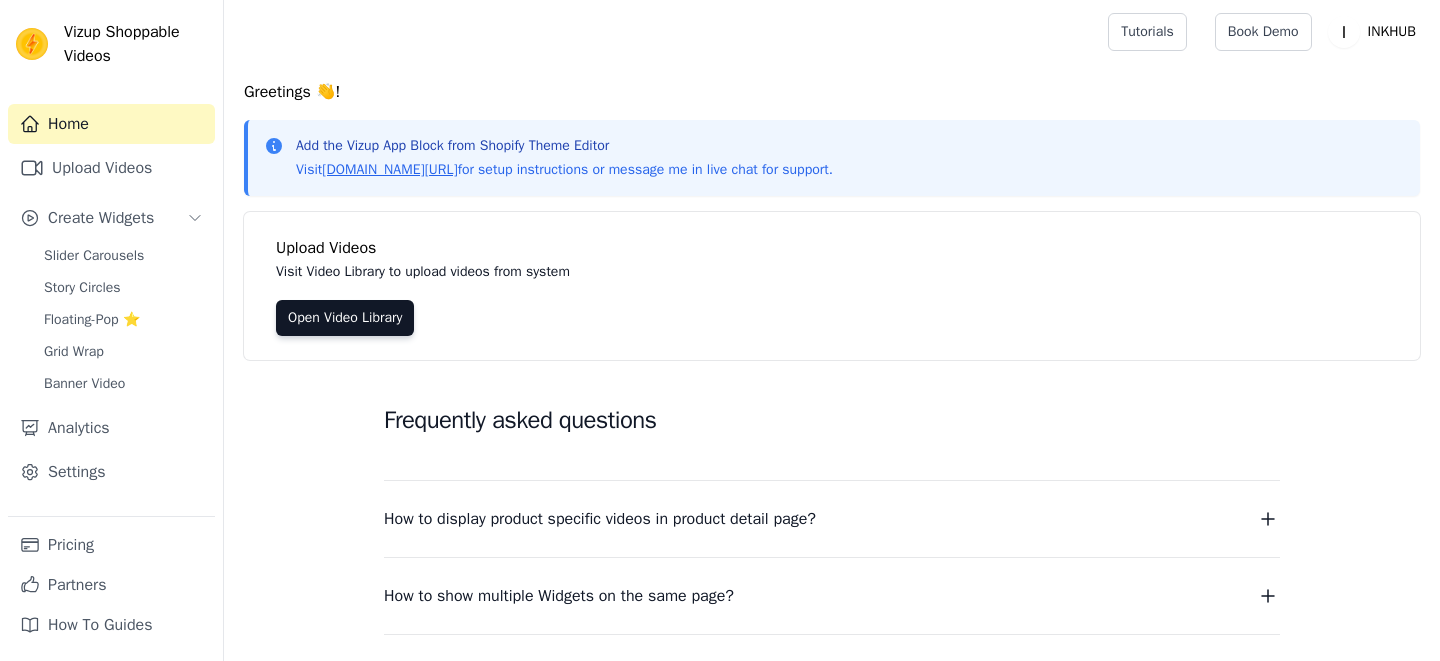 scroll, scrollTop: 241, scrollLeft: 0, axis: vertical 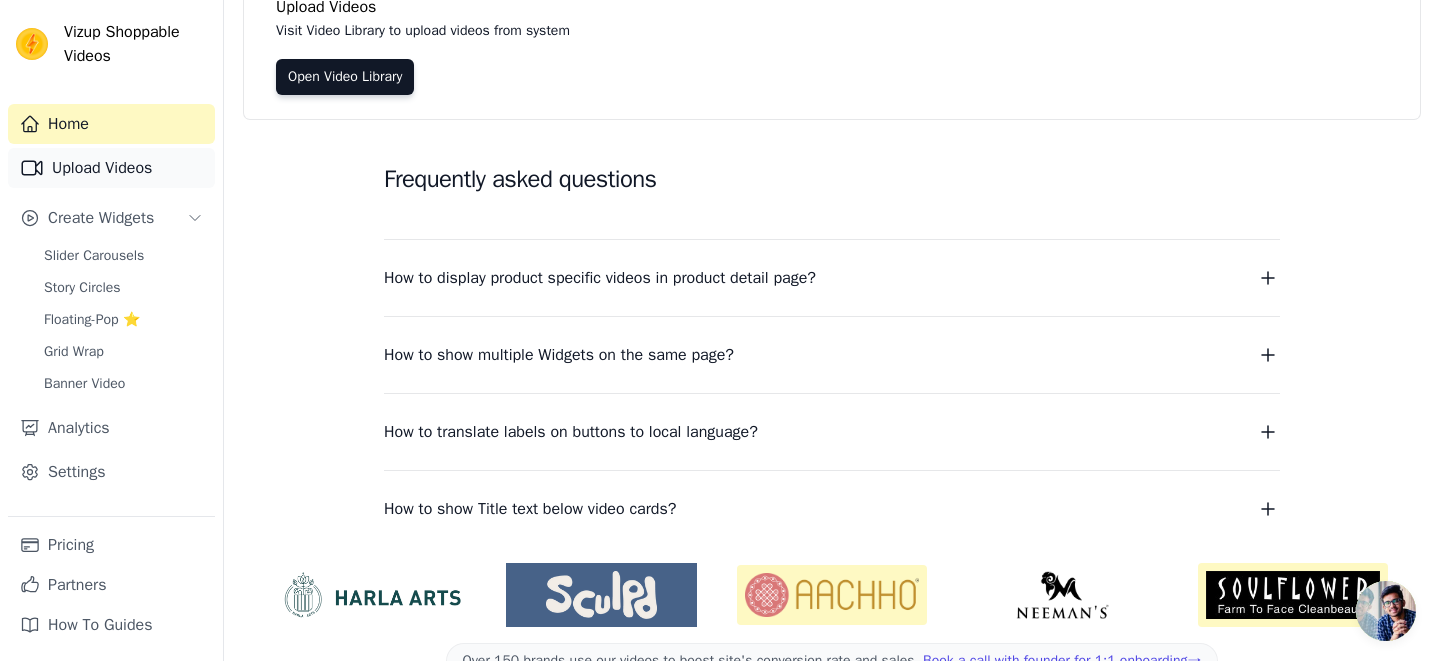 click on "Upload Videos" at bounding box center [111, 168] 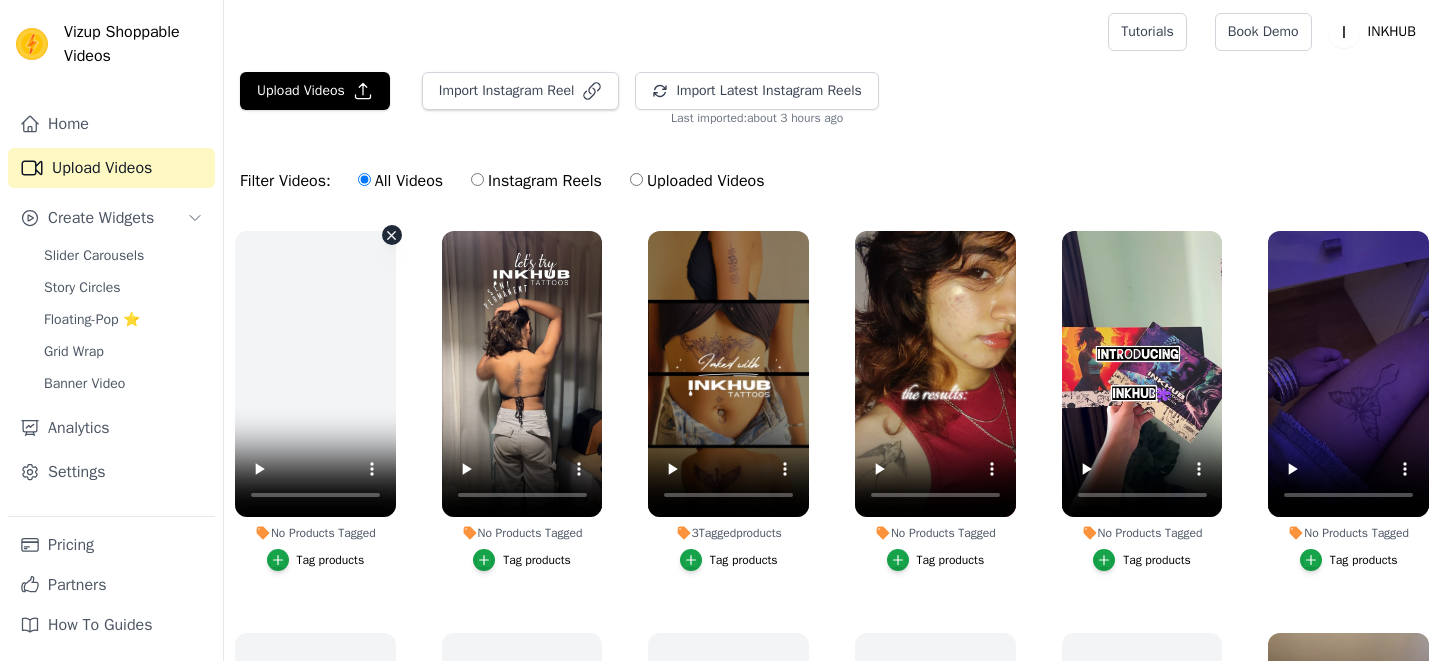 scroll, scrollTop: 0, scrollLeft: 0, axis: both 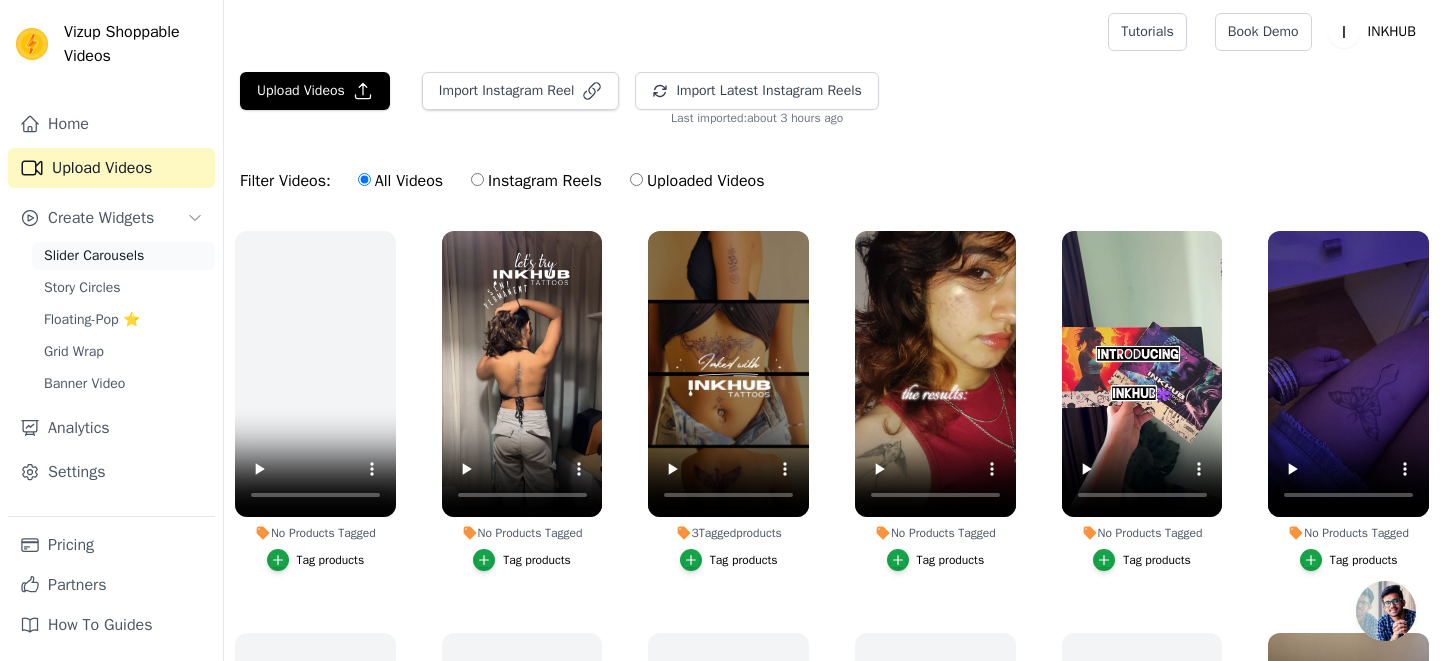 click on "Slider Carousels" at bounding box center (94, 256) 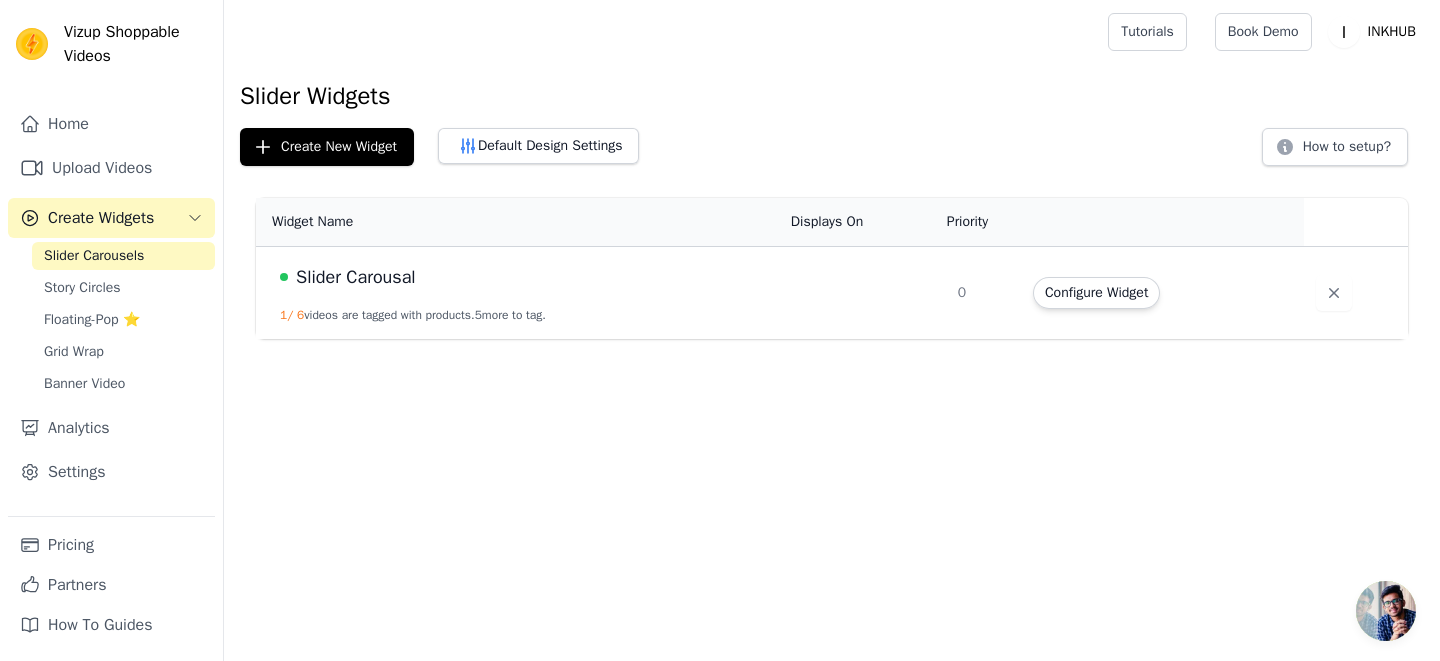 click at bounding box center [862, 293] 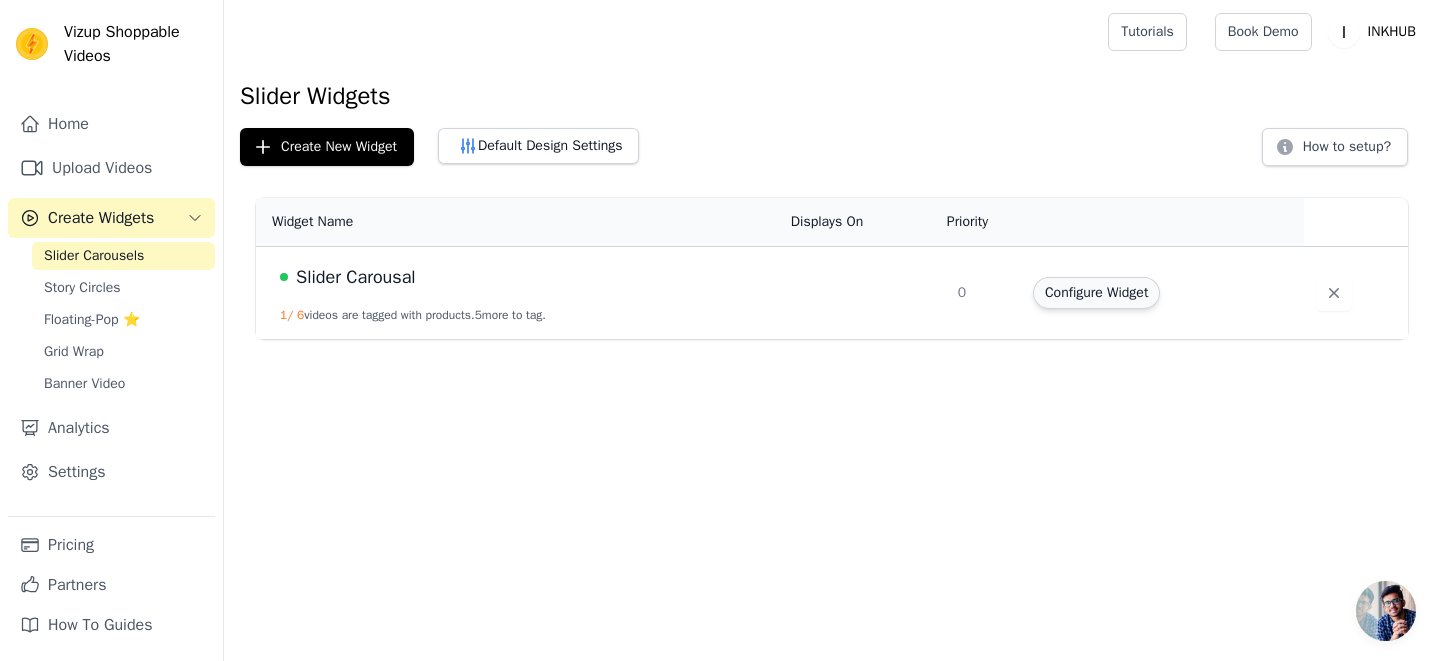 click on "Configure Widget" at bounding box center [1096, 293] 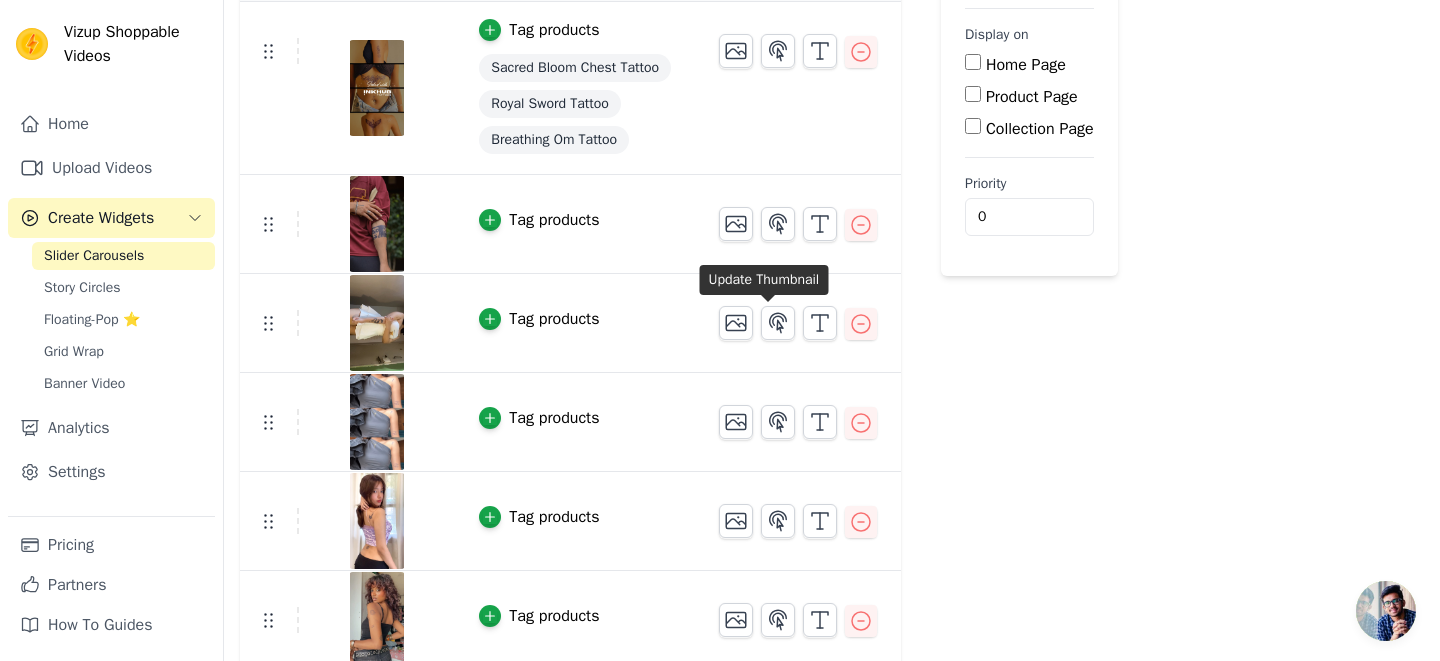 scroll, scrollTop: 247, scrollLeft: 0, axis: vertical 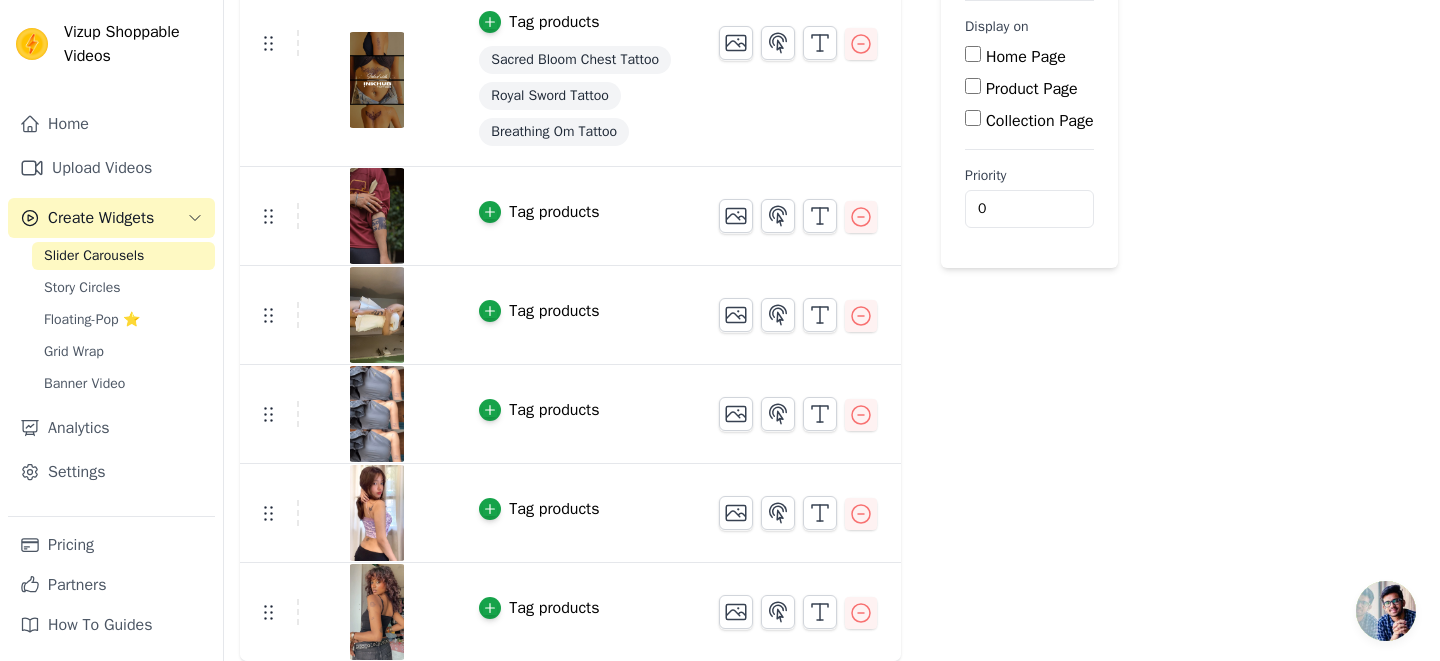 click at bounding box center (377, 216) 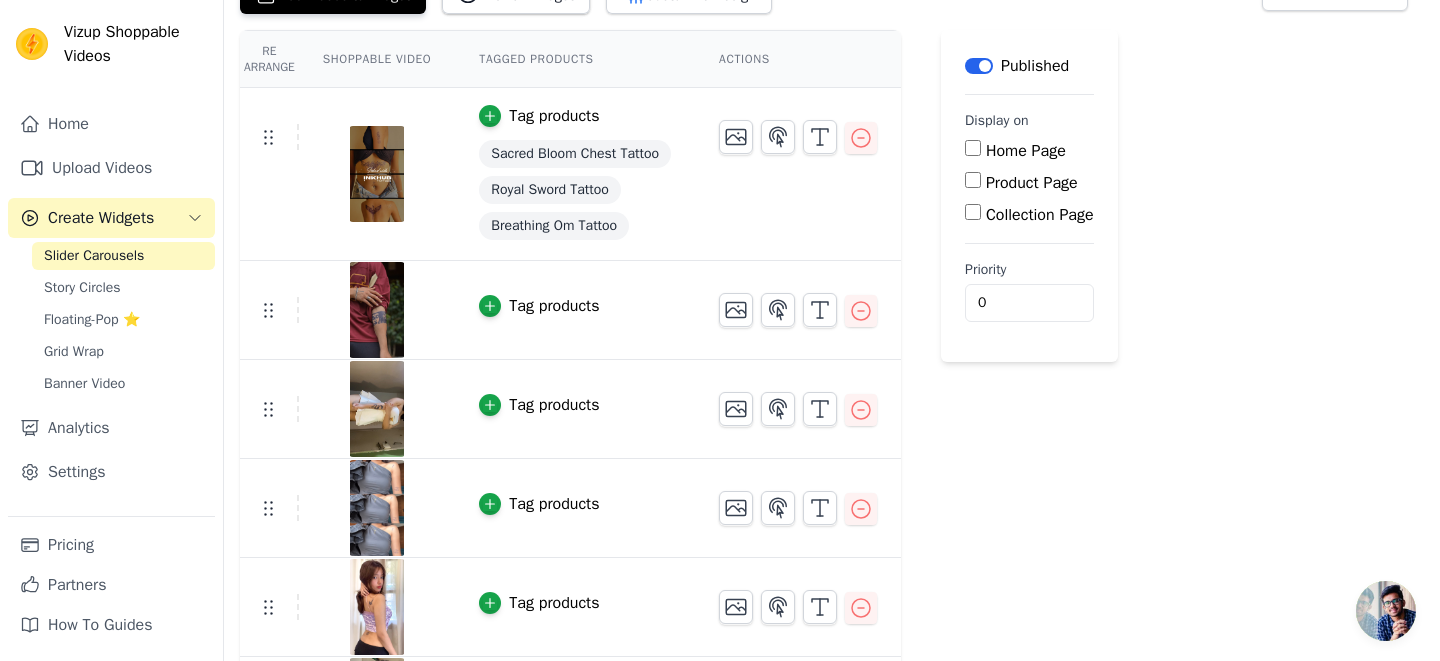 scroll, scrollTop: 0, scrollLeft: 0, axis: both 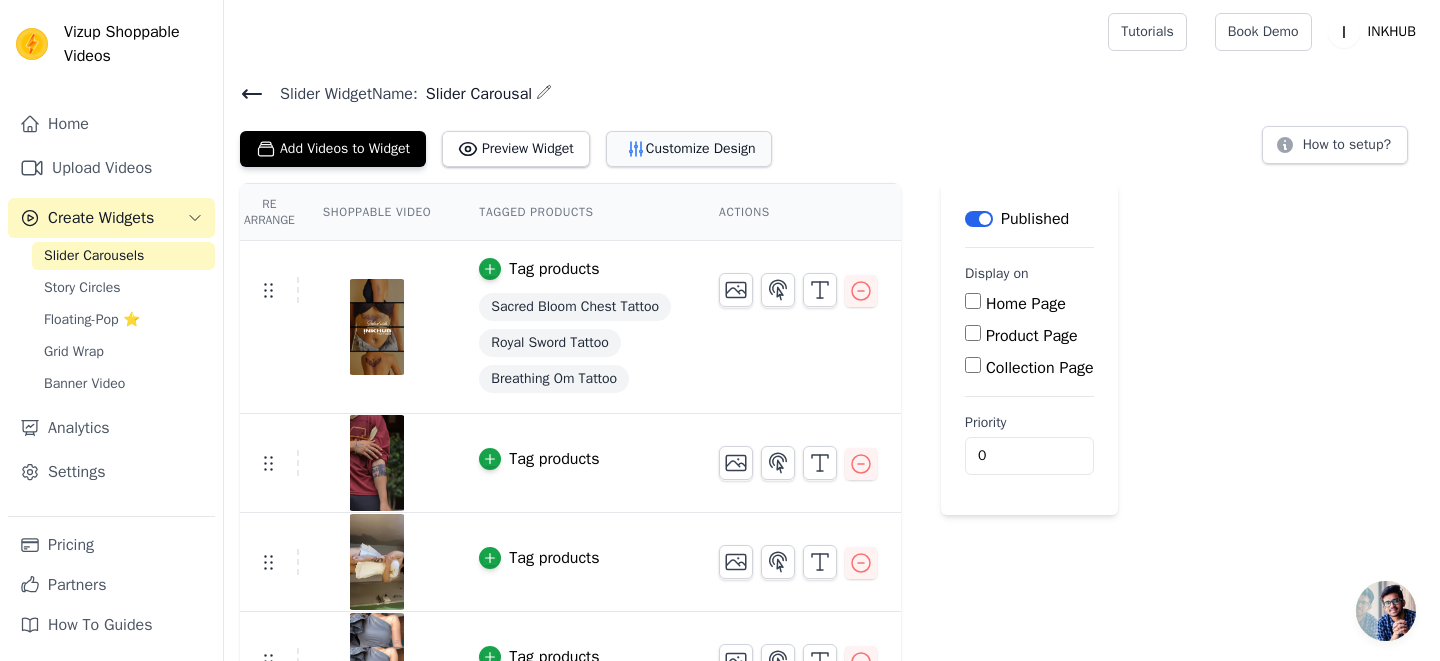 click on "Customize Design" at bounding box center (689, 149) 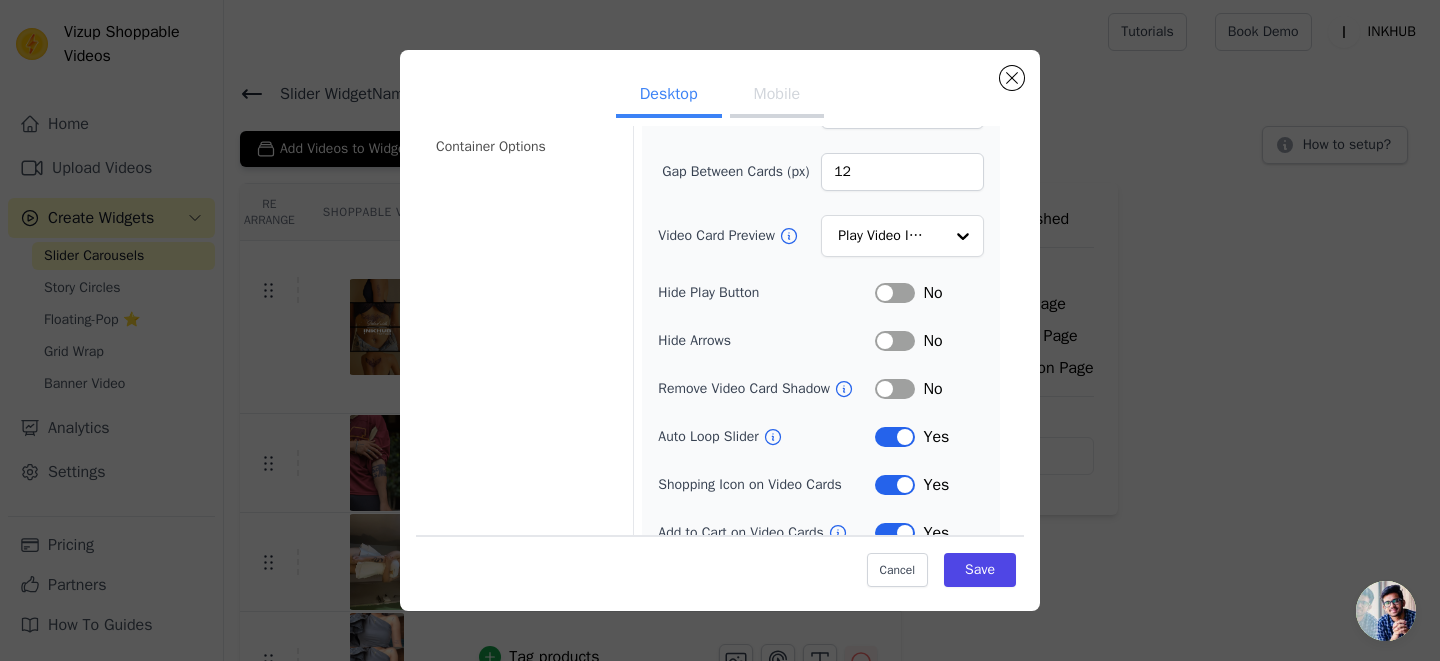 scroll, scrollTop: 0, scrollLeft: 0, axis: both 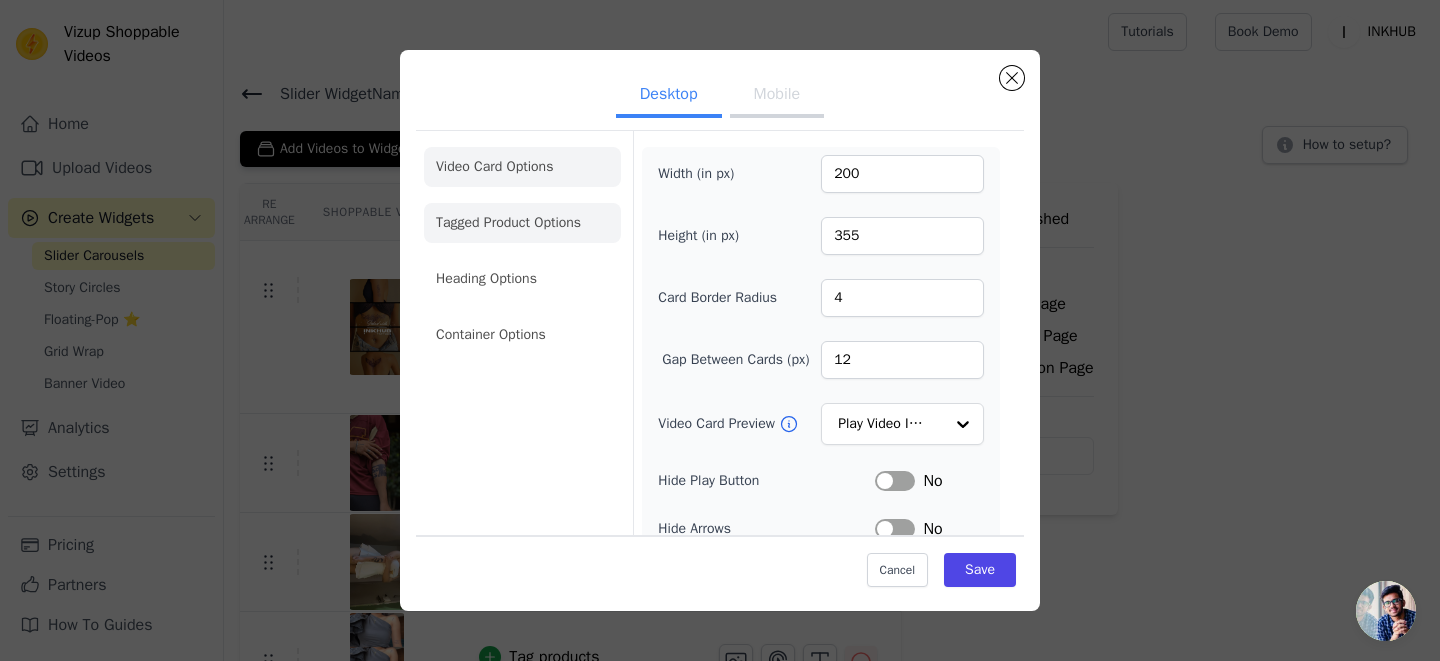 click on "Tagged Product Options" 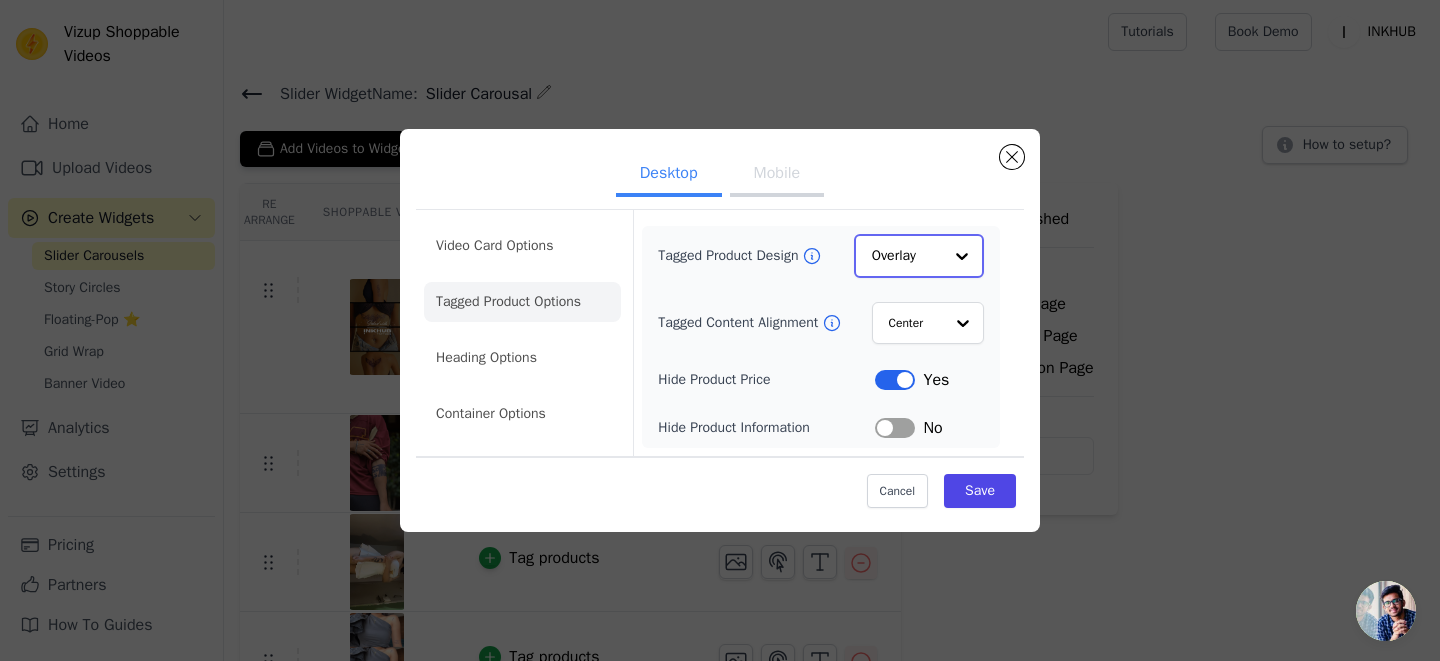 click on "Tagged Product Design" 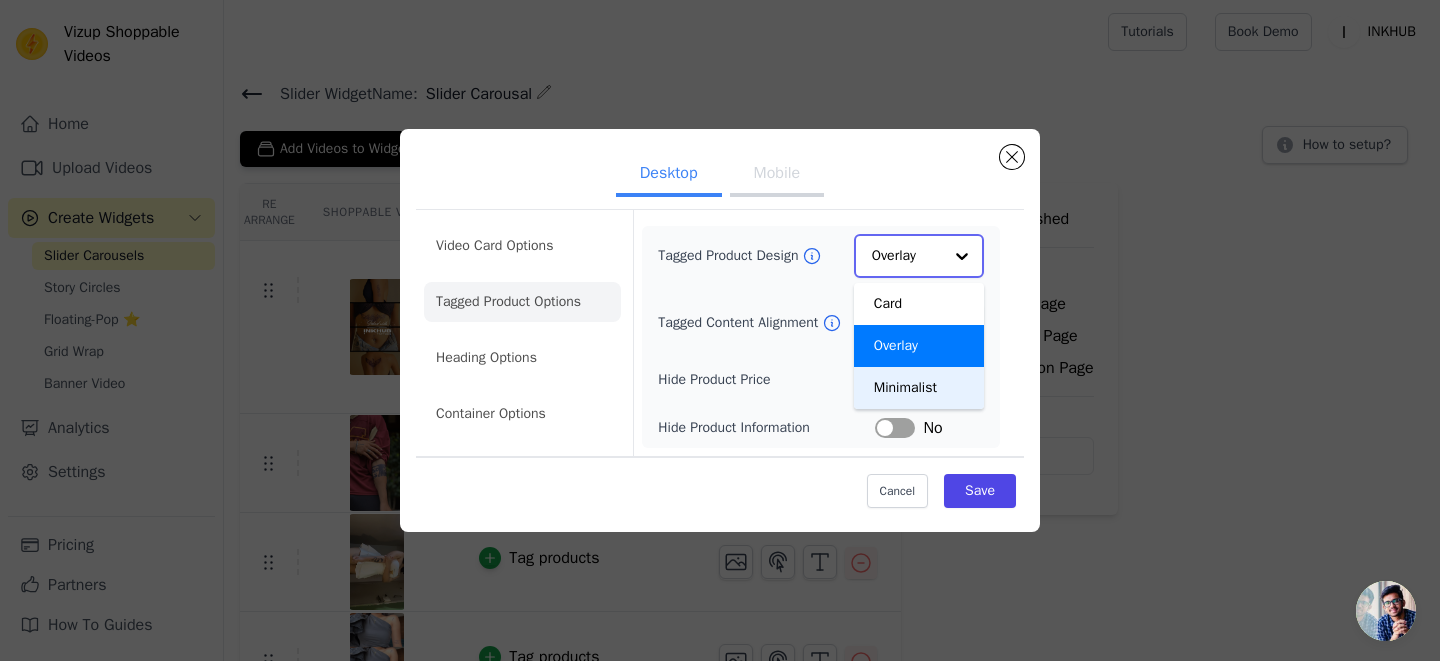 click on "Minimalist" at bounding box center [919, 388] 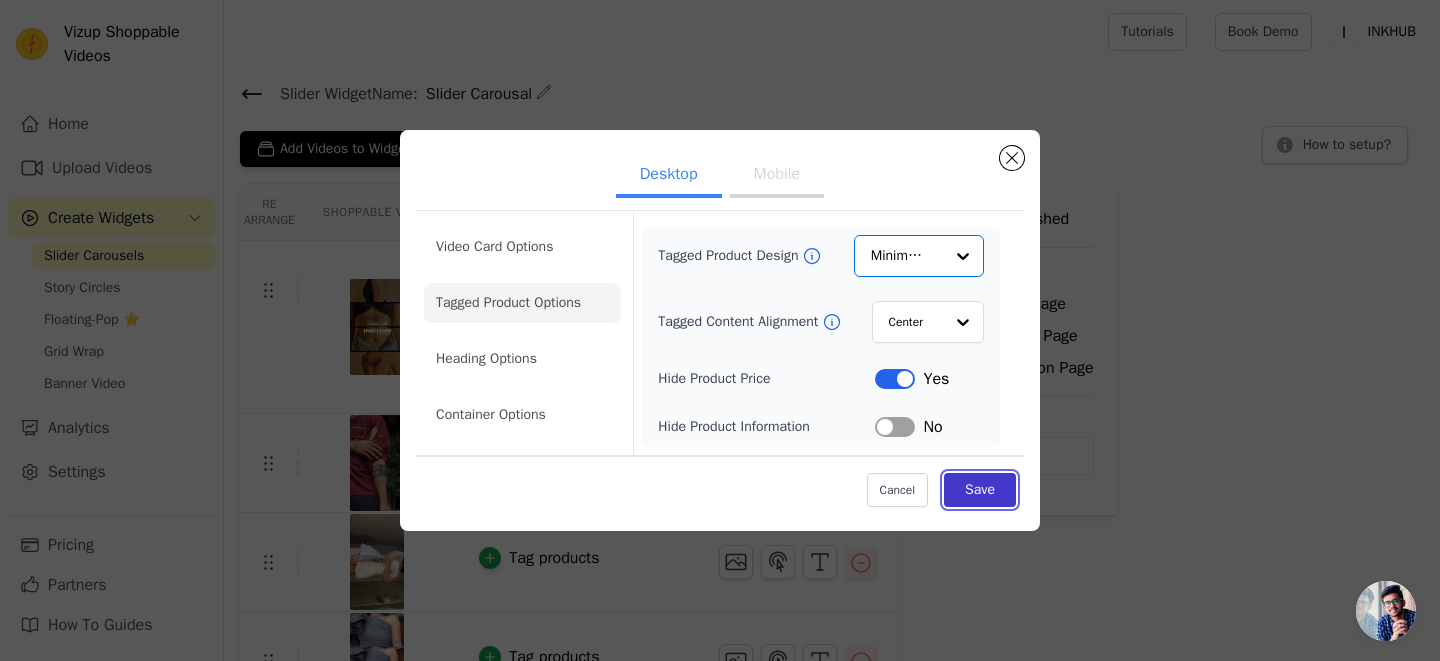 click on "Save" at bounding box center (980, 490) 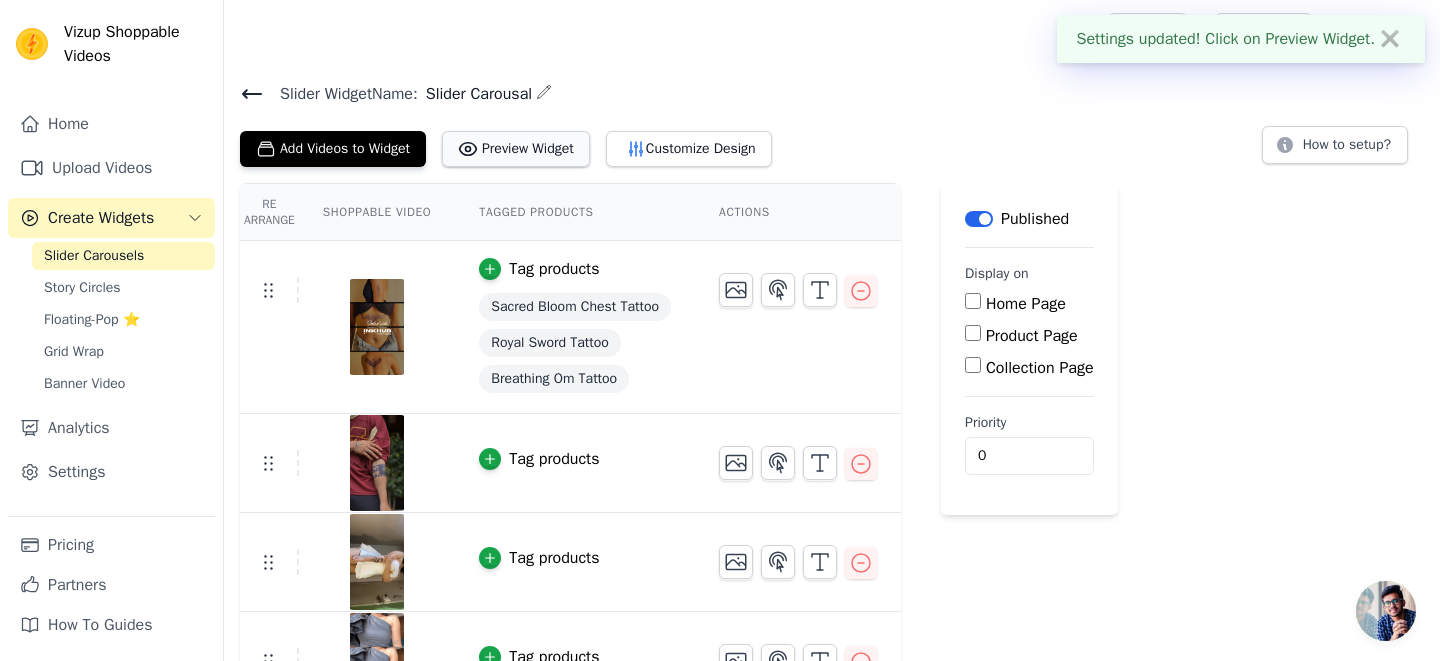 click on "Preview Widget" at bounding box center [516, 149] 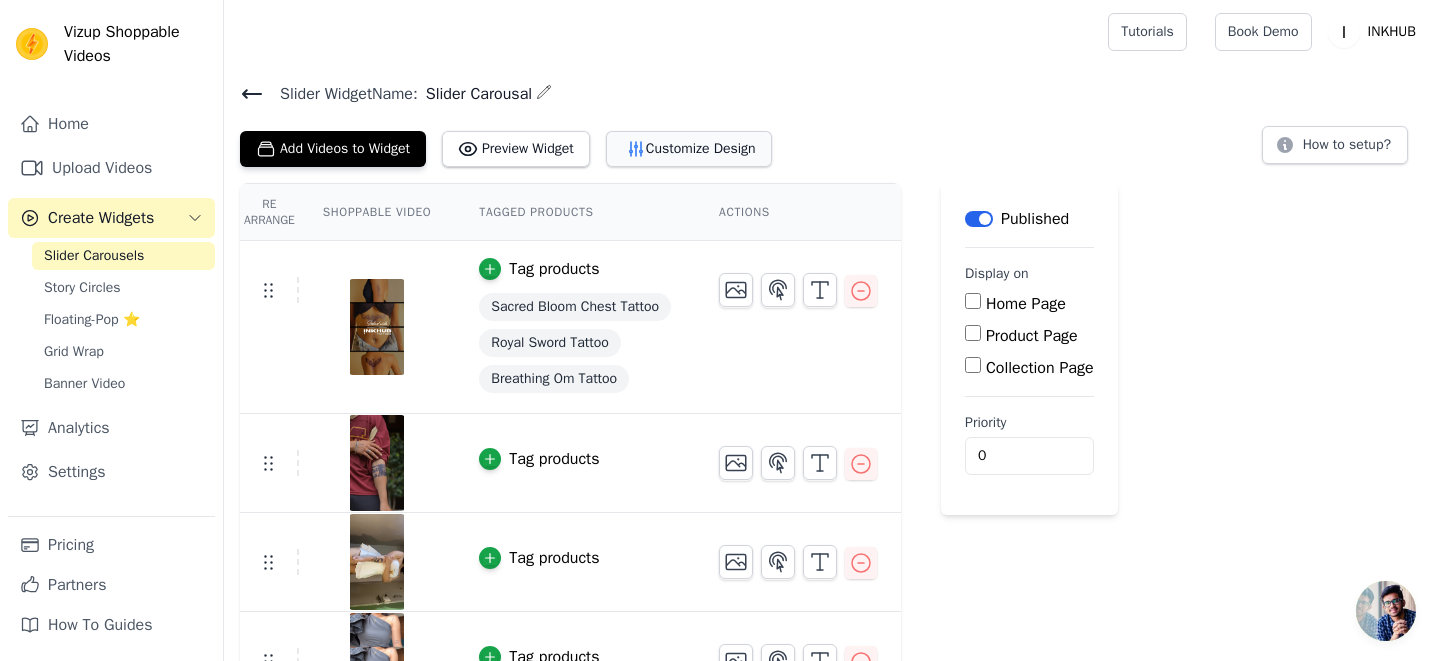 click on "Customize Design" at bounding box center (689, 149) 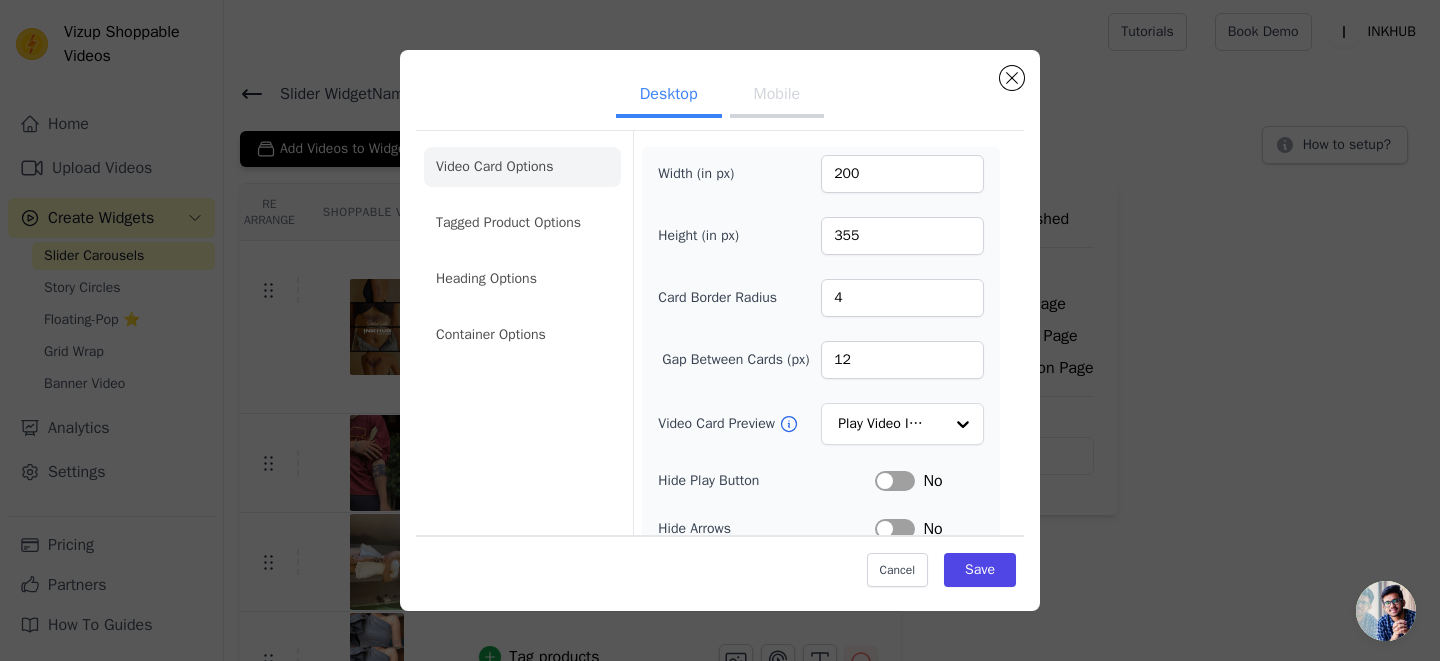 click on "Mobile" at bounding box center (777, 96) 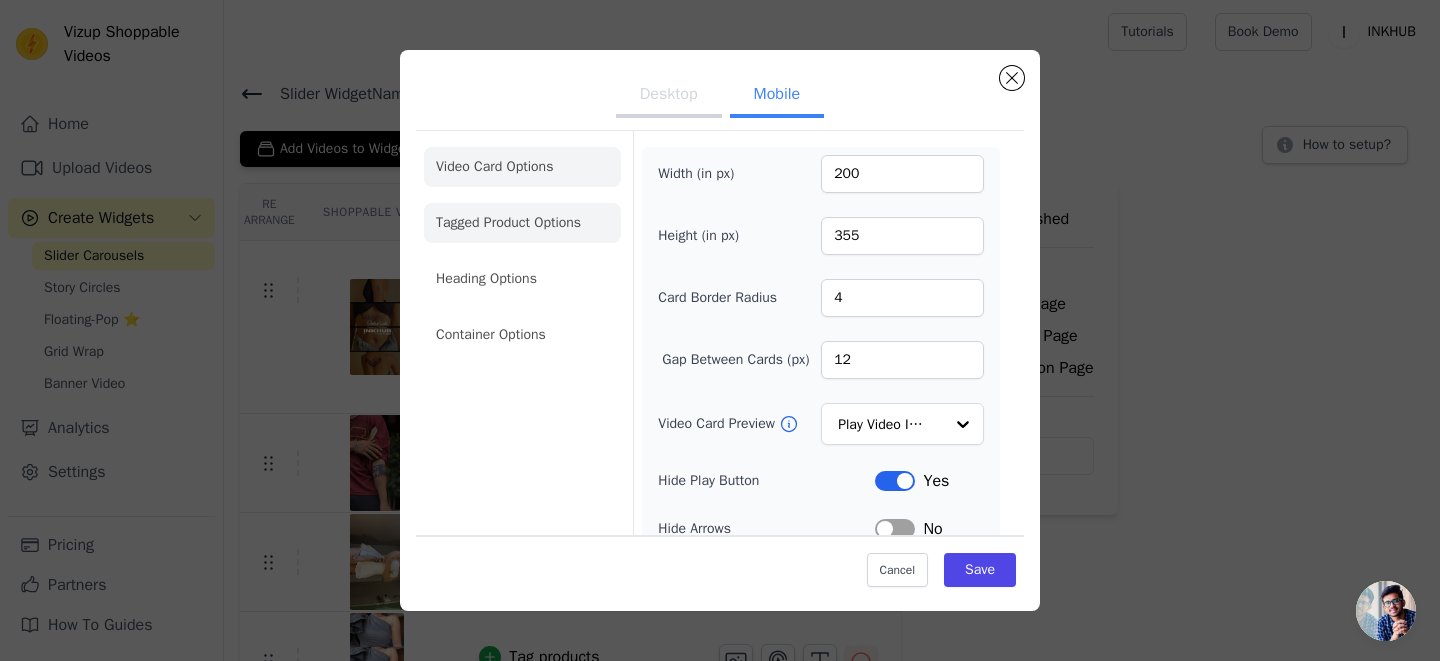 click on "Tagged Product Options" 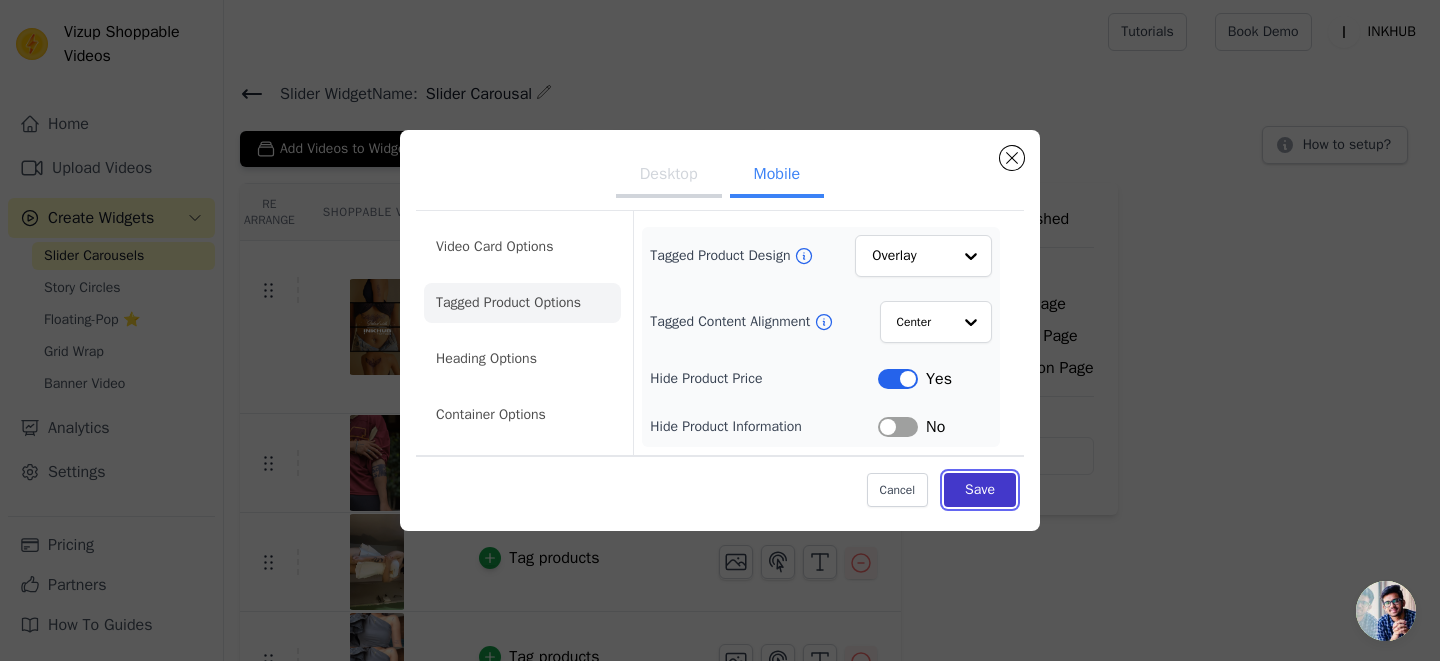 click on "Save" at bounding box center (980, 490) 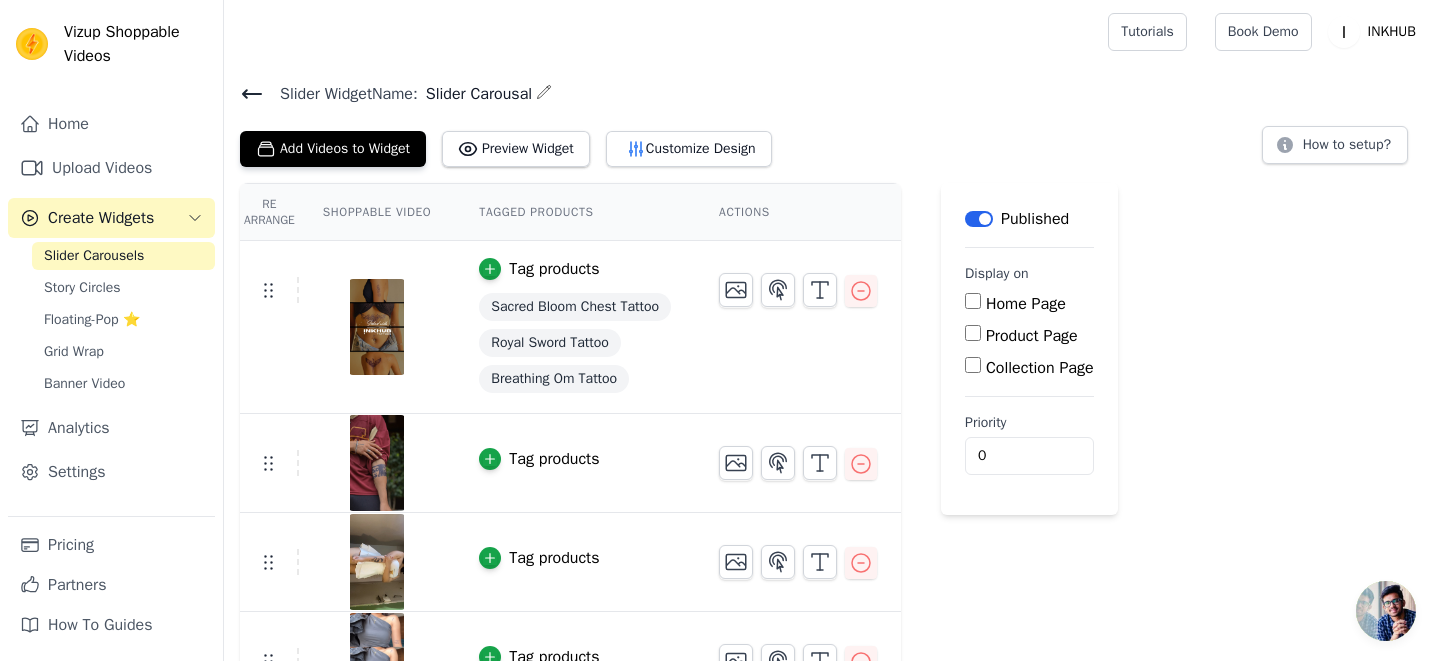 click on "Add Videos to Widget
Preview Widget       Customize Design
How to setup?" at bounding box center [832, 145] 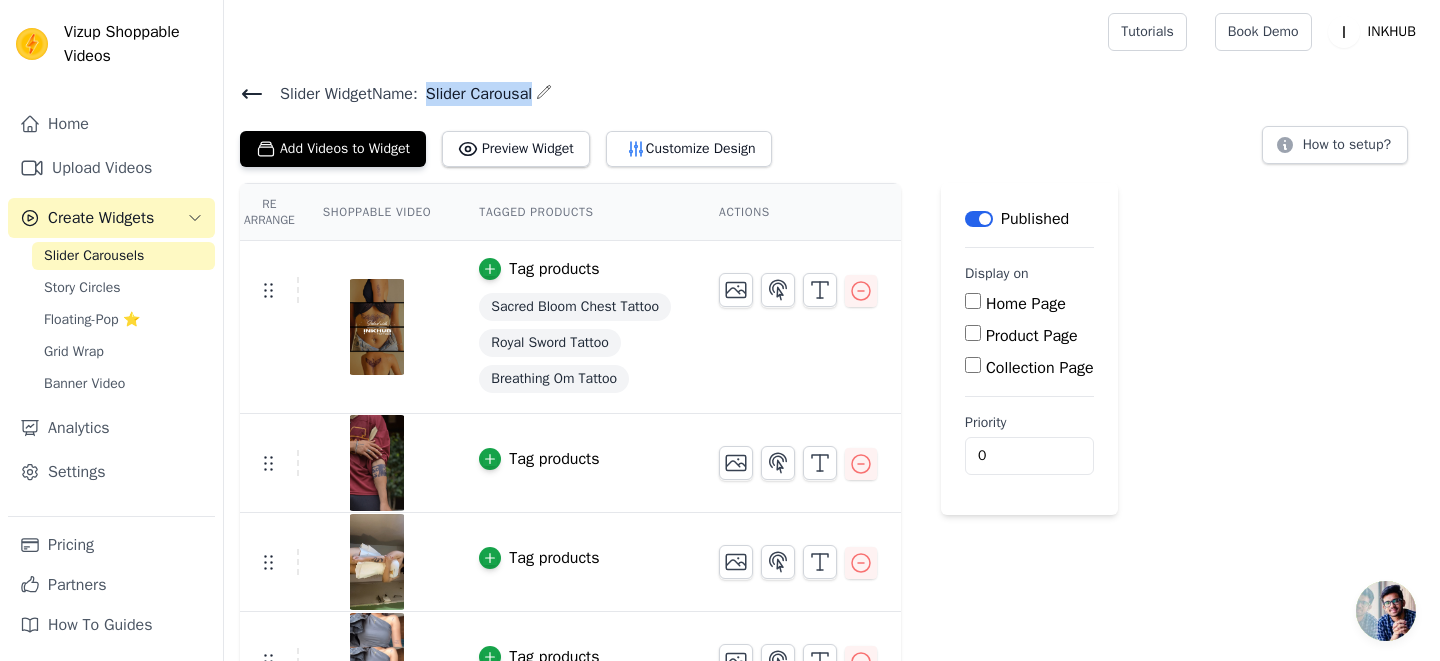 drag, startPoint x: 435, startPoint y: 94, endPoint x: 551, endPoint y: 94, distance: 116 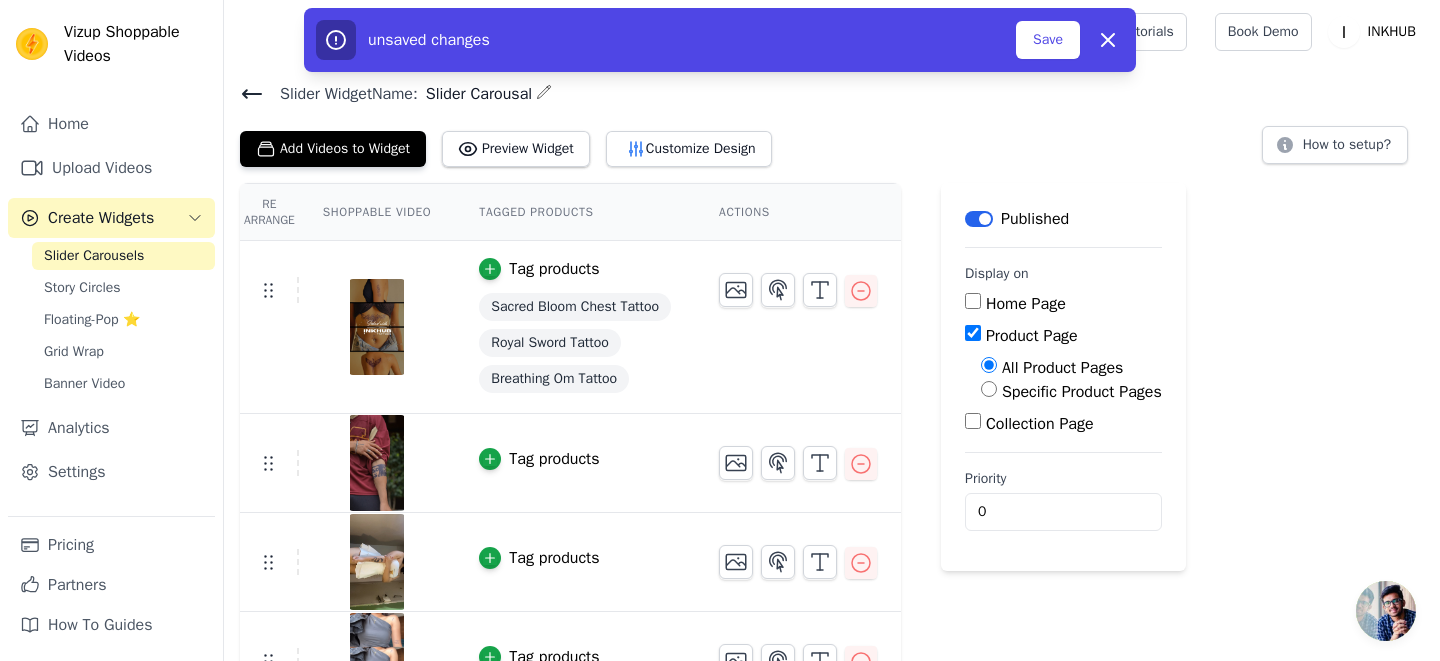 click on "Home Page" at bounding box center [973, 301] 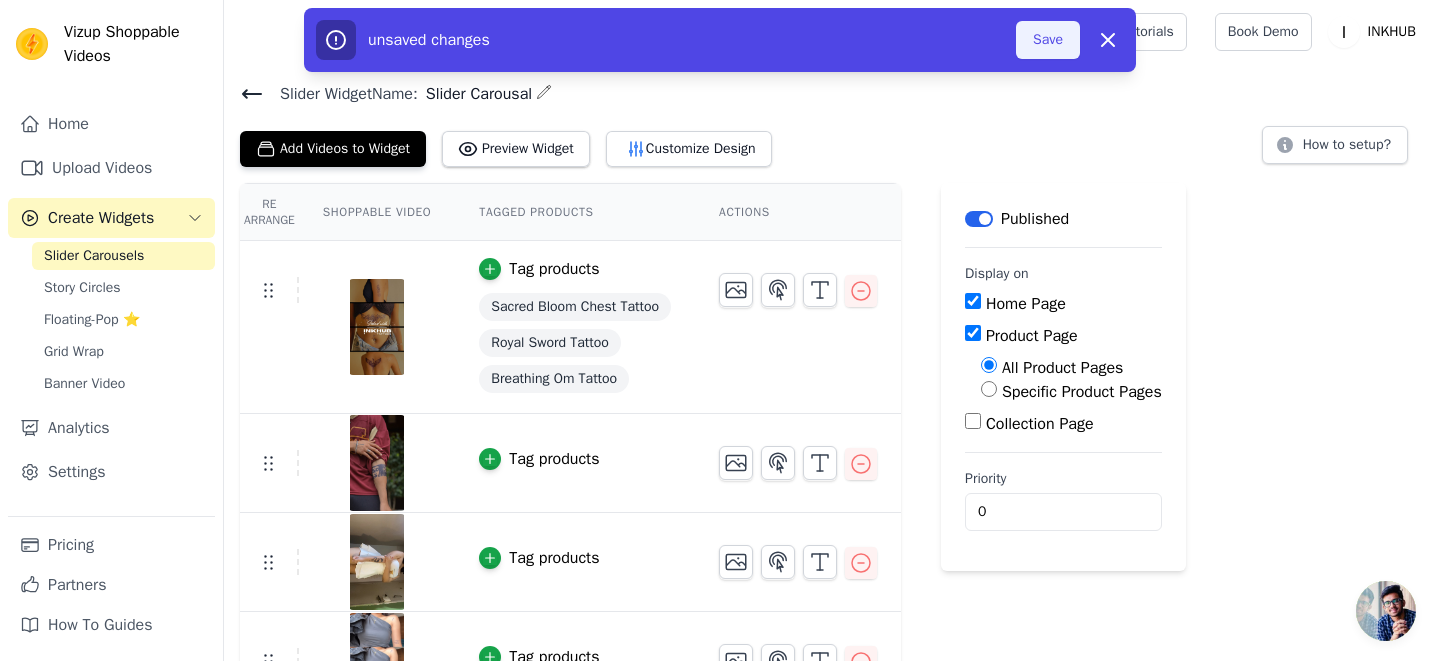 click on "Save" at bounding box center [1048, 40] 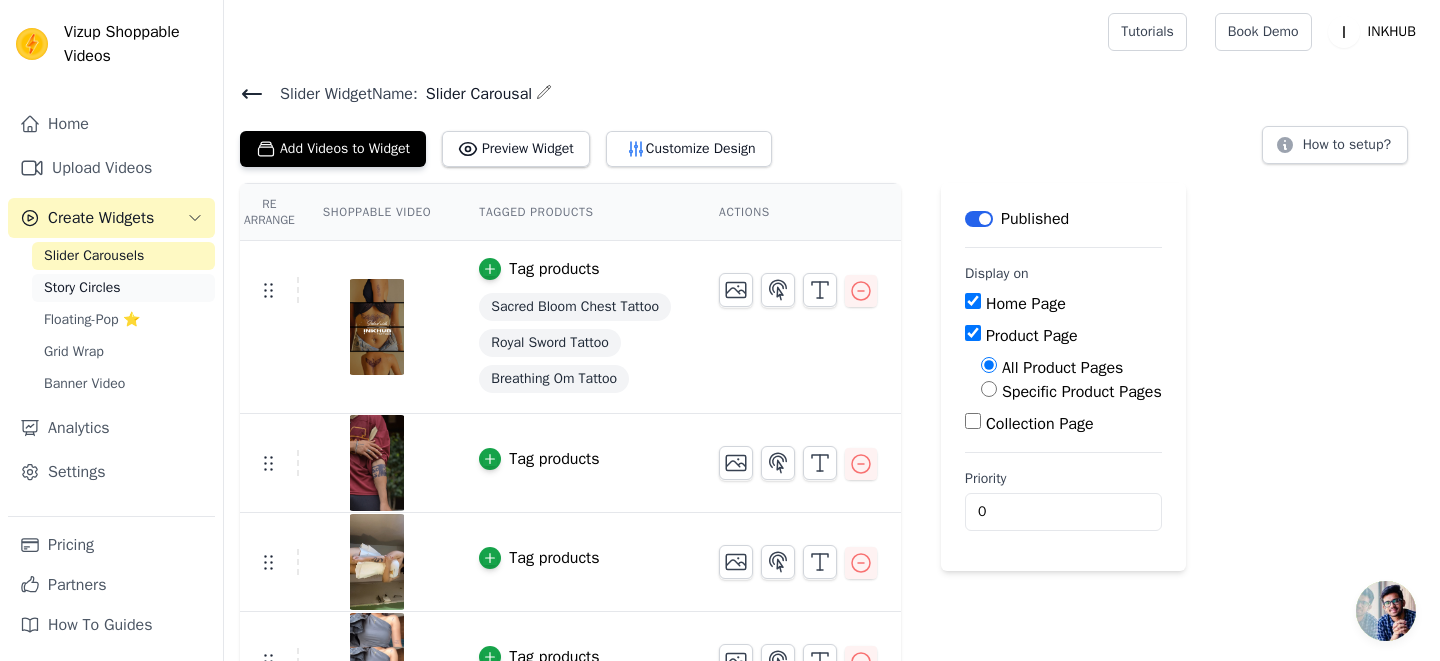 click on "Story Circles" at bounding box center [82, 288] 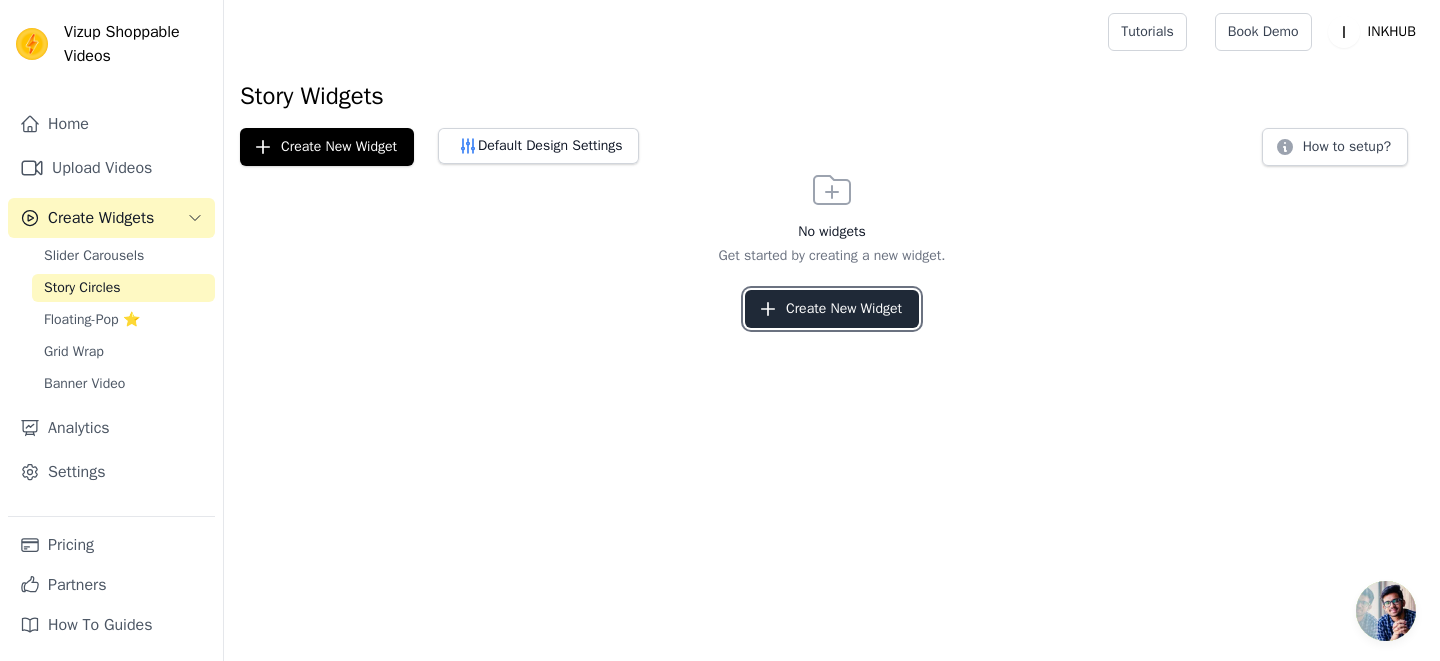 click on "Create New Widget" at bounding box center [832, 309] 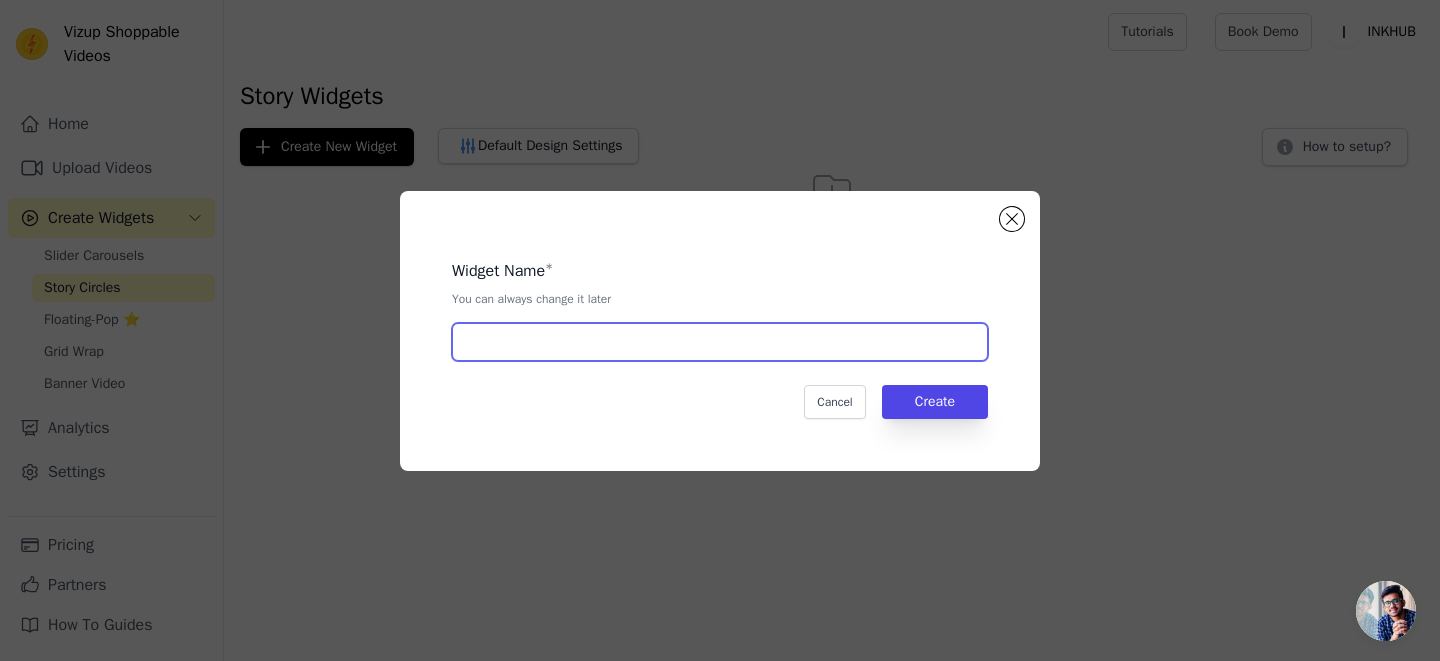 click at bounding box center [720, 342] 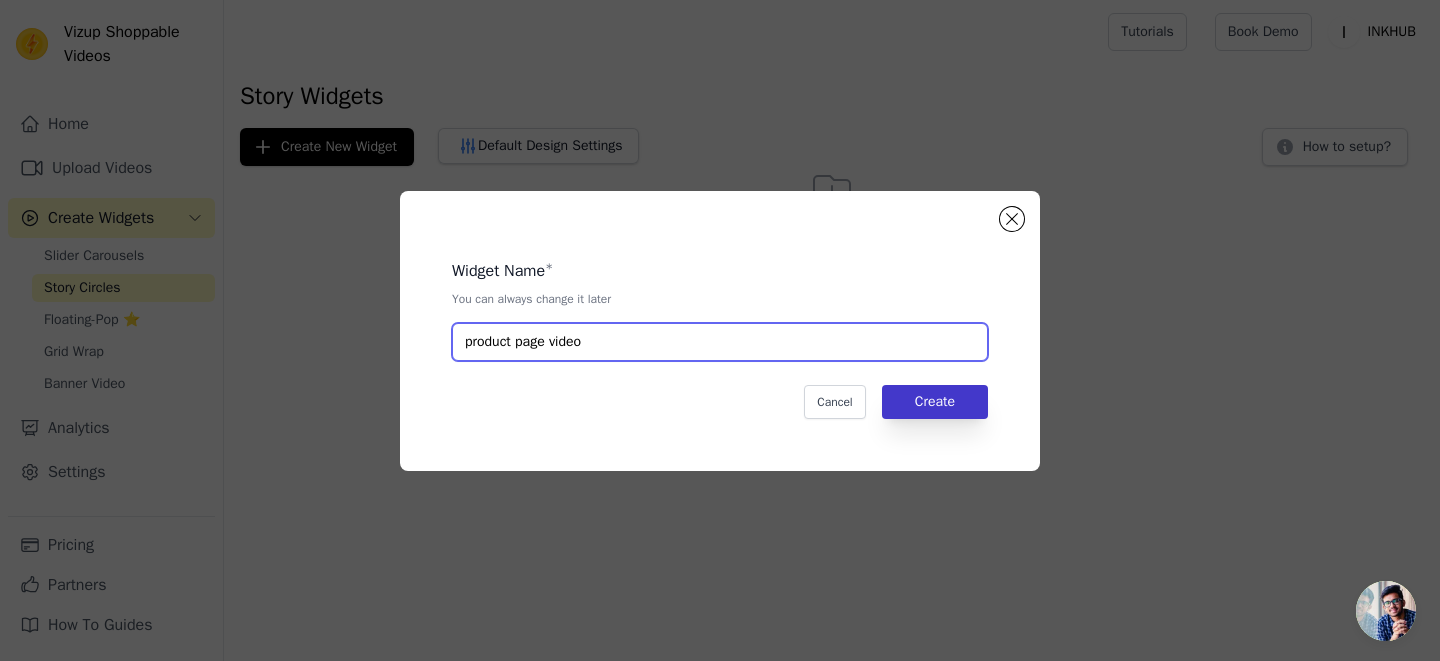 type on "product page video" 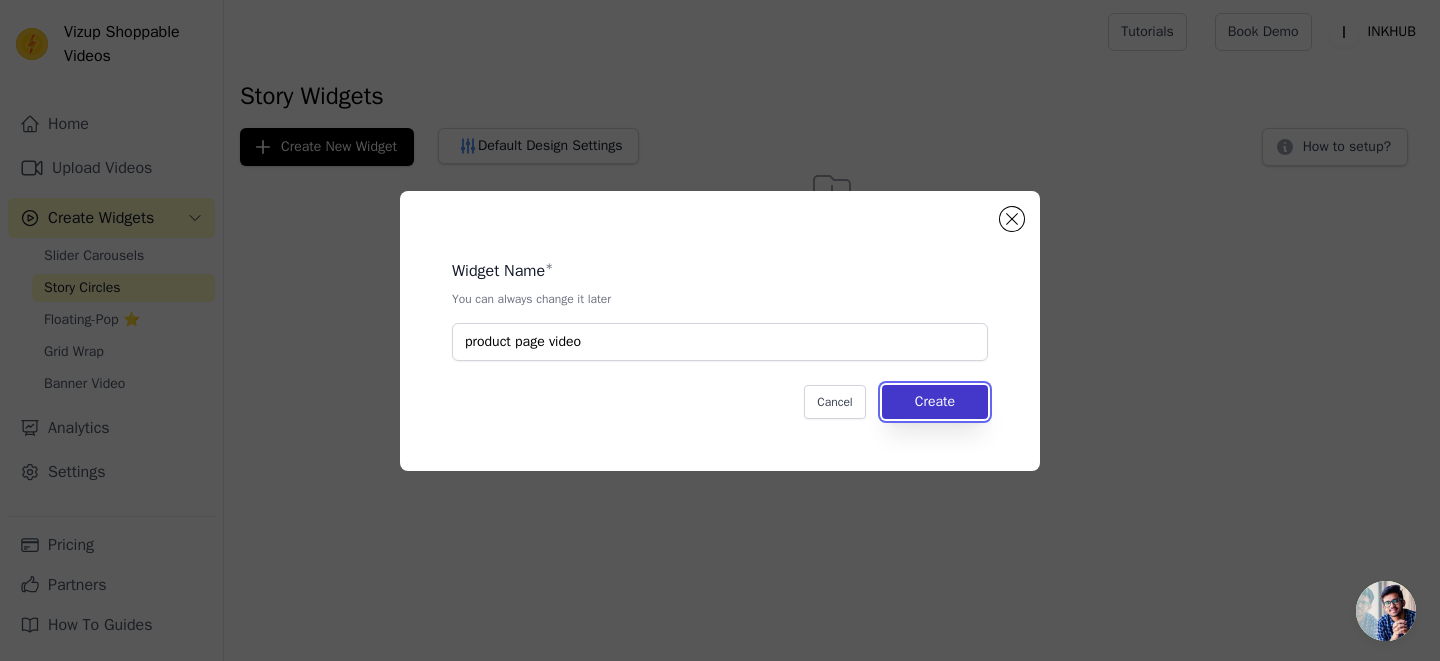 click on "Create" at bounding box center (935, 402) 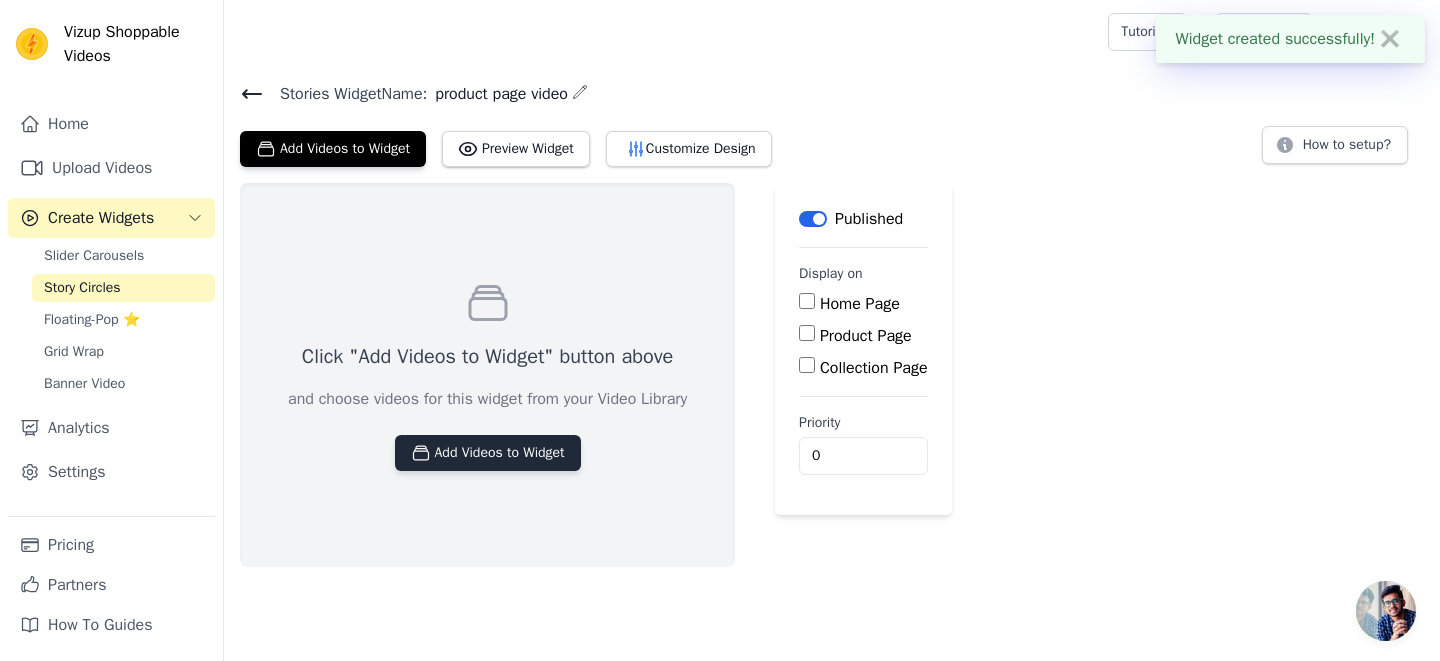 click on "Add Videos to Widget" at bounding box center [488, 453] 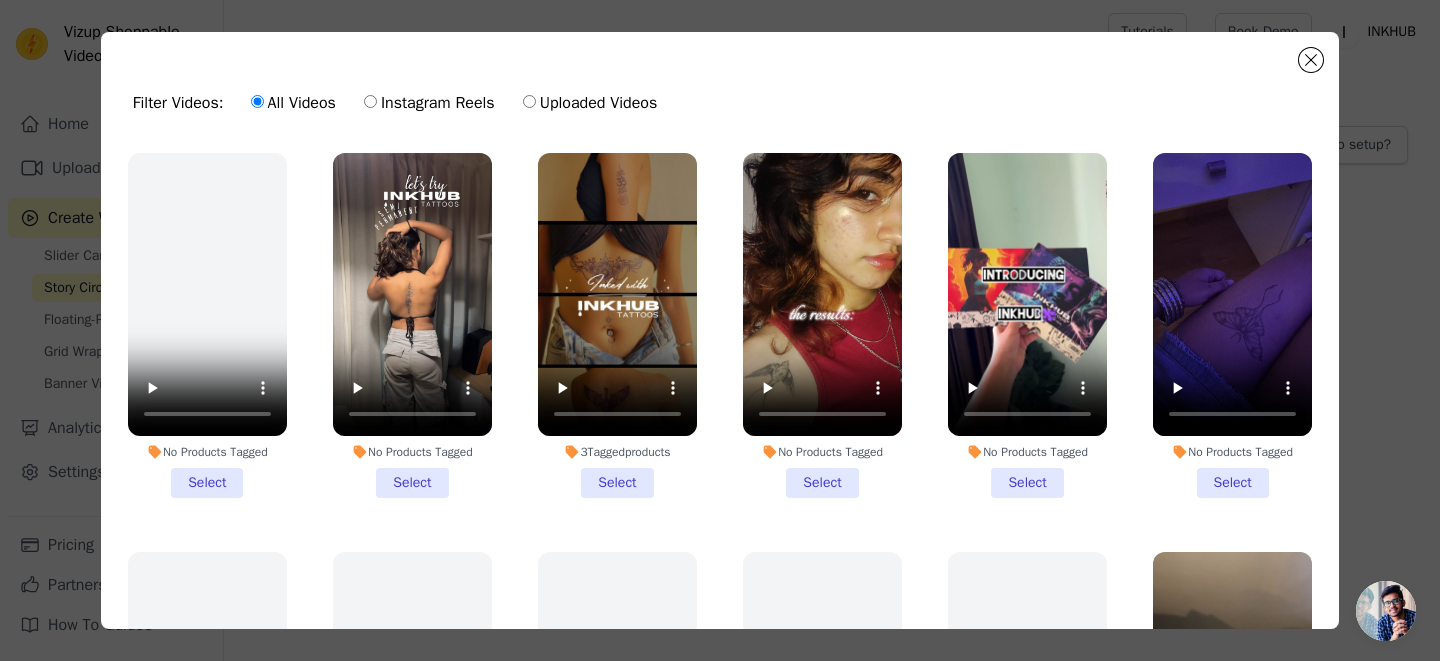 click on "3  Tagged  products     Select" at bounding box center [617, 325] 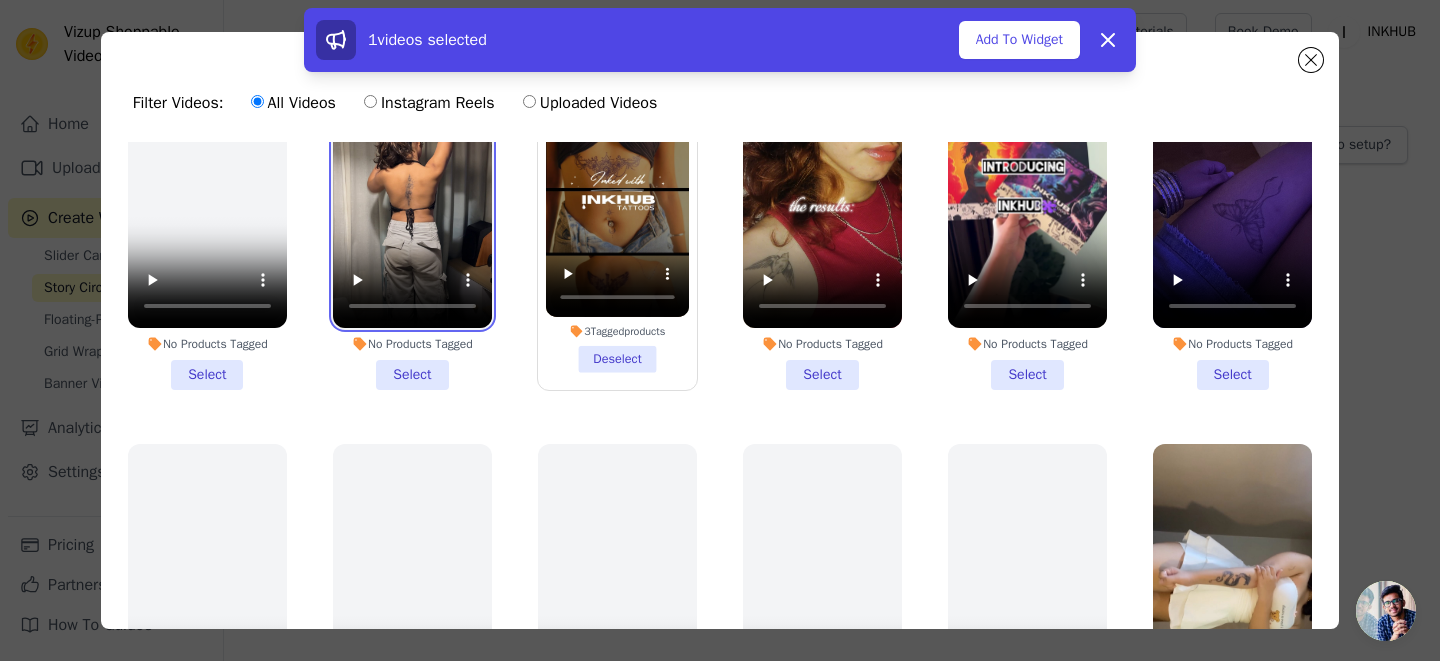 scroll, scrollTop: 60, scrollLeft: 0, axis: vertical 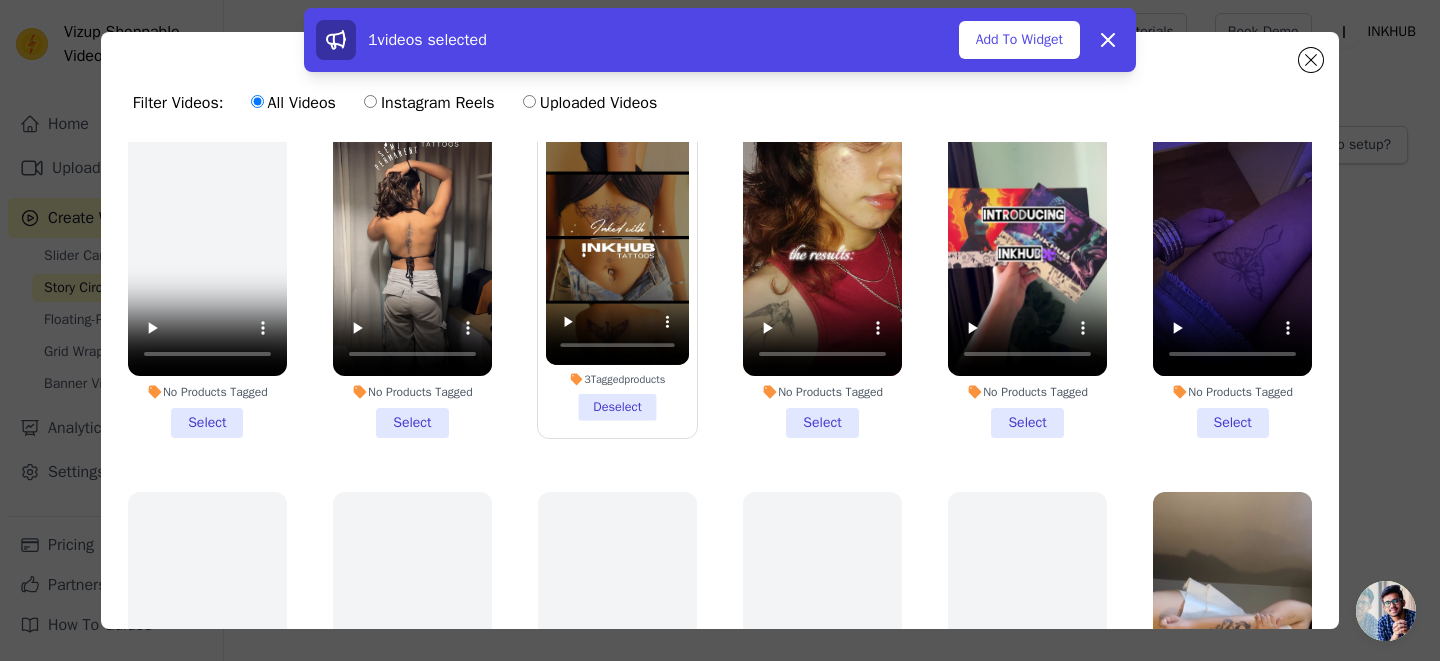 click on "No Products Tagged     Select" at bounding box center (412, 265) 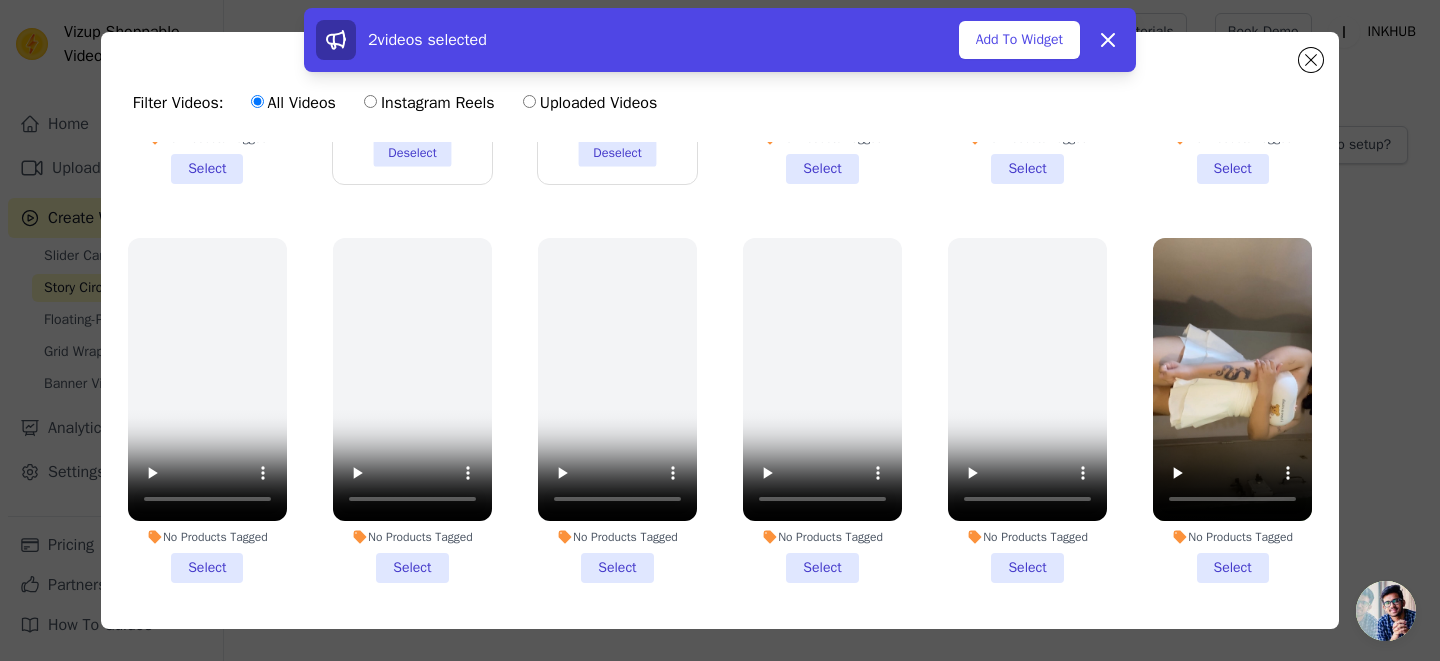 scroll, scrollTop: 315, scrollLeft: 0, axis: vertical 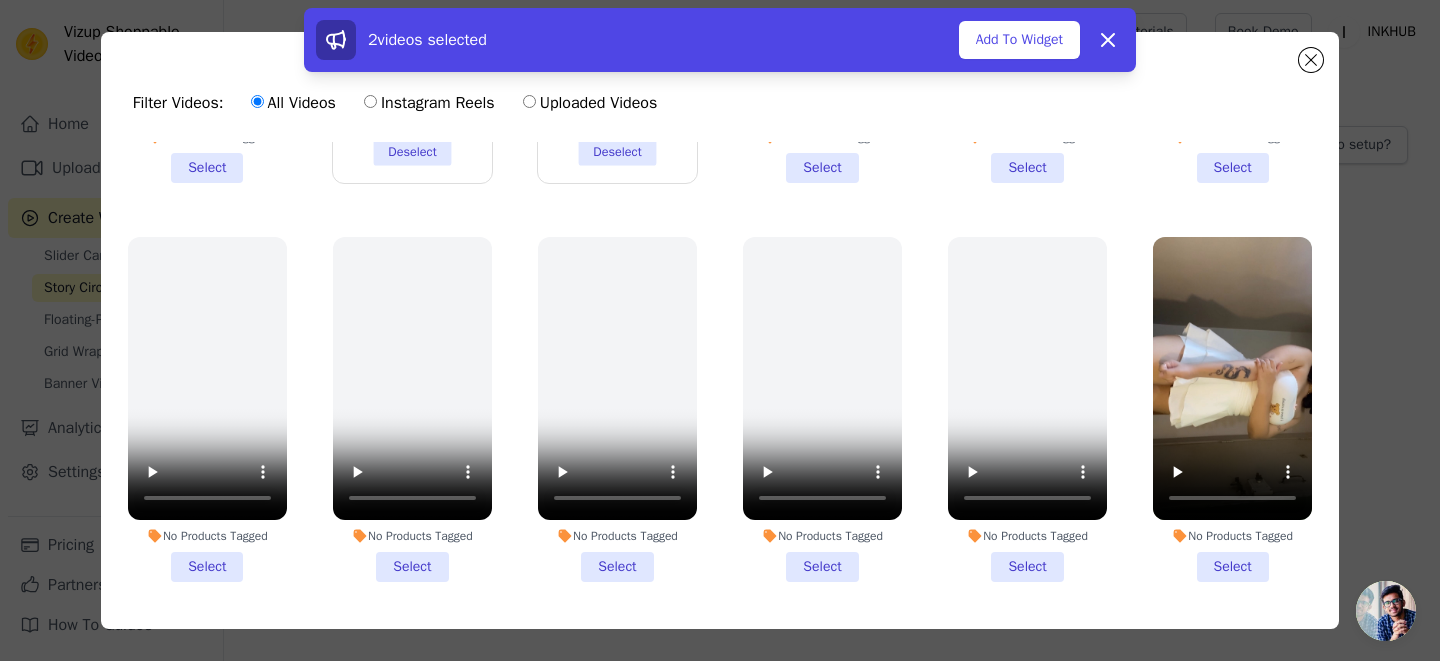 click on "No Products Tagged     Select" at bounding box center [617, 409] 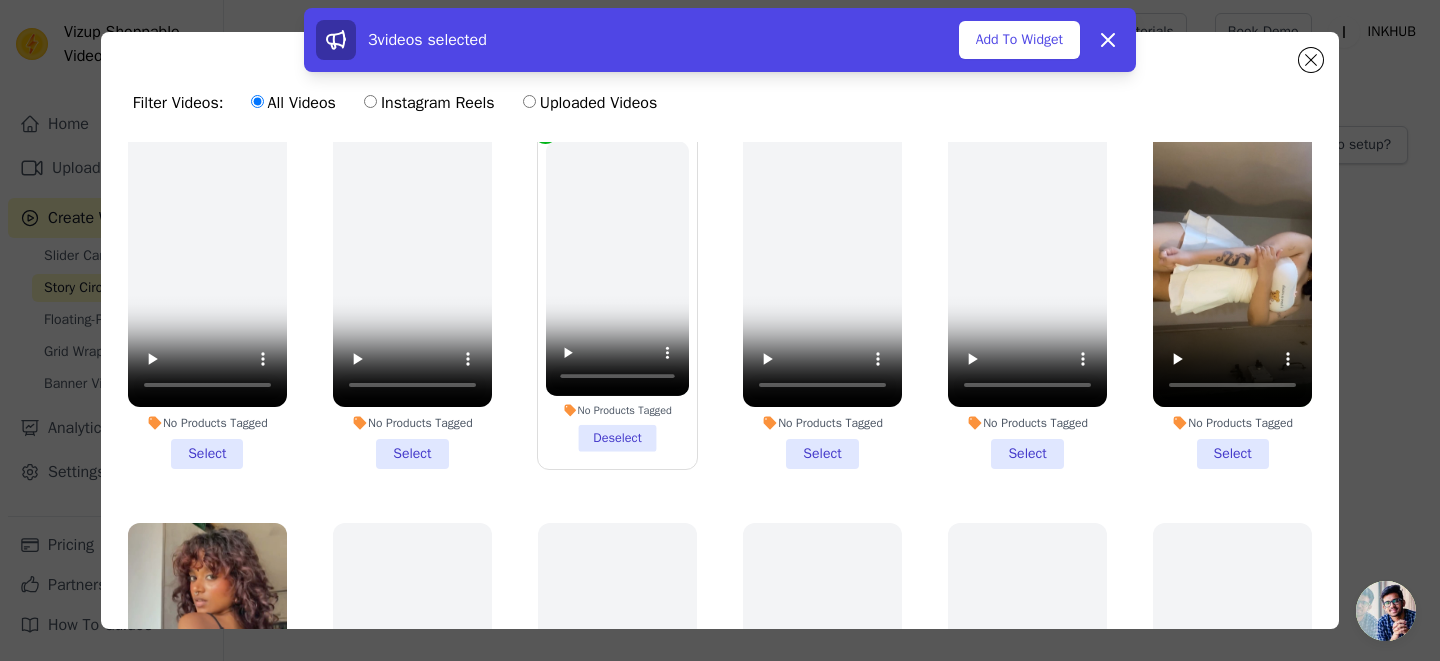 scroll, scrollTop: 417, scrollLeft: 0, axis: vertical 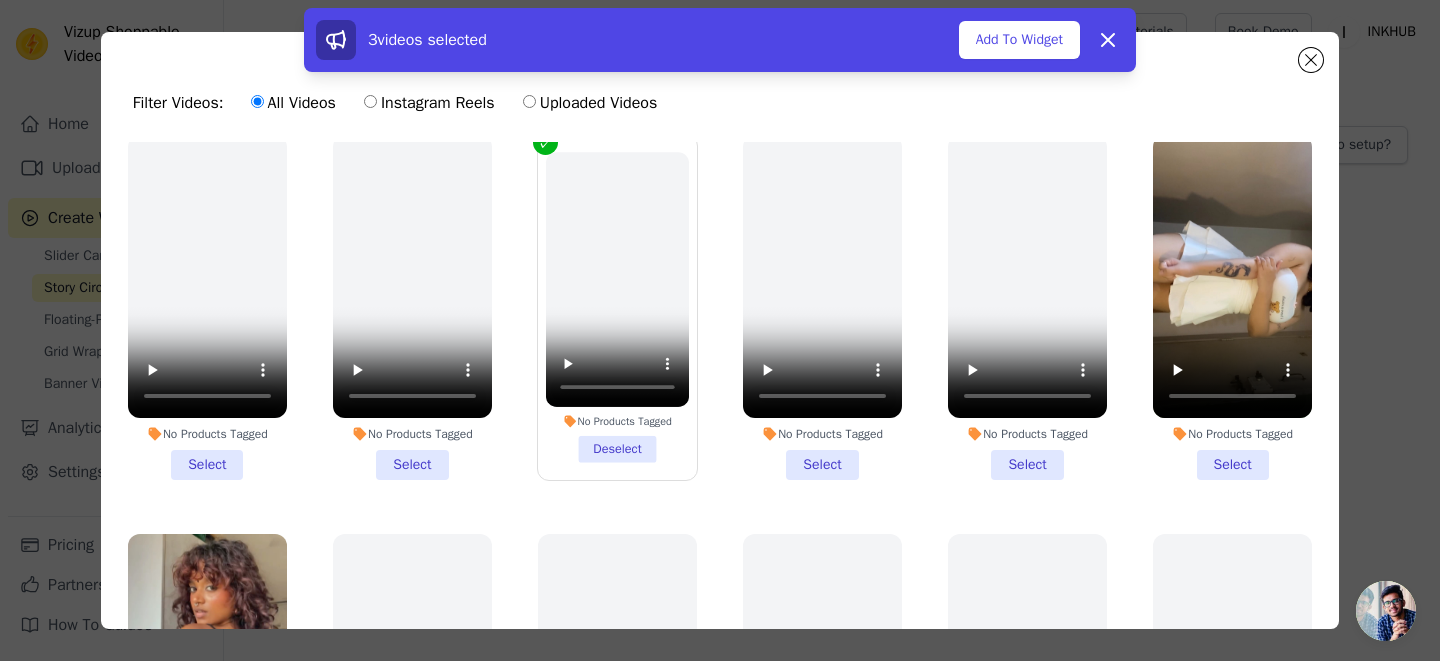click on "No Products Tagged     Select" at bounding box center [1232, 307] 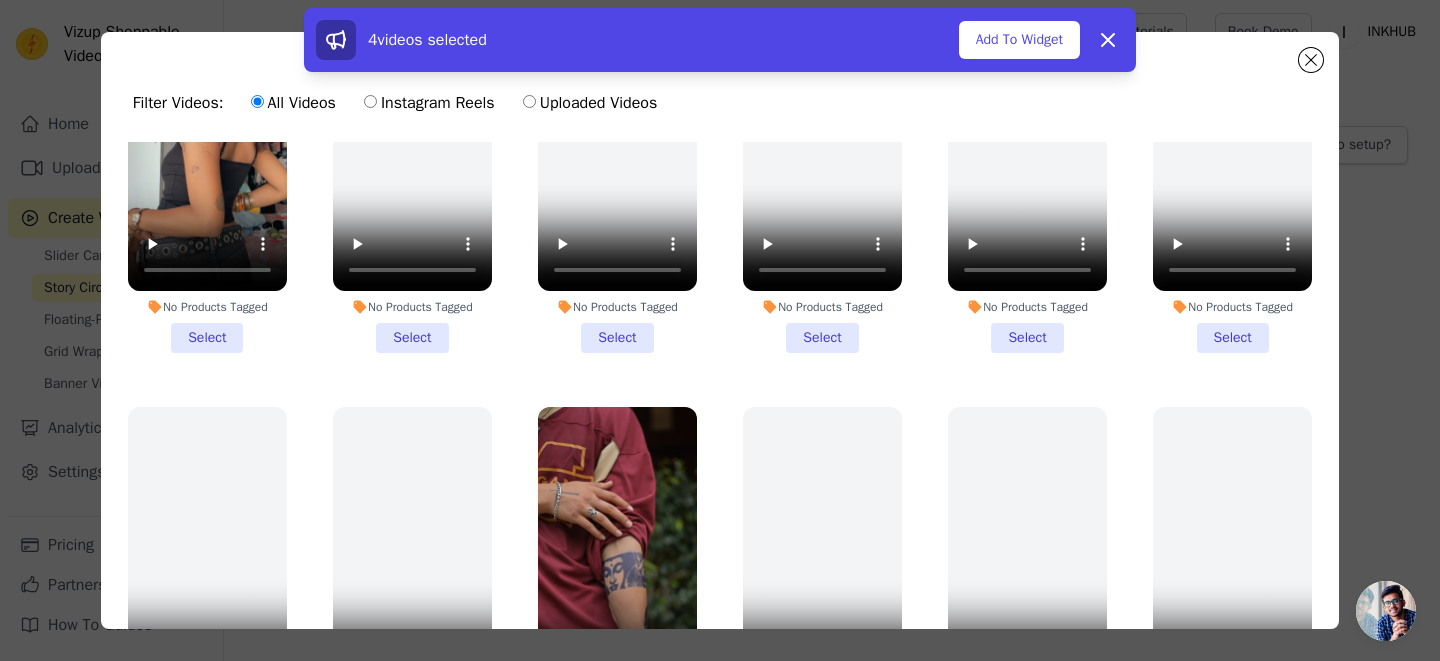 scroll, scrollTop: 958, scrollLeft: 0, axis: vertical 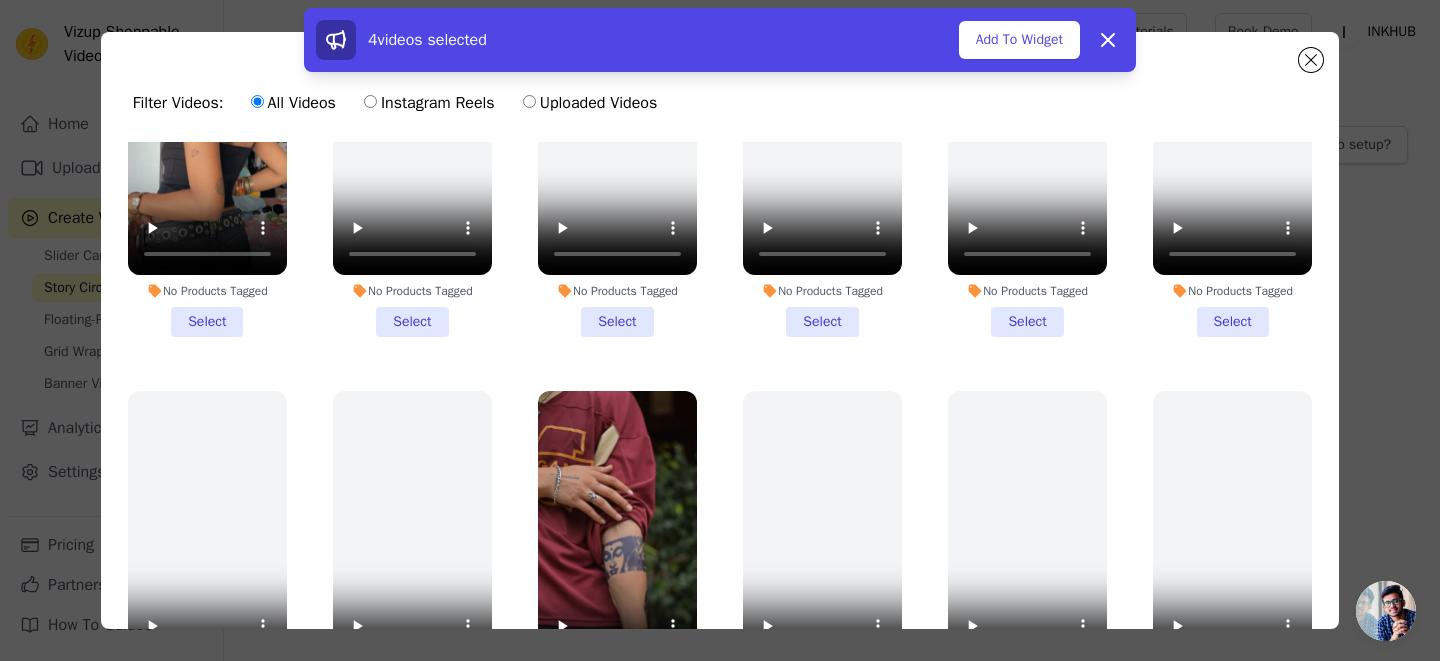 drag, startPoint x: 759, startPoint y: 380, endPoint x: 1439, endPoint y: 499, distance: 690.334 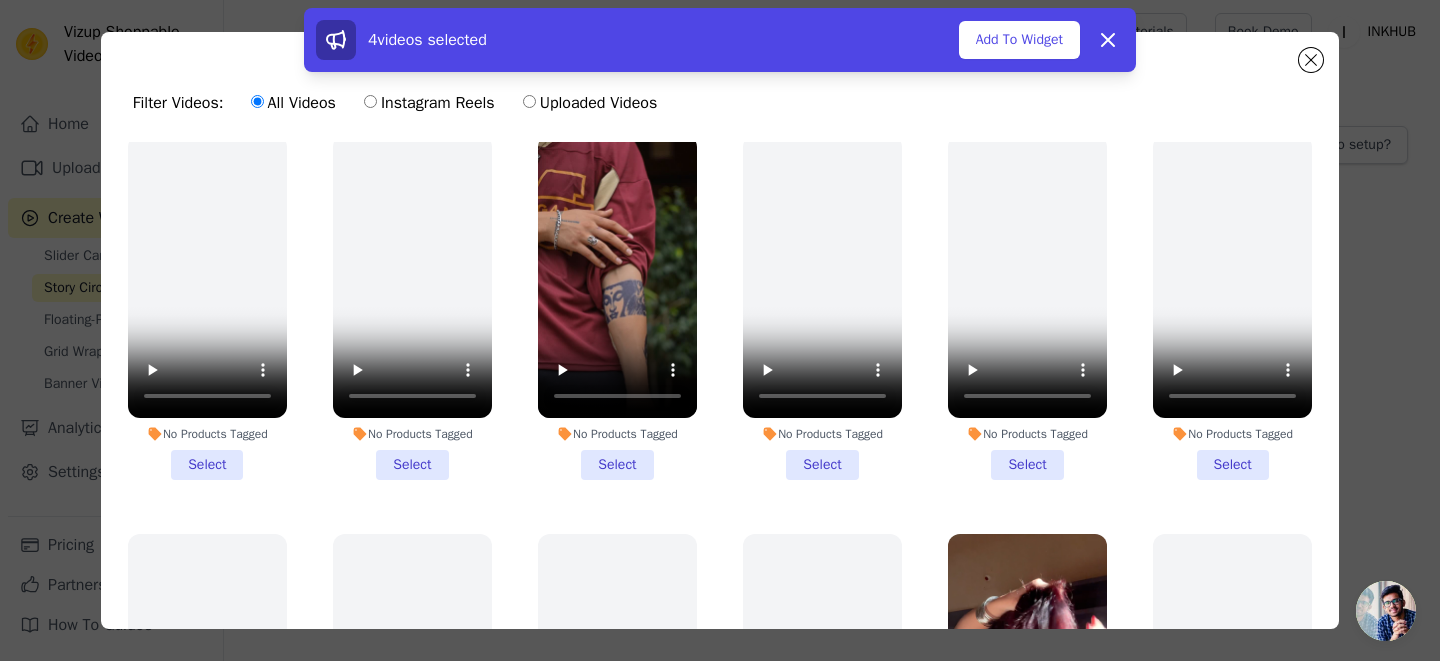 scroll, scrollTop: 1213, scrollLeft: 0, axis: vertical 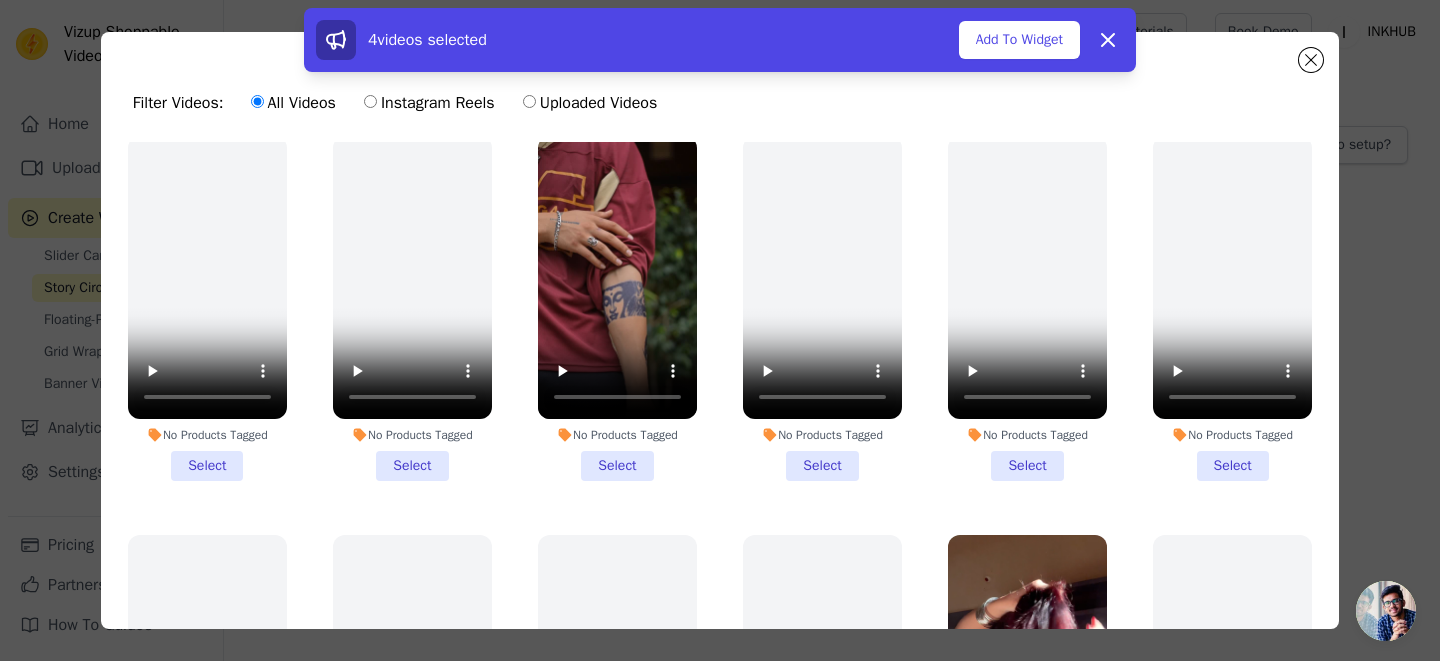 click on "No Products Tagged     Select" at bounding box center [617, 308] 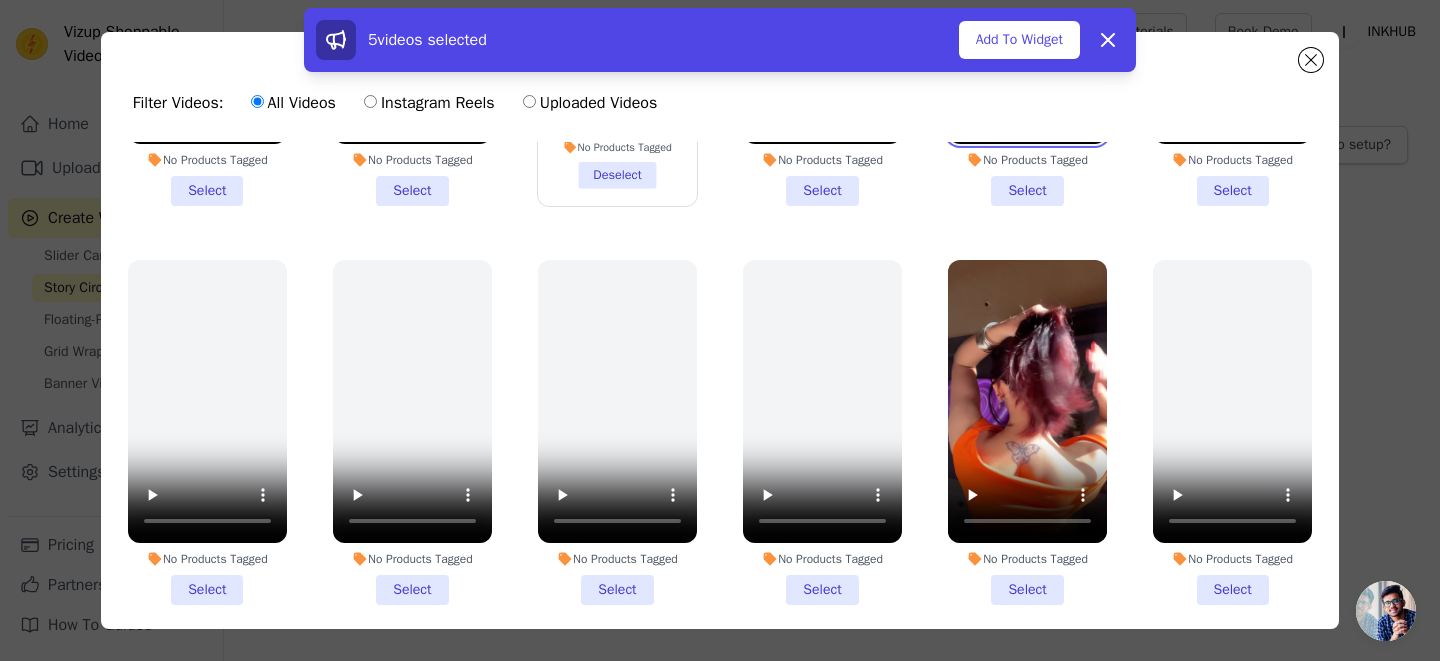 scroll, scrollTop: 1584, scrollLeft: 0, axis: vertical 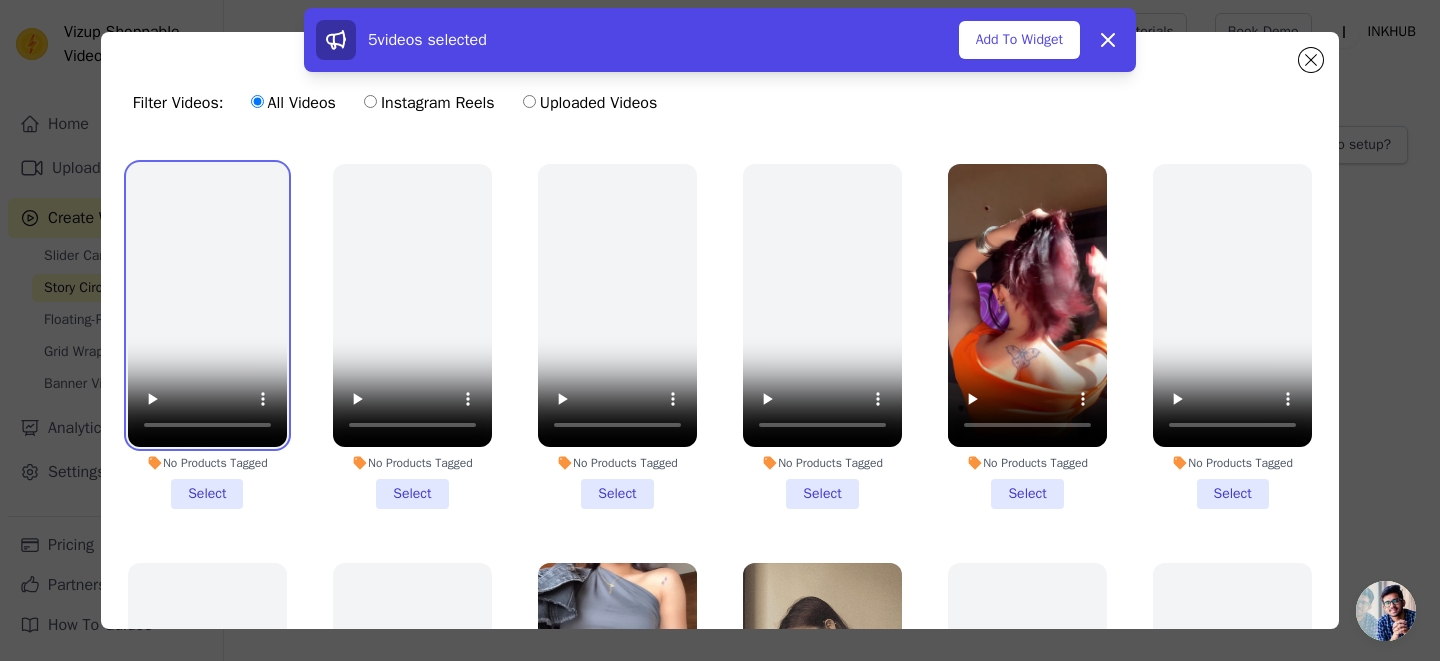 type 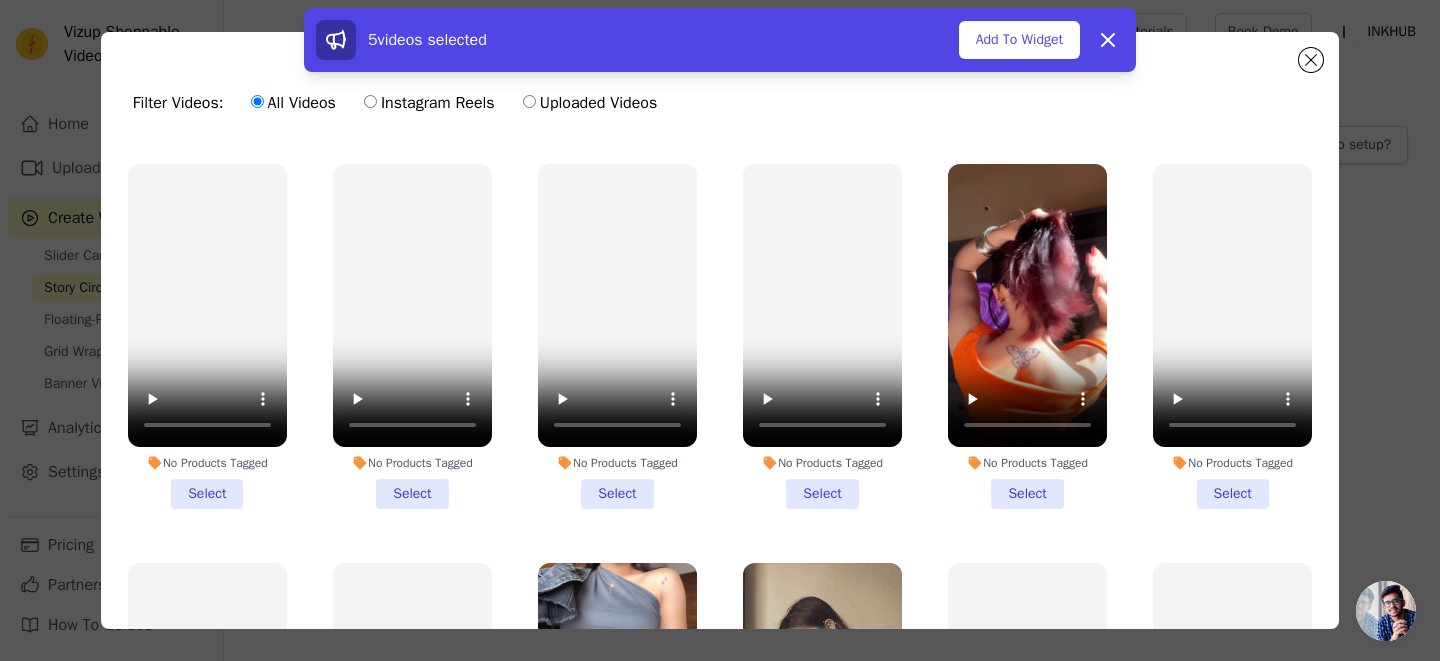 click on "No Products Tagged     Select" at bounding box center [1027, 336] 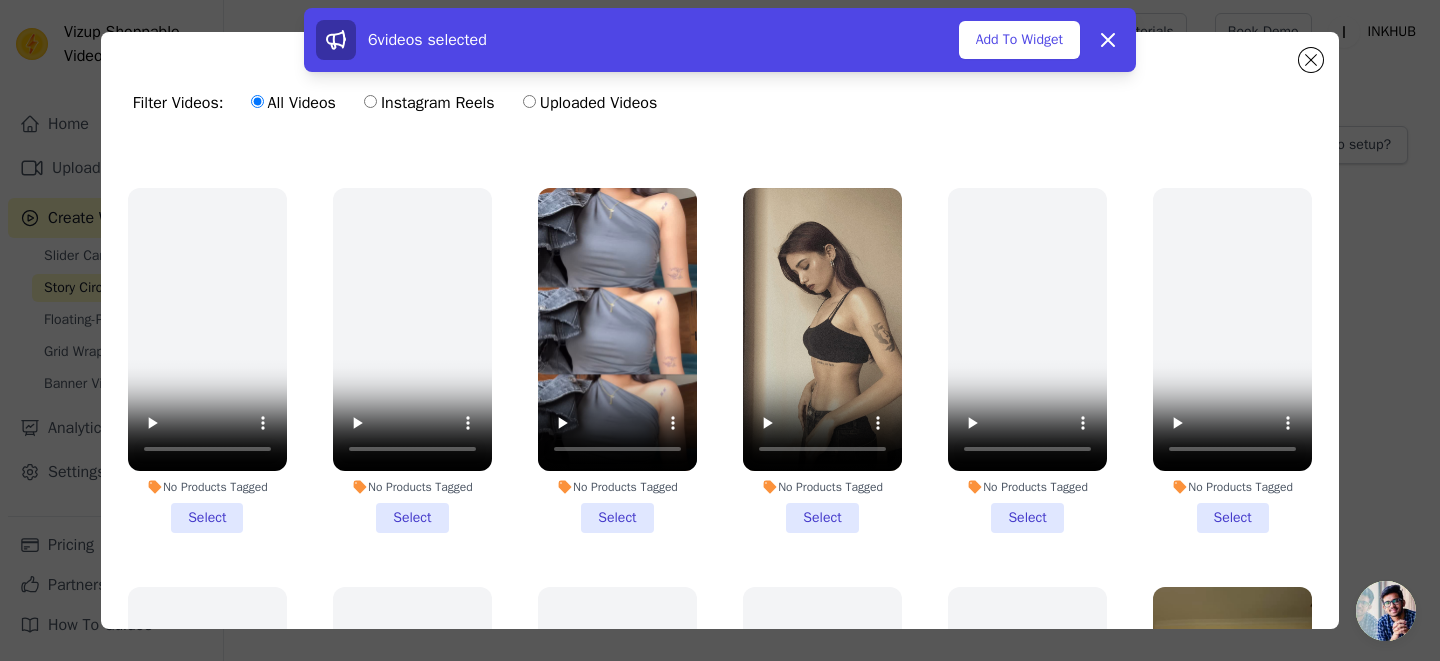scroll, scrollTop: 1963, scrollLeft: 0, axis: vertical 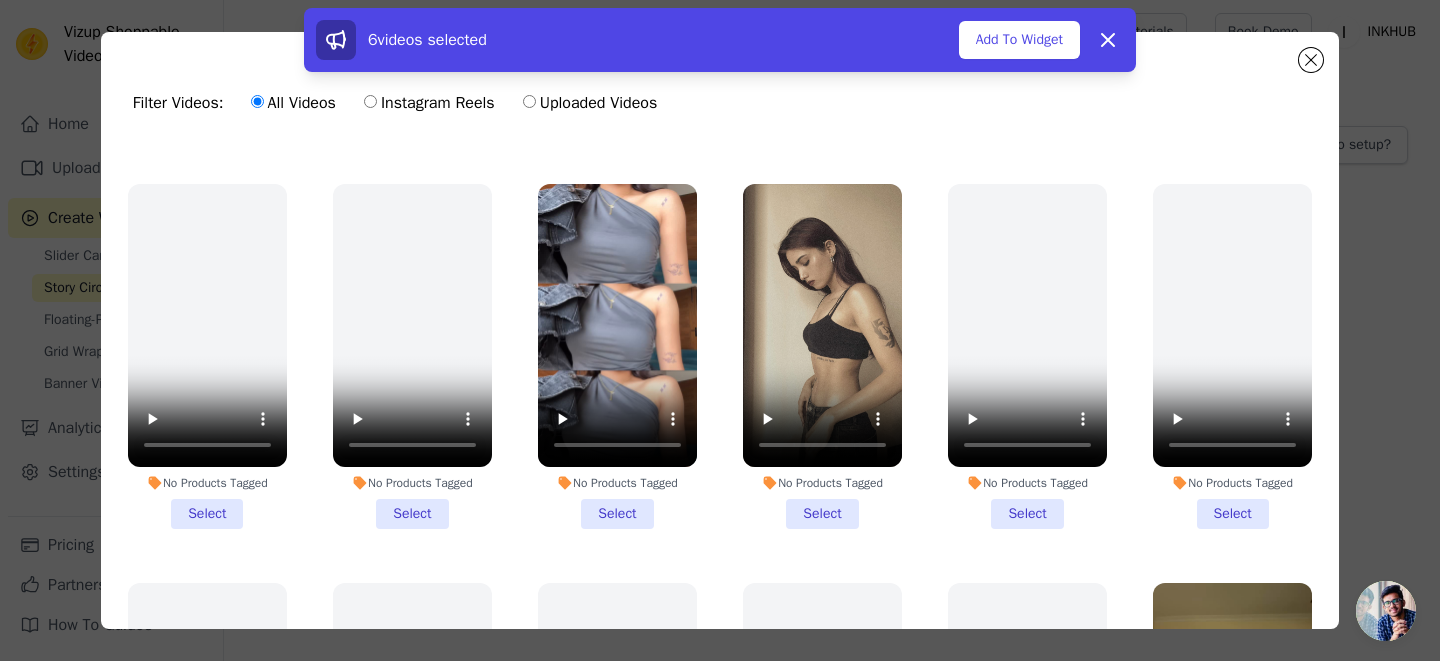 click on "No Products Tagged     Select" at bounding box center [822, 356] 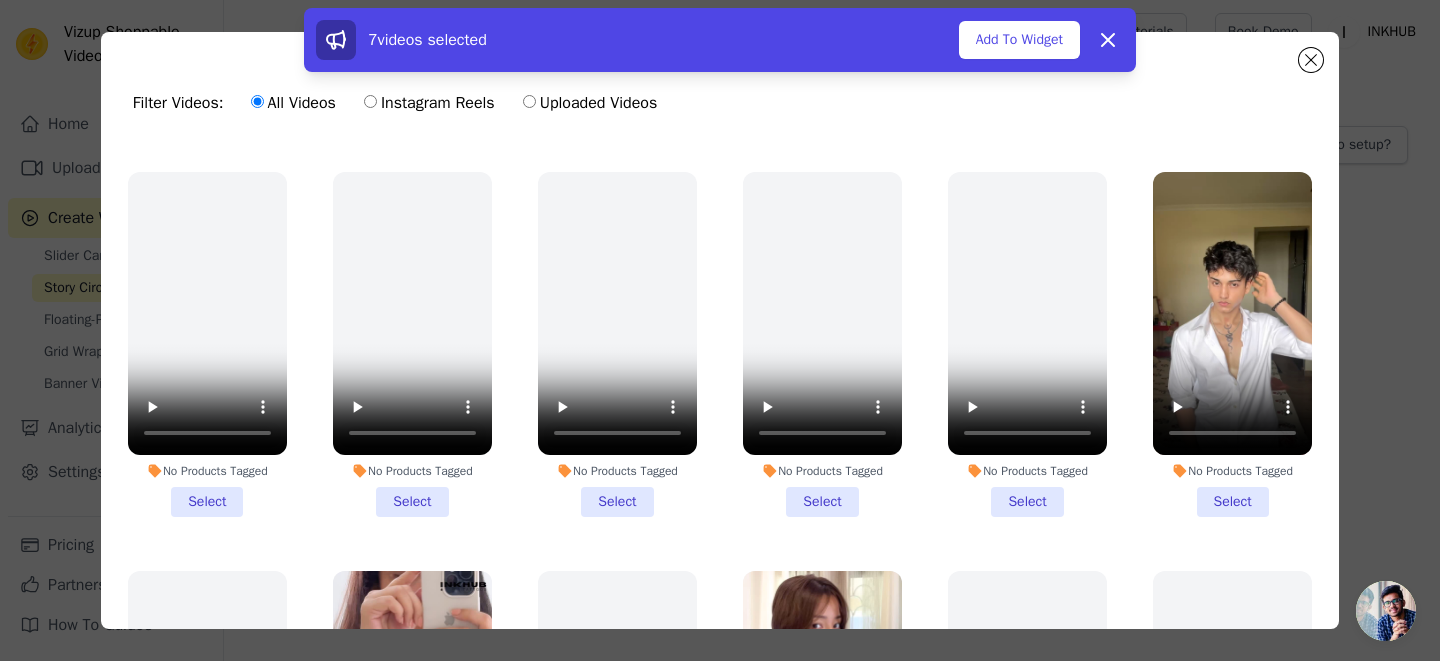 scroll, scrollTop: 2373, scrollLeft: 0, axis: vertical 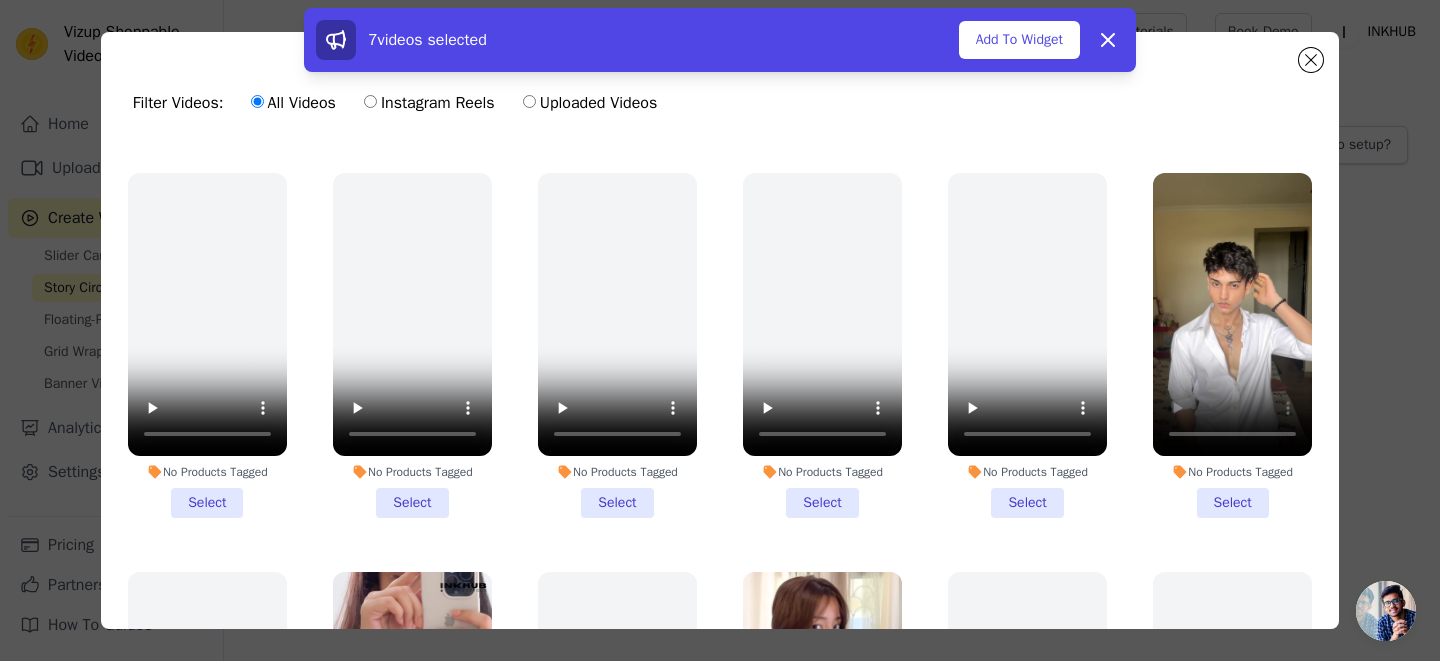 click on "Filter Videos:
All Videos
Instagram Reels
Uploaded Videos
No Products Tagged     Select
No Products Tagged     Deselect         3  Tagged  products     Deselect
No Products Tagged     Select
No Products Tagged     Select
No Products Tagged     Select
No Products Tagged     Select
No Products Tagged     Select
No Products Tagged     Deselect
No Products Tagged     Select
No Products Tagged     Select
No Products Tagged     Deselect
No Products Tagged     Select
No Products Tagged     Select
No Products Tagged     Select
No Products Tagged     Select
No Products Tagged     Select           Select" at bounding box center (720, 330) 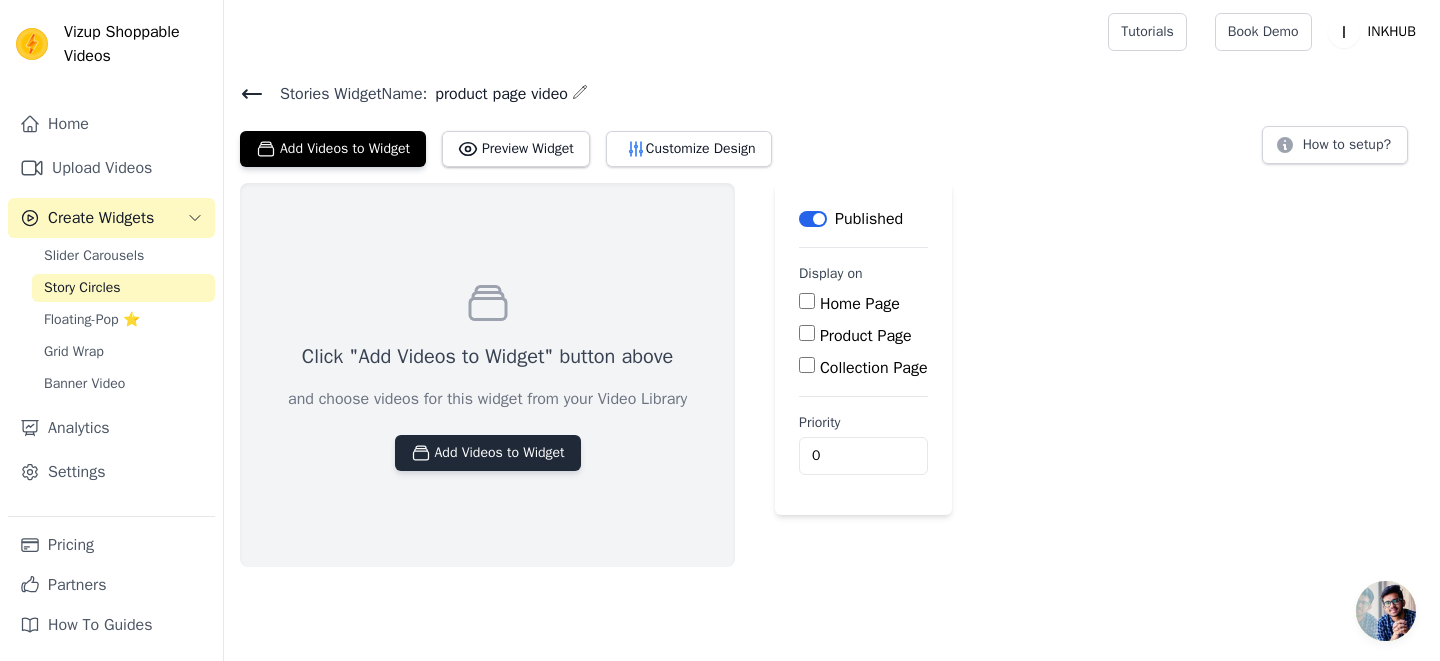 click on "Add Videos to Widget" at bounding box center [488, 453] 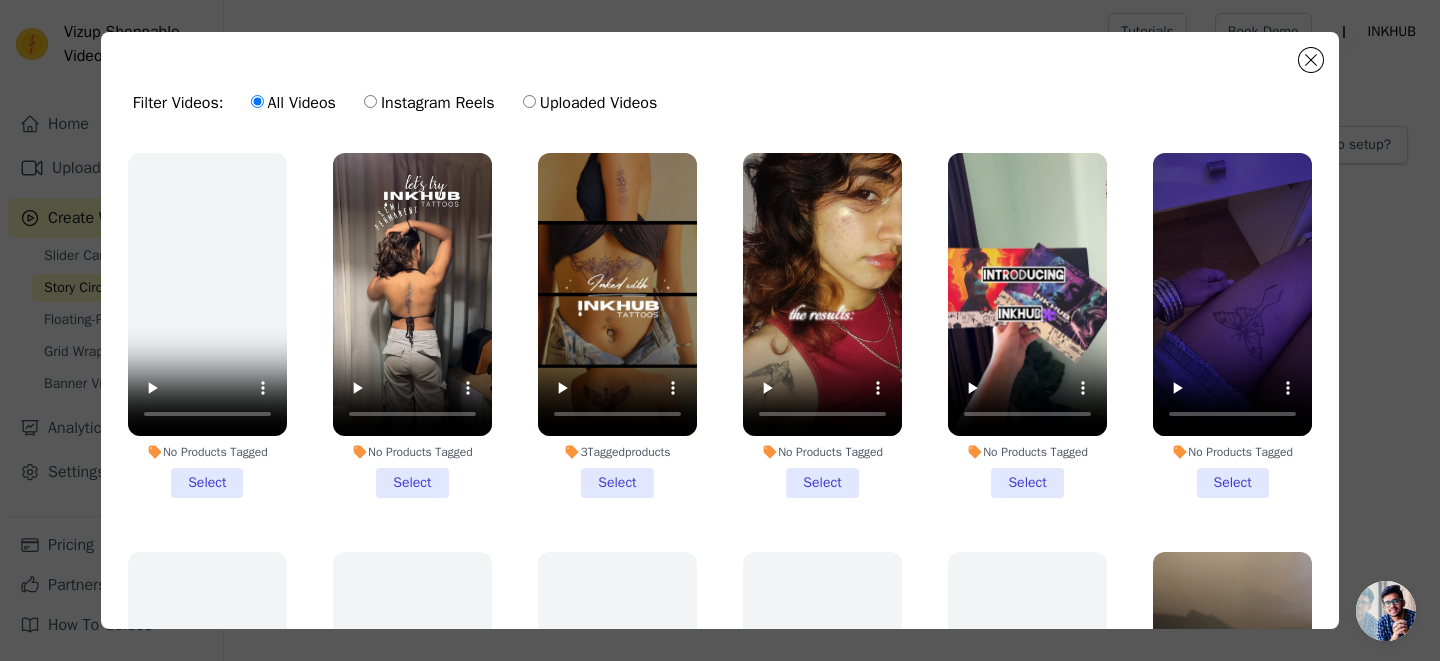 click on "3  Tagged  products     Select" at bounding box center (617, 325) 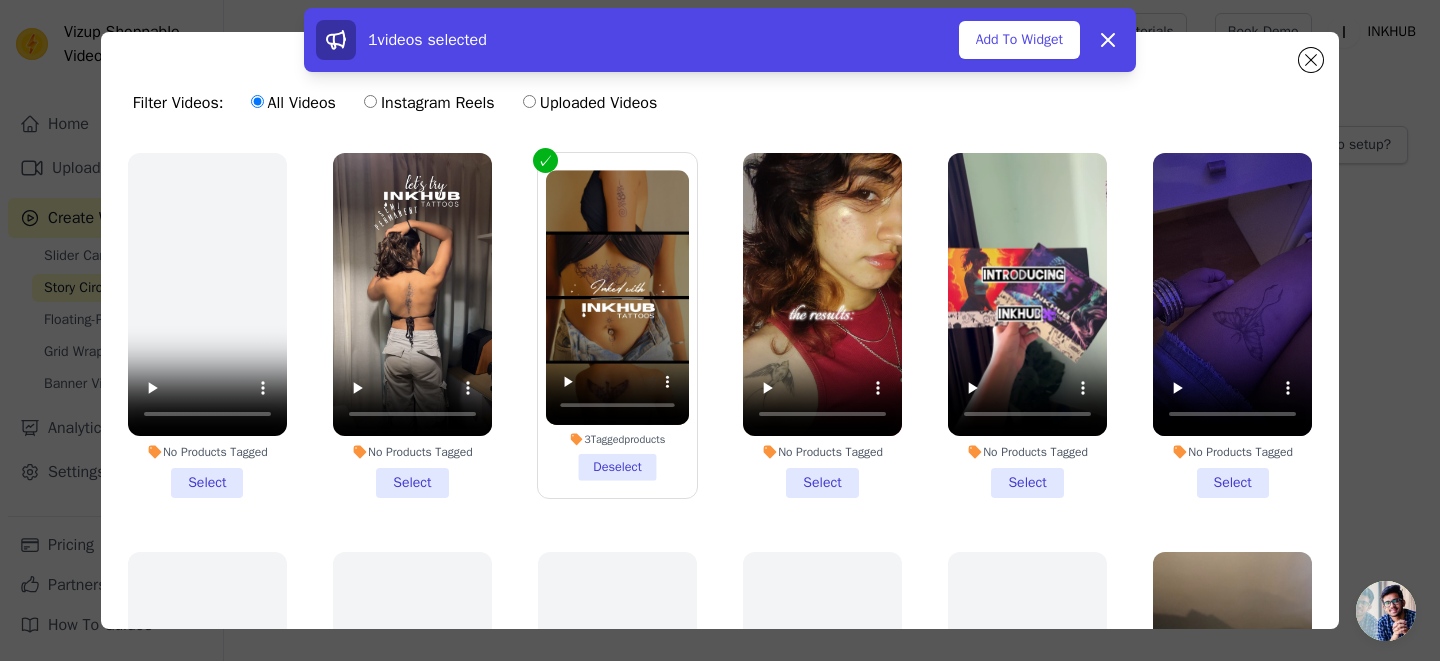 click on "No Products Tagged     Select" at bounding box center [412, 325] 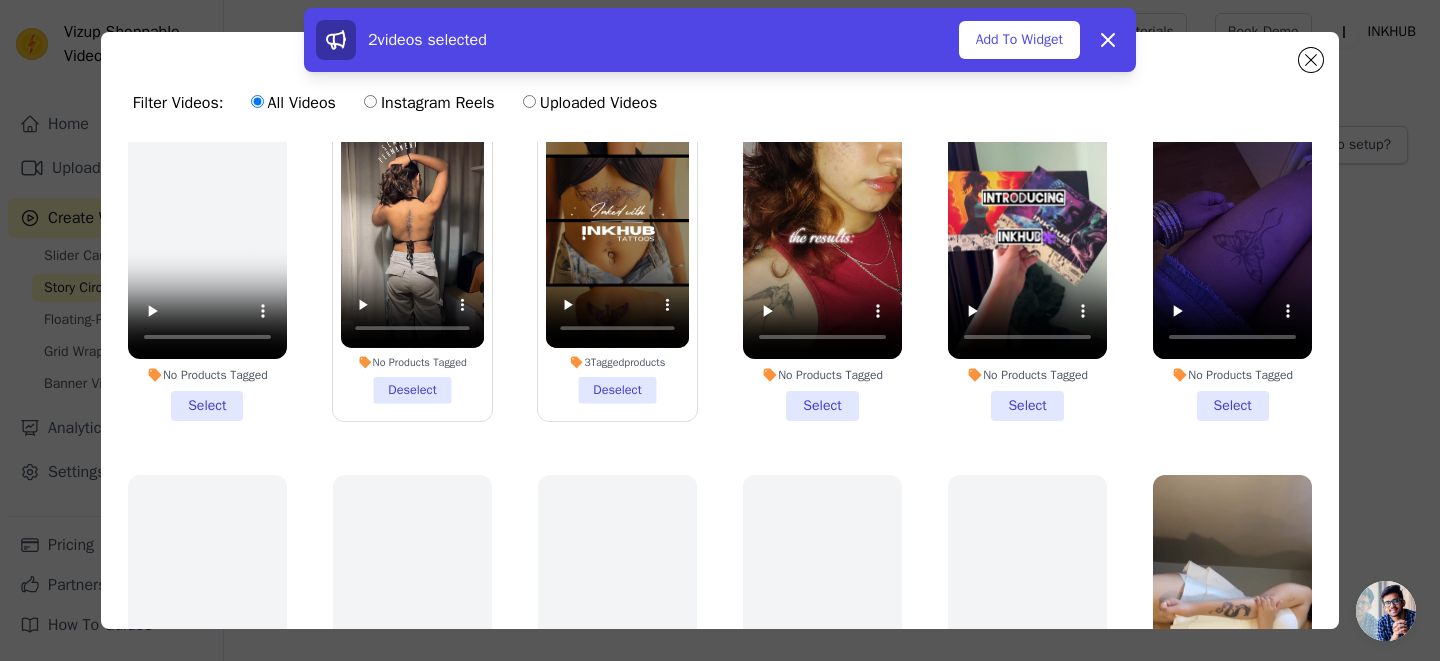 scroll, scrollTop: 88, scrollLeft: 0, axis: vertical 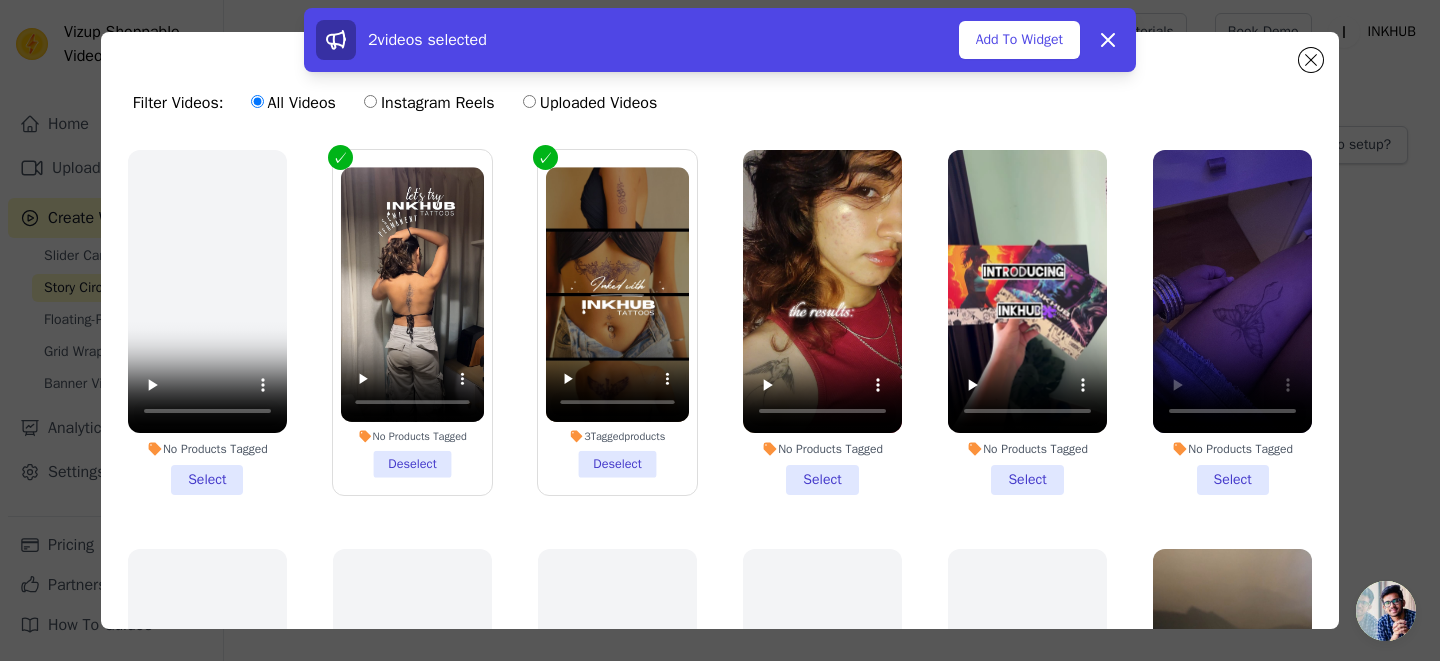 click on "No Products Tagged     Select" at bounding box center [1232, 322] 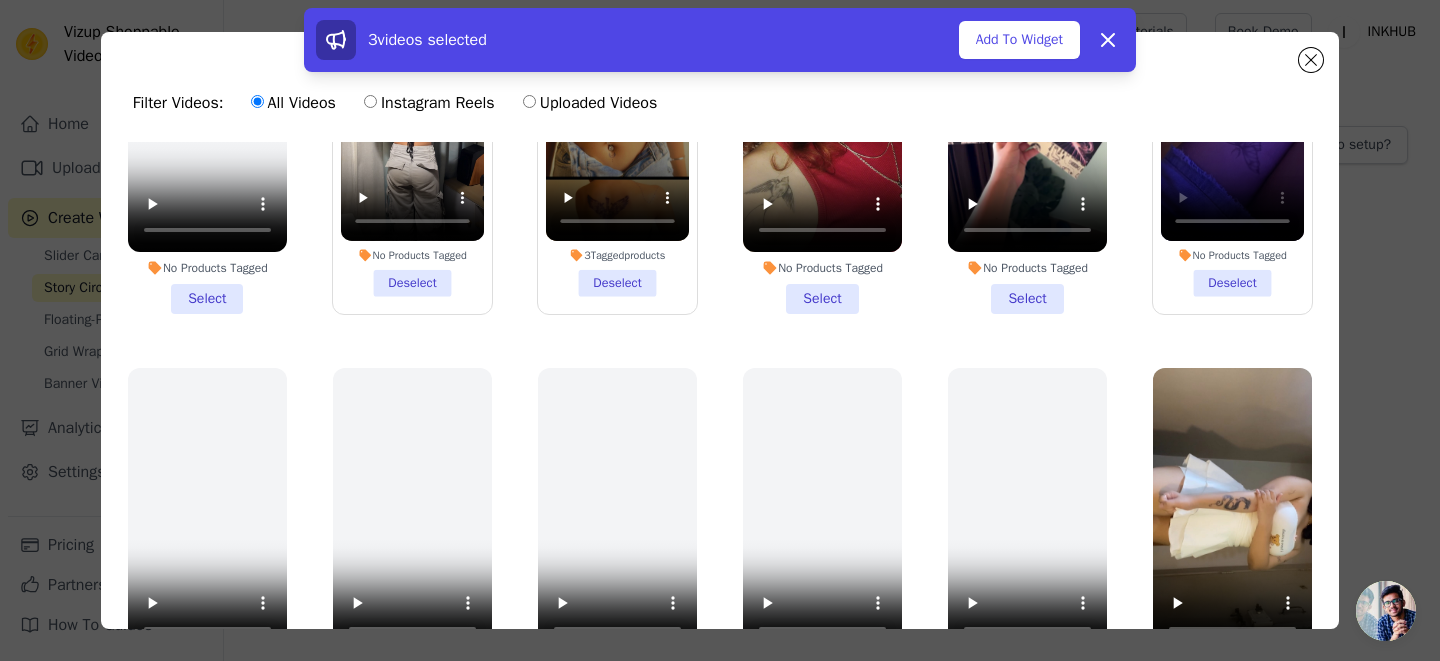scroll, scrollTop: 163, scrollLeft: 0, axis: vertical 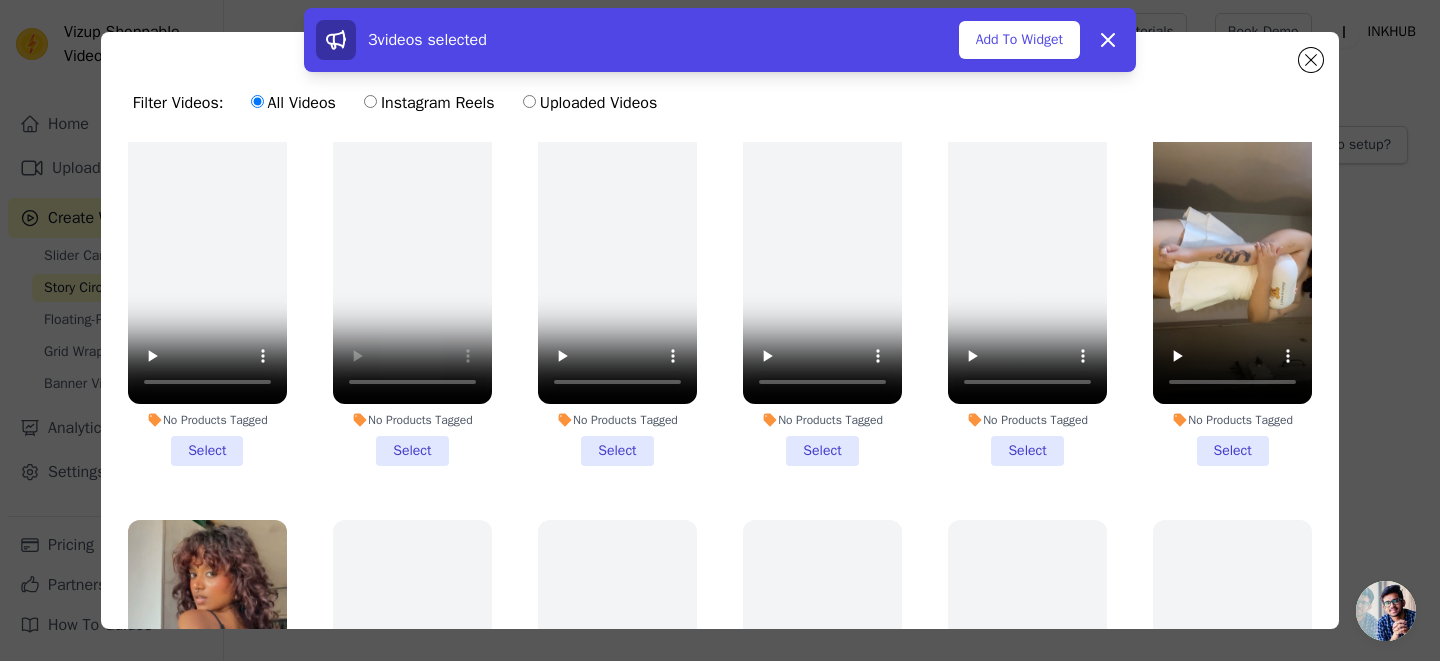 click on "No Products Tagged     Select" at bounding box center [1232, 293] 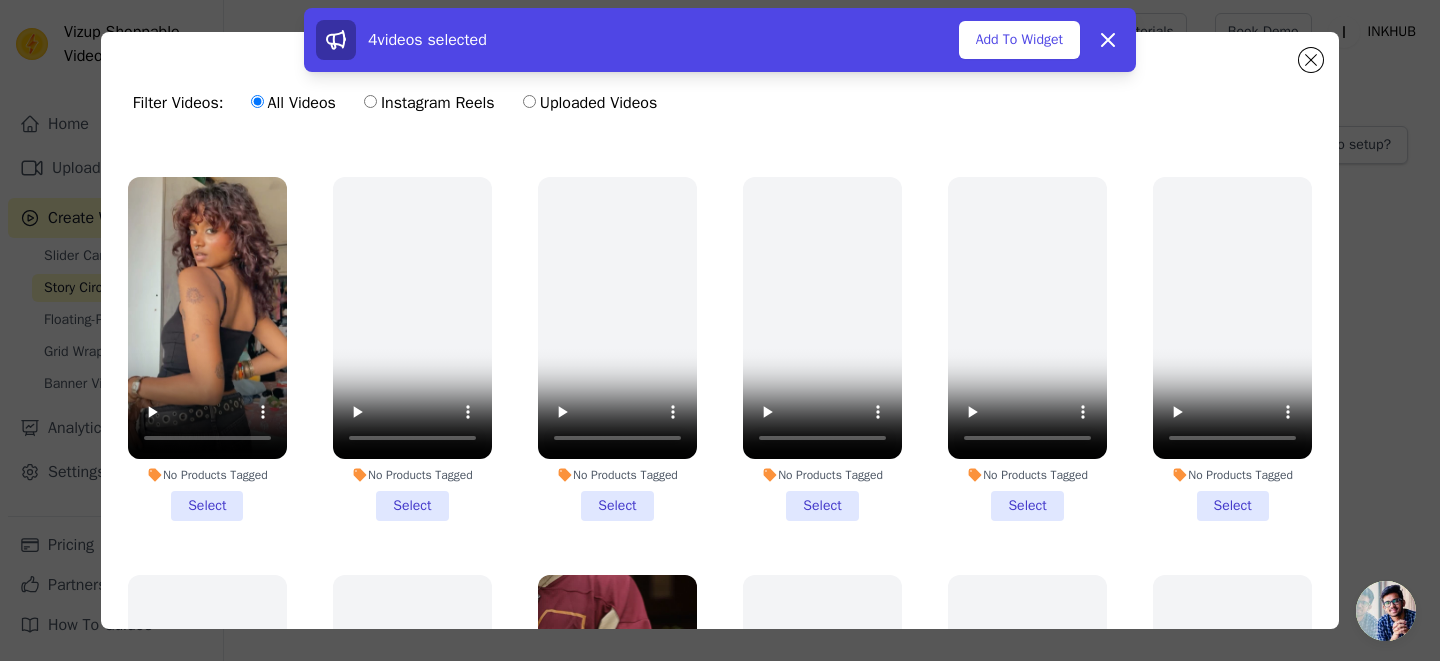 scroll, scrollTop: 767, scrollLeft: 0, axis: vertical 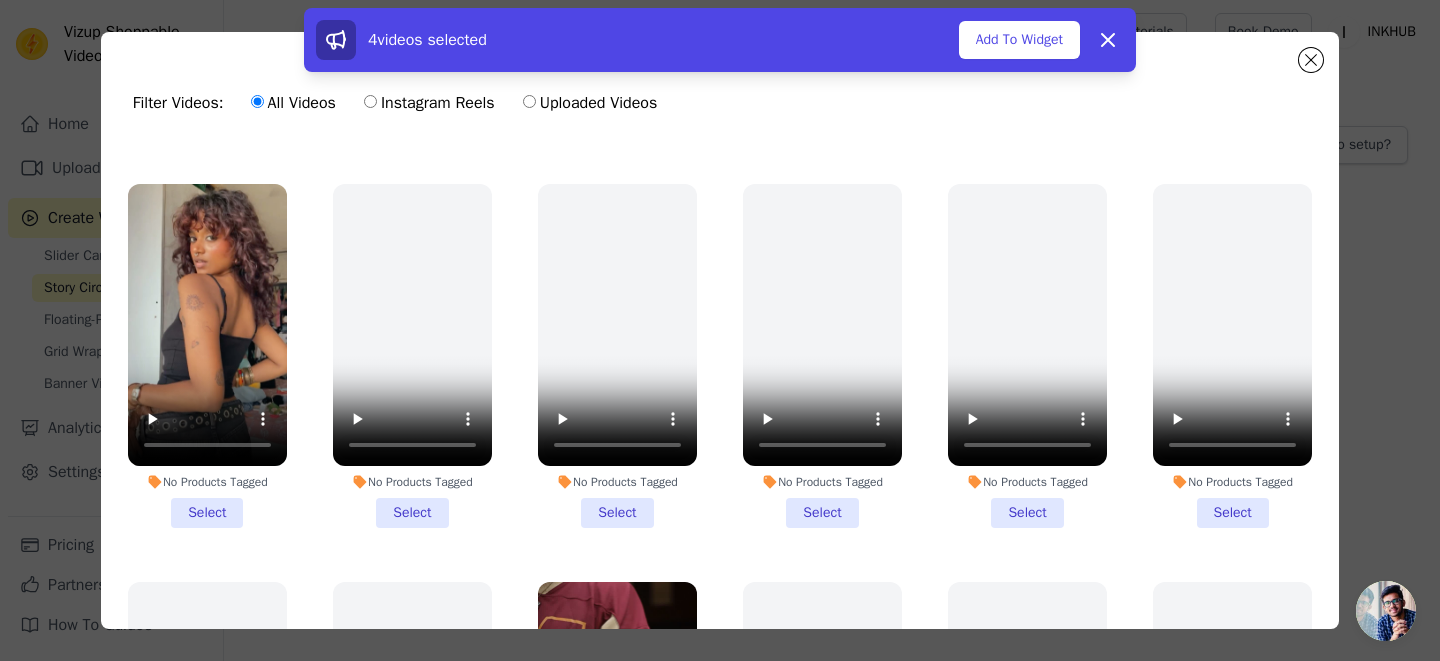 click on "No Products Tagged     Select" at bounding box center [207, 356] 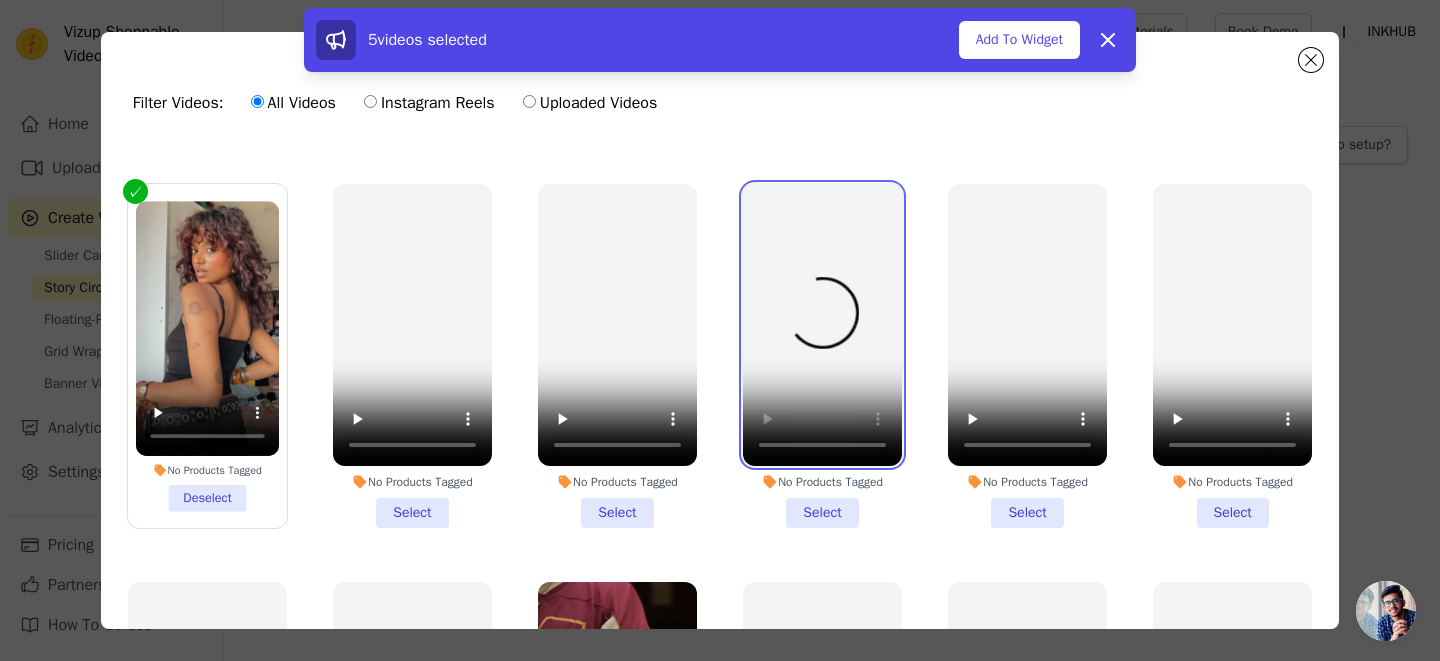 type 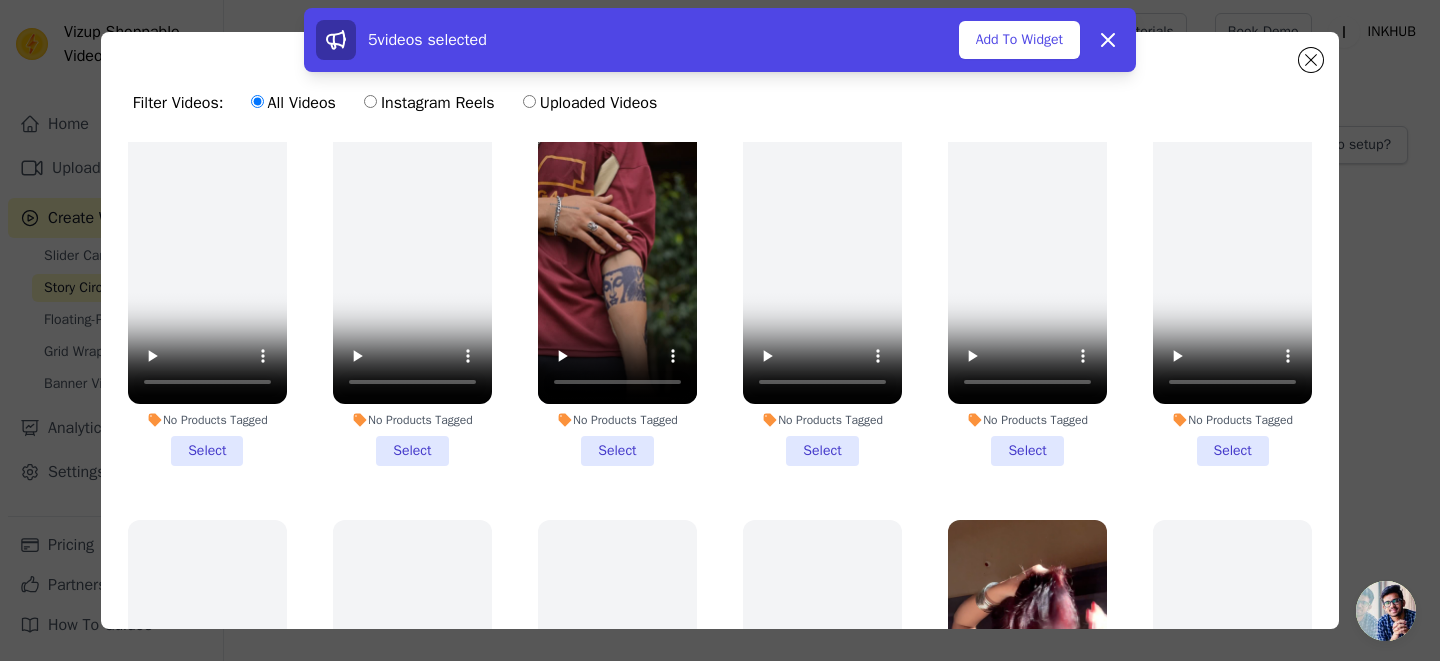 scroll, scrollTop: 1232, scrollLeft: 0, axis: vertical 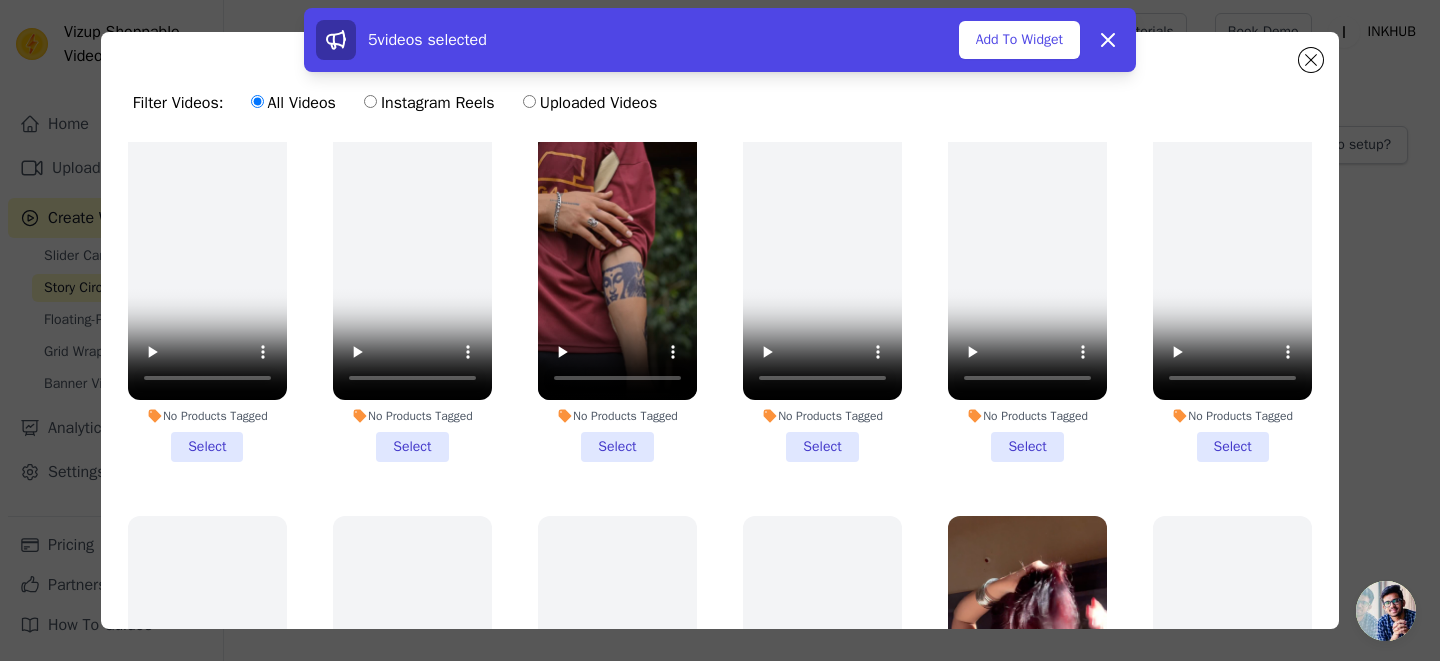 click on "No Products Tagged     Select" at bounding box center [617, 289] 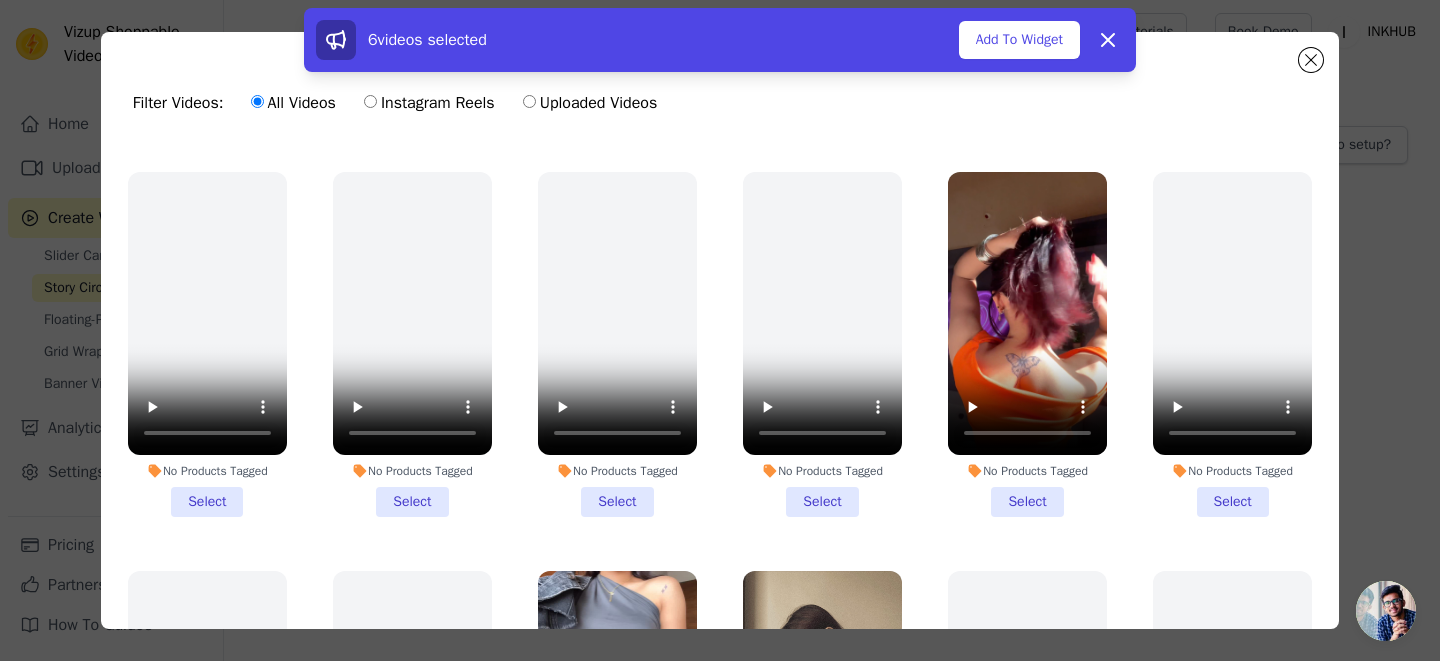 scroll, scrollTop: 1577, scrollLeft: 0, axis: vertical 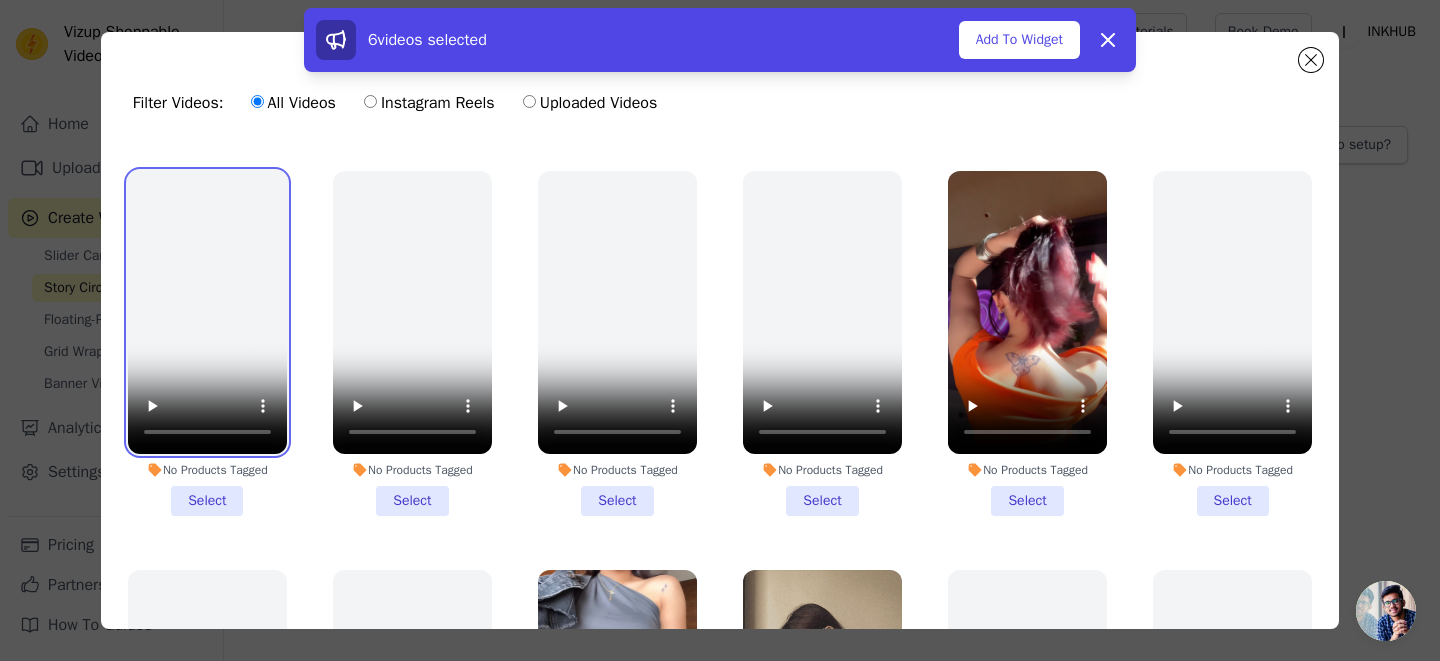 type 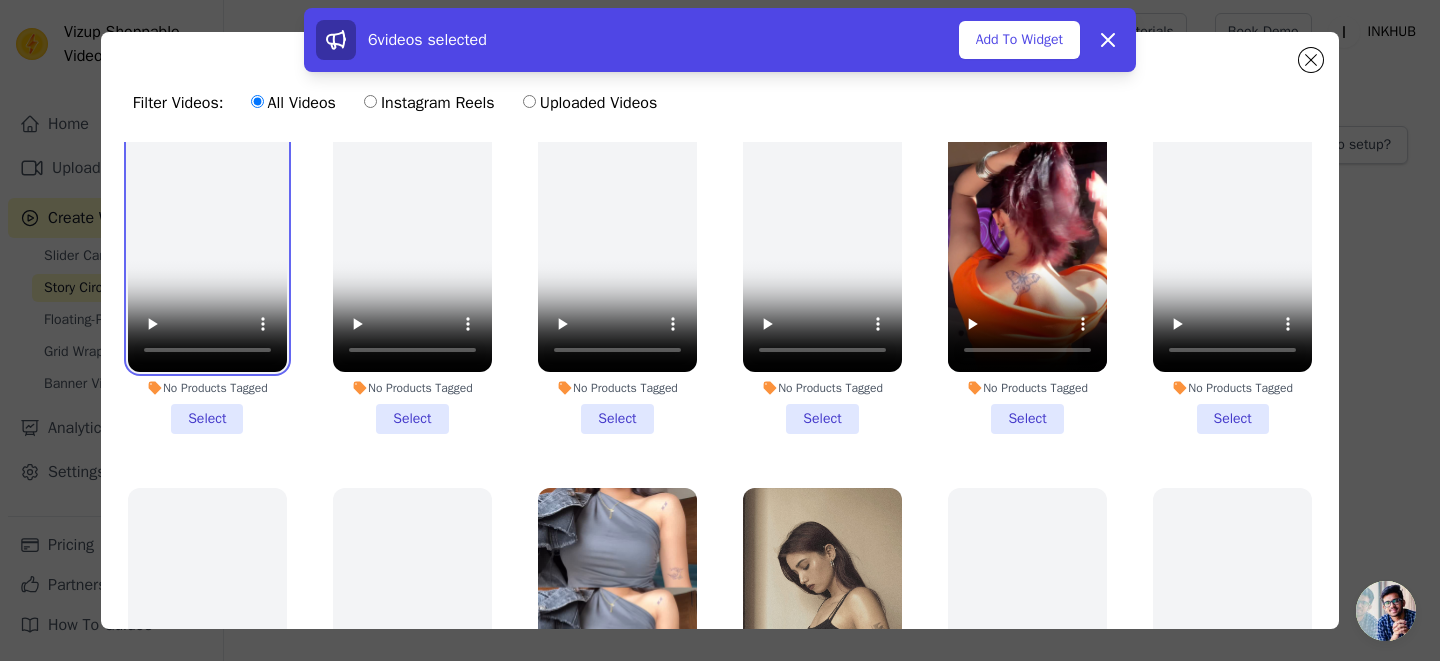 scroll, scrollTop: 1643, scrollLeft: 0, axis: vertical 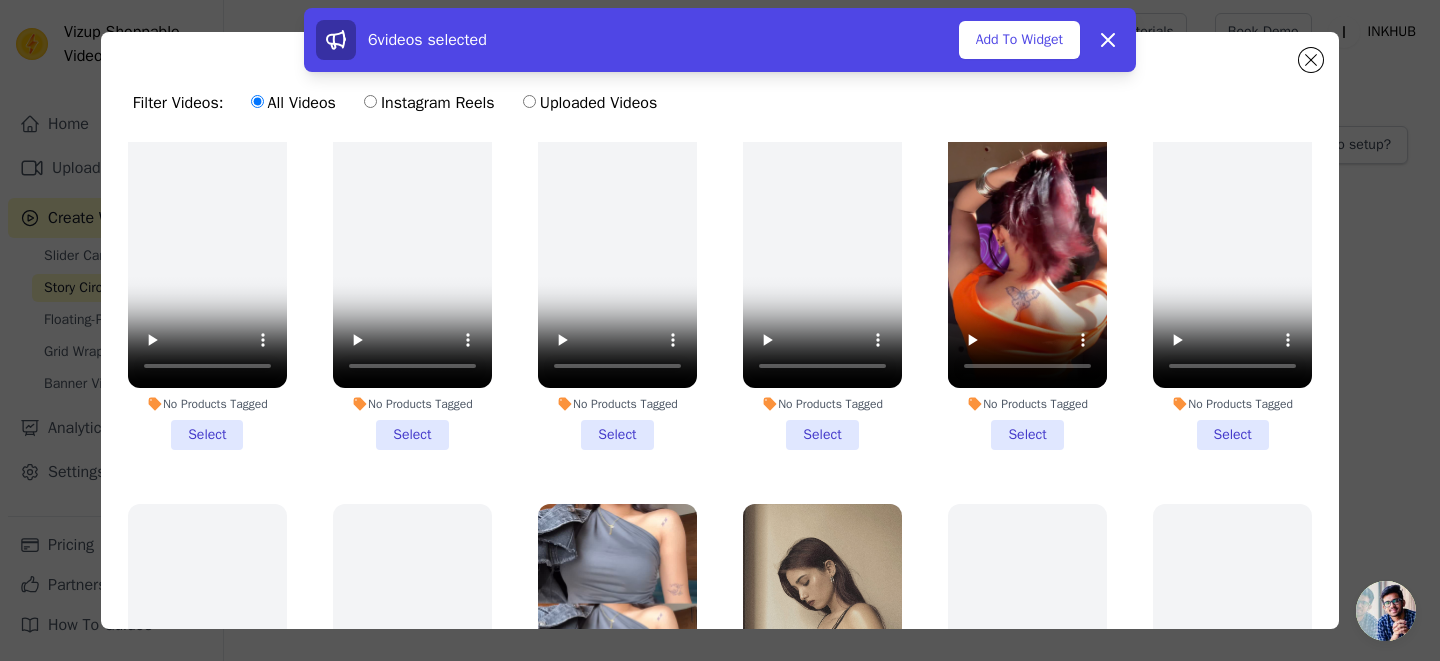 click on "No Products Tagged     Select" at bounding box center (1027, 277) 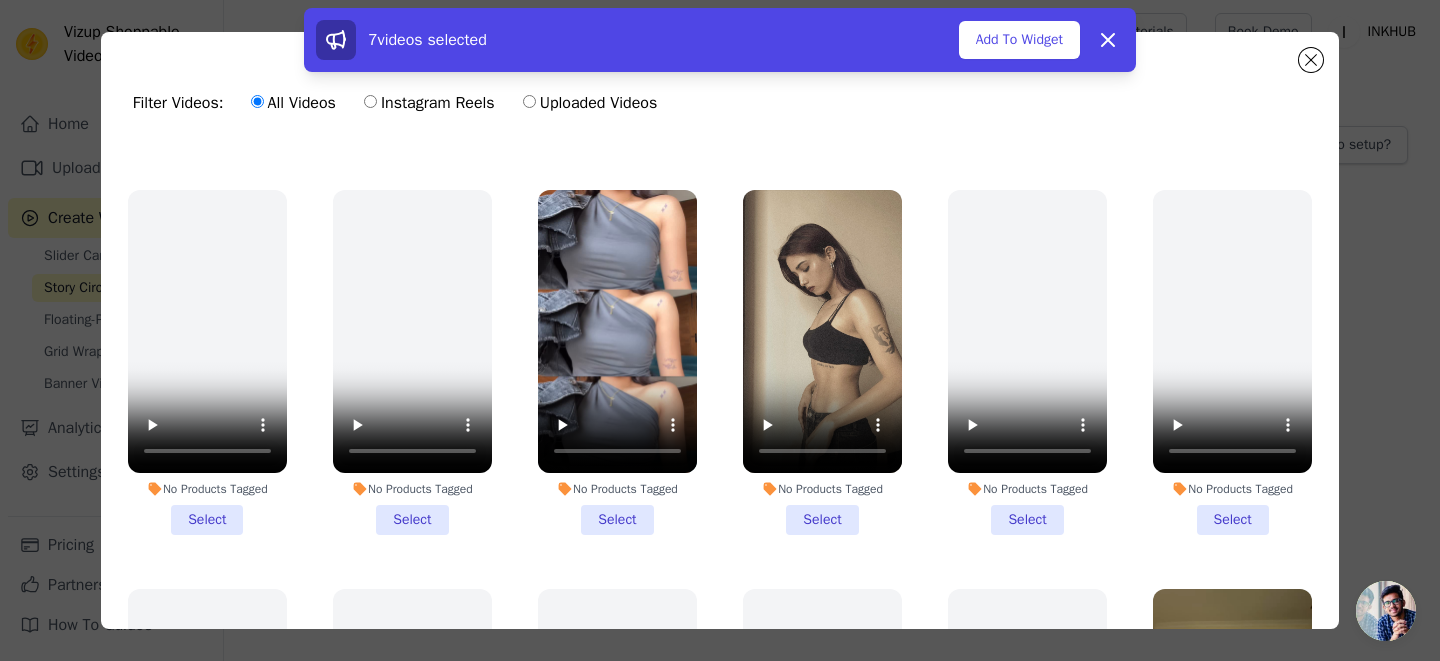 scroll, scrollTop: 1968, scrollLeft: 0, axis: vertical 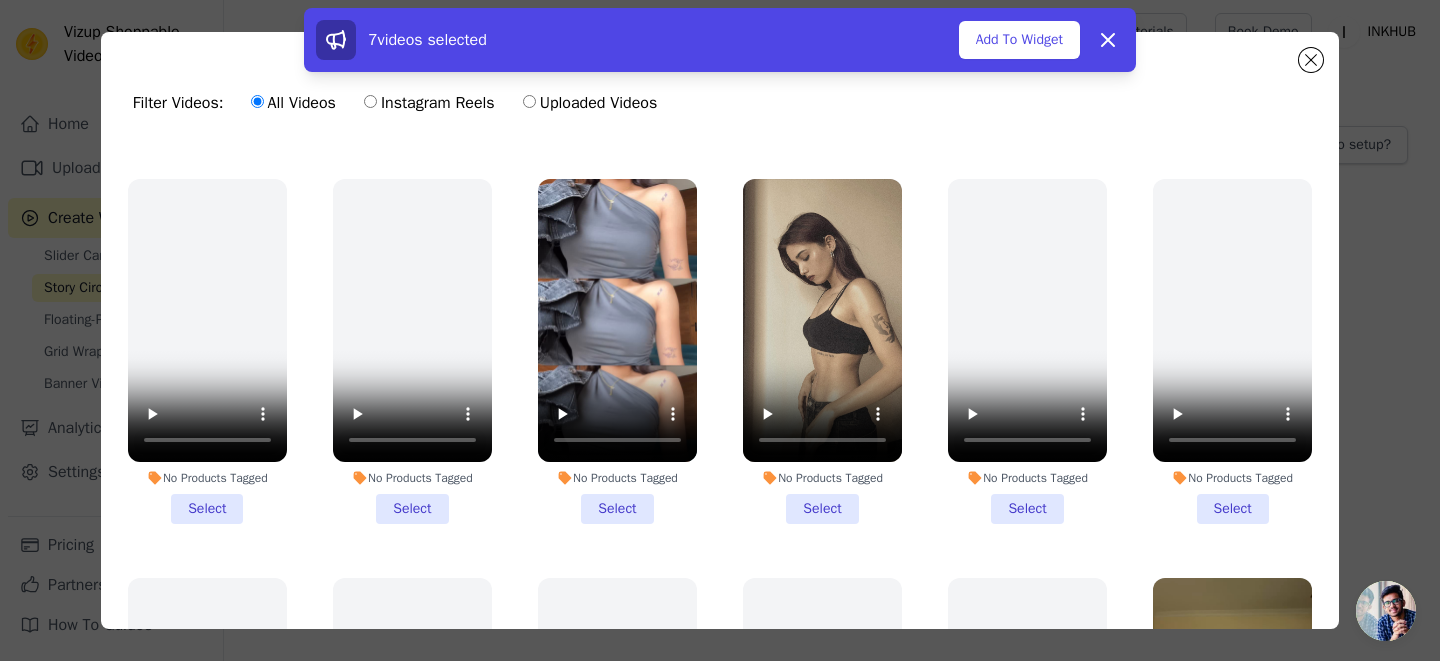 click on "No Products Tagged     Select" at bounding box center [822, 351] 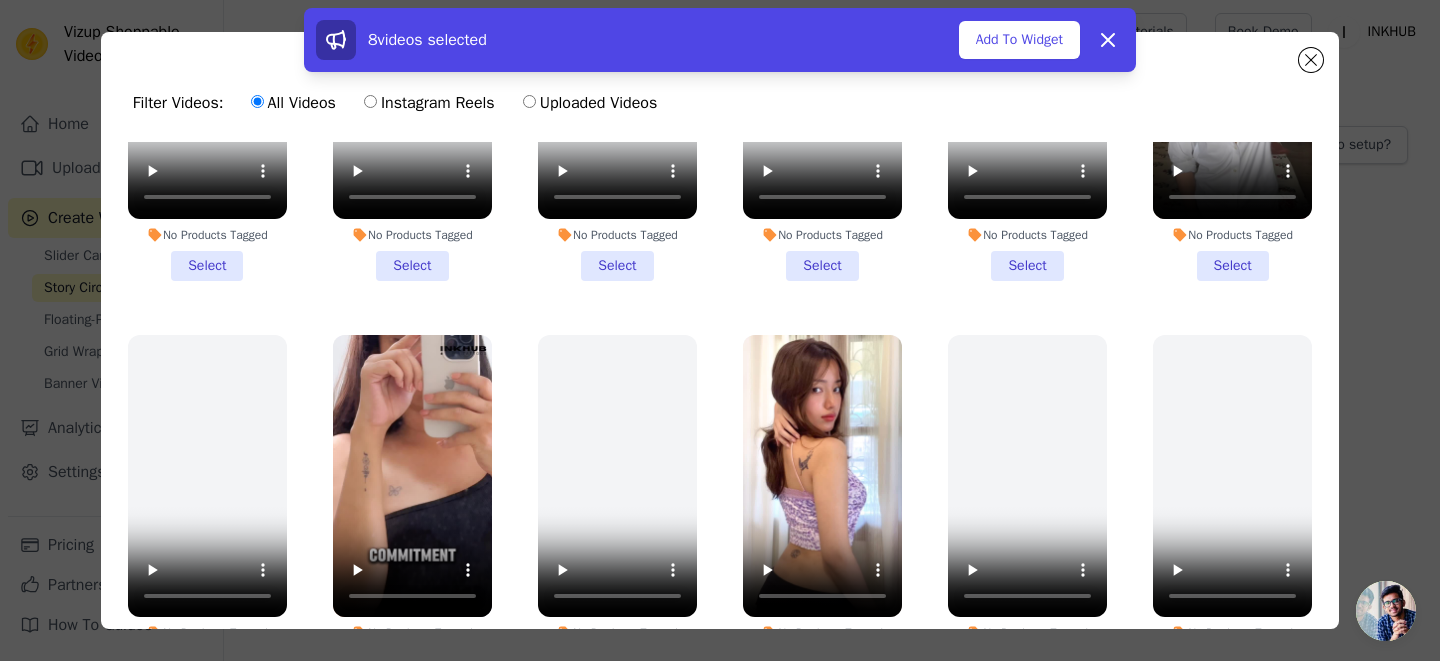 scroll, scrollTop: 2625, scrollLeft: 0, axis: vertical 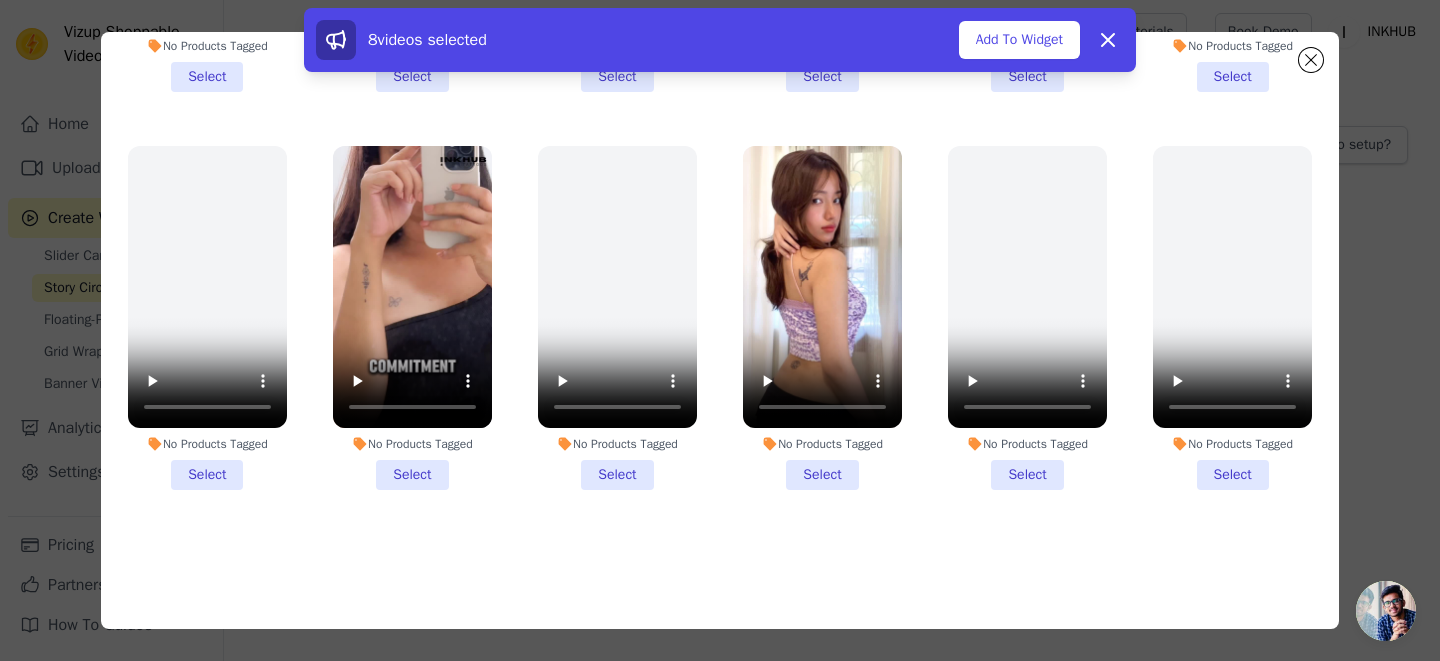 click on "No Products Tagged     Select" at bounding box center (822, 318) 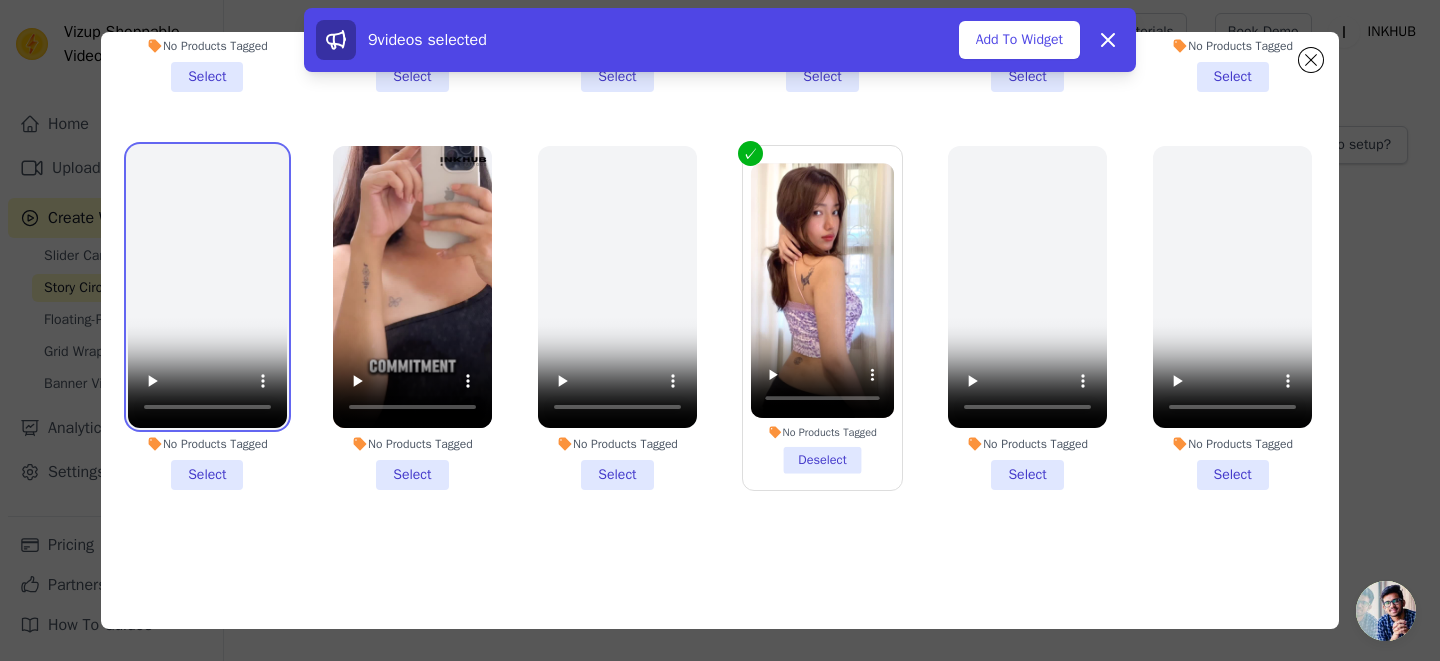 type 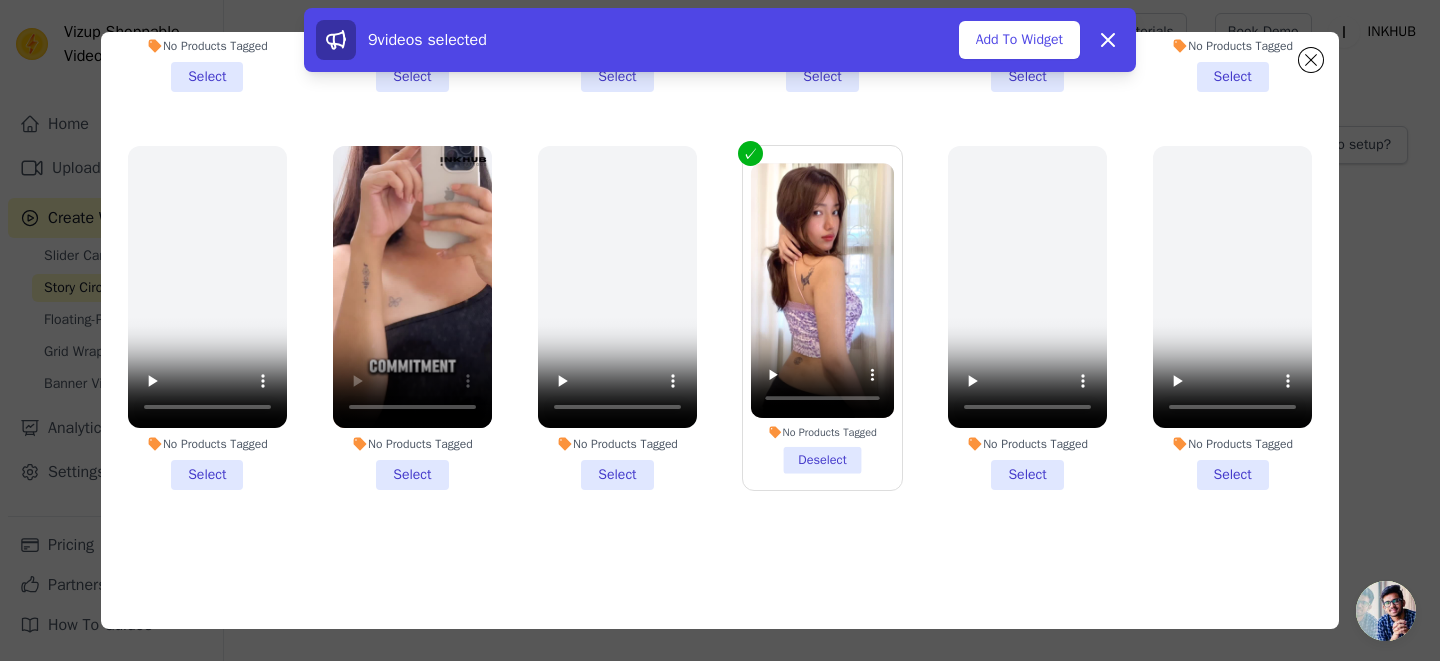 click on "No Products Tagged     Select" at bounding box center [412, 318] 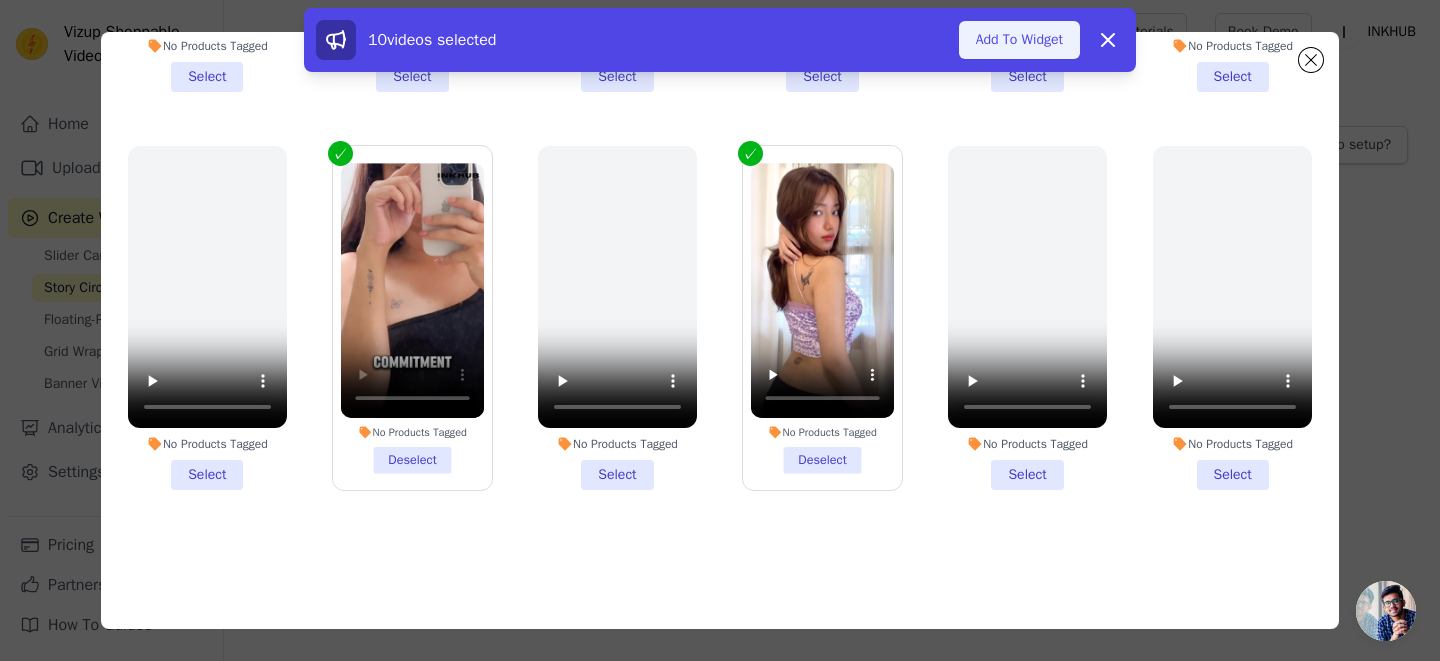 click on "Add To Widget" at bounding box center (1019, 40) 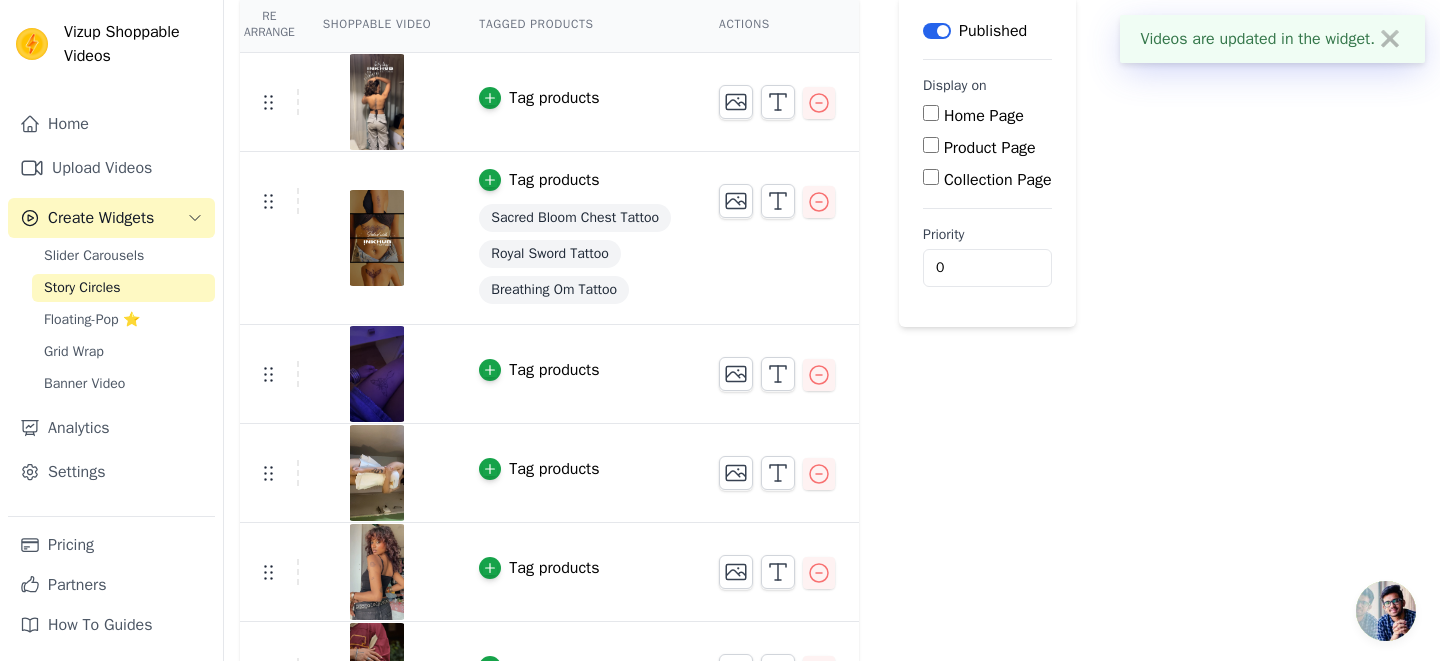 scroll, scrollTop: 189, scrollLeft: 0, axis: vertical 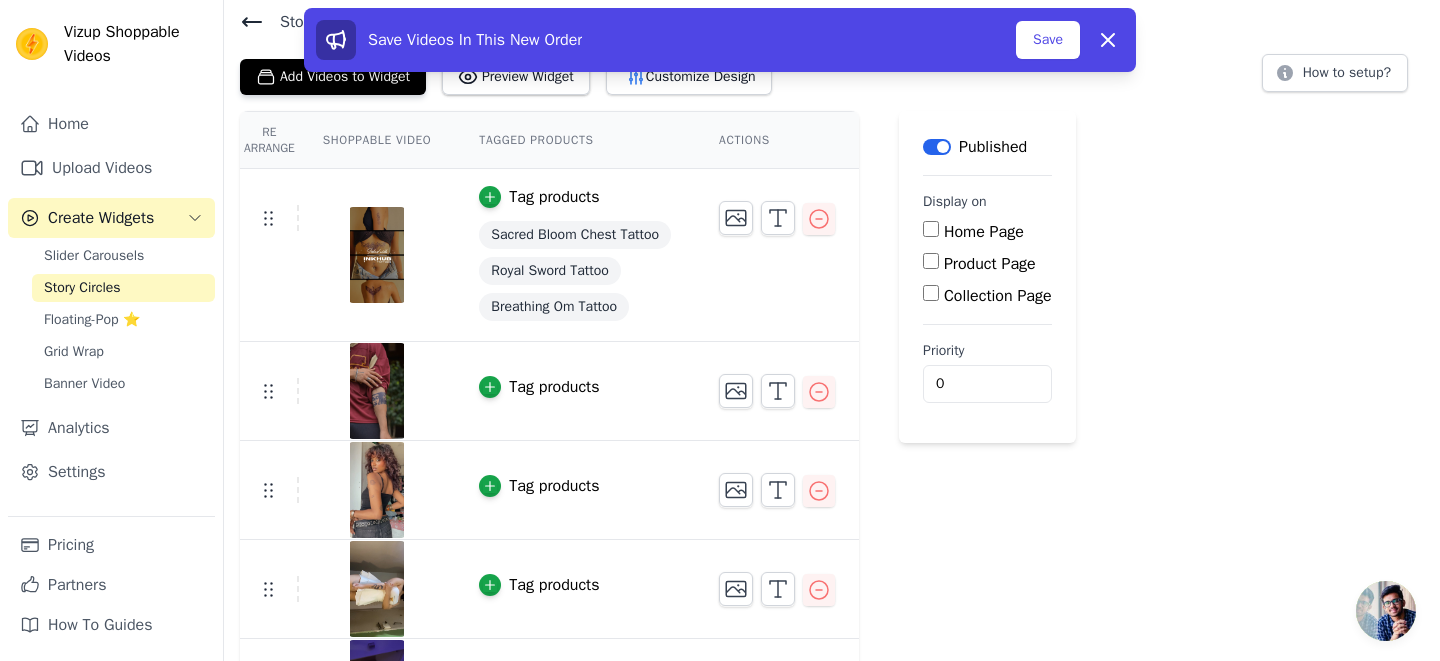 click on "Product Page" at bounding box center (990, 264) 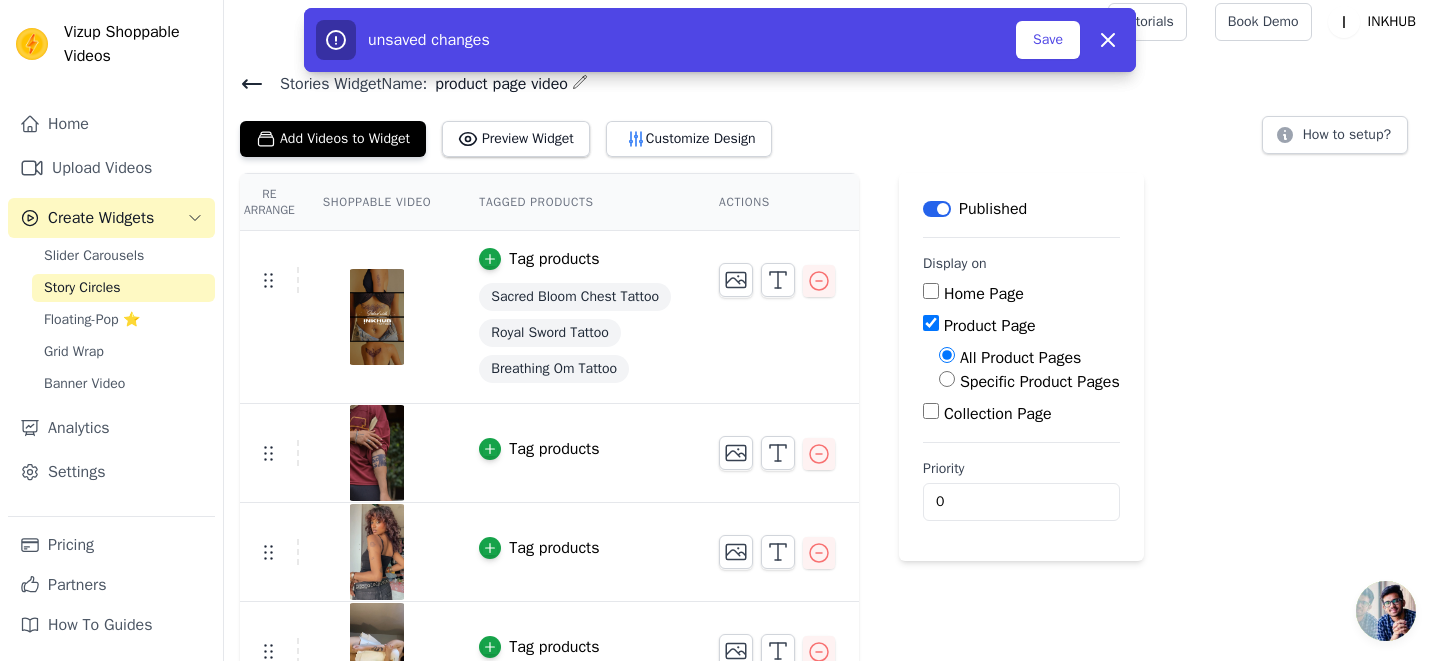 scroll, scrollTop: 0, scrollLeft: 0, axis: both 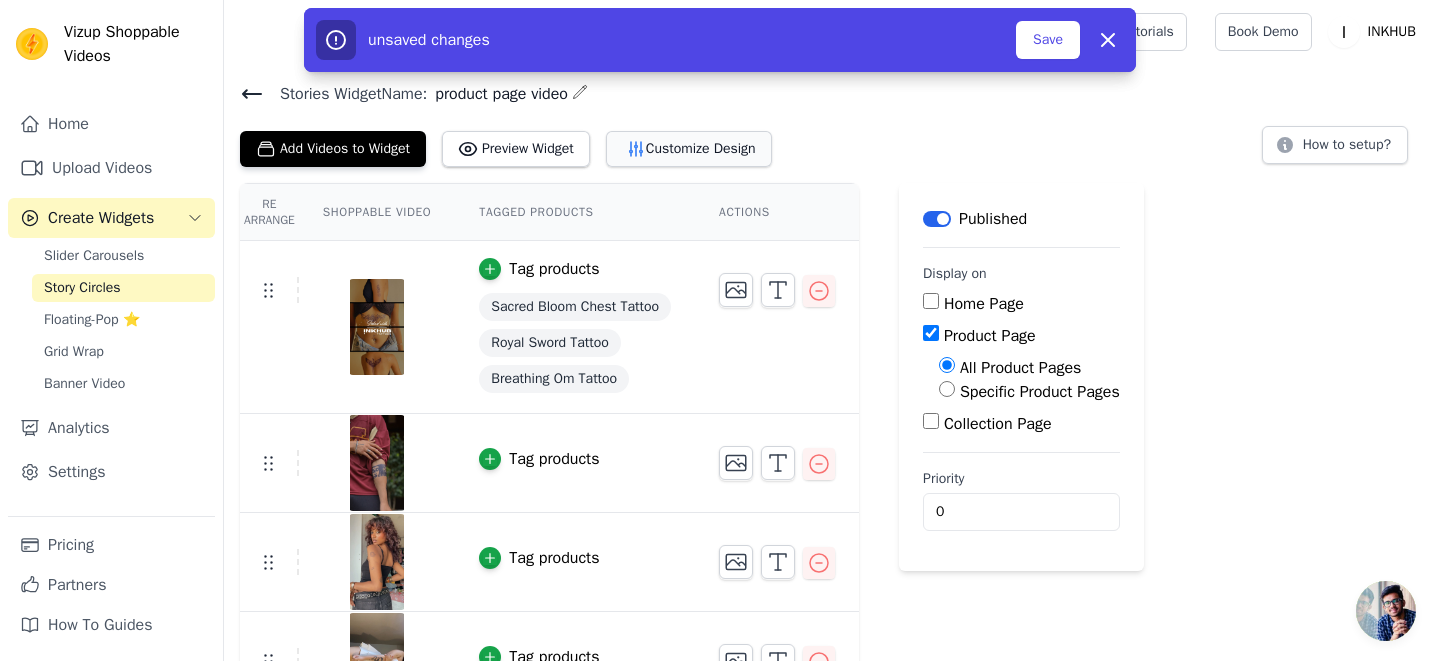 click on "Customize Design" at bounding box center [689, 149] 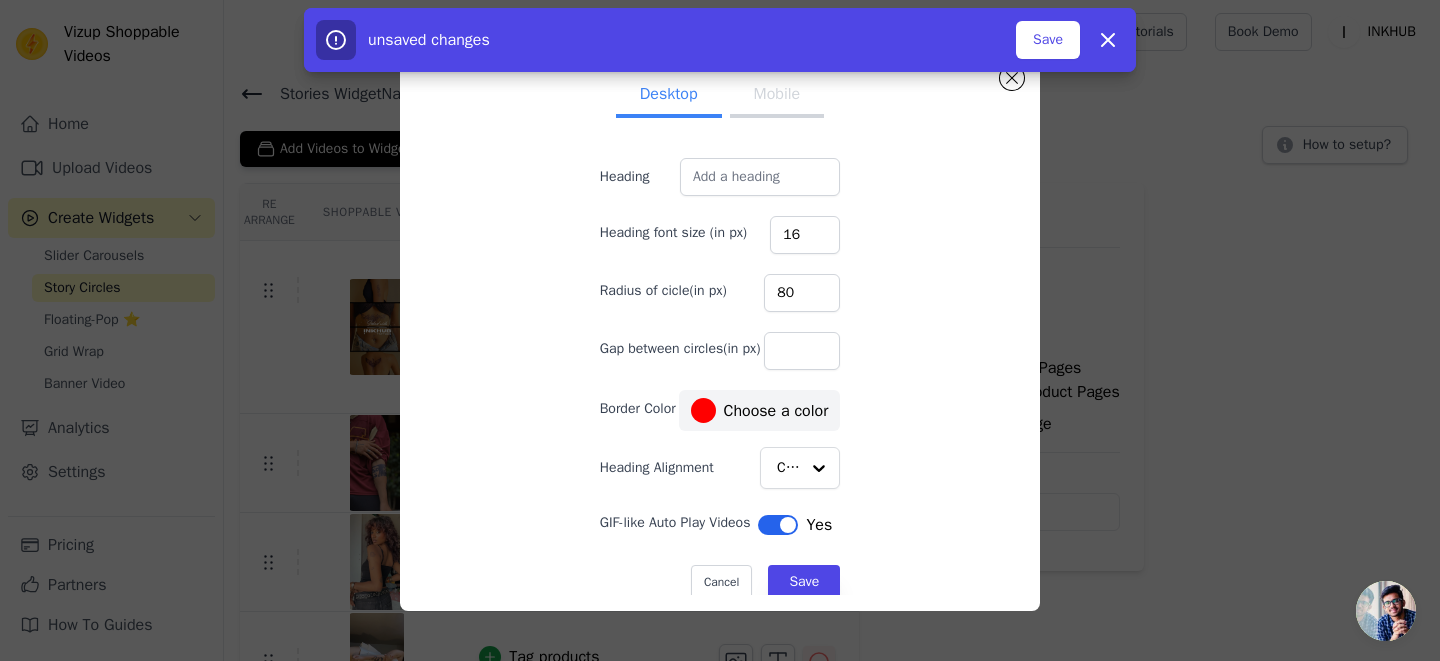 click on "Mobile" at bounding box center [777, 96] 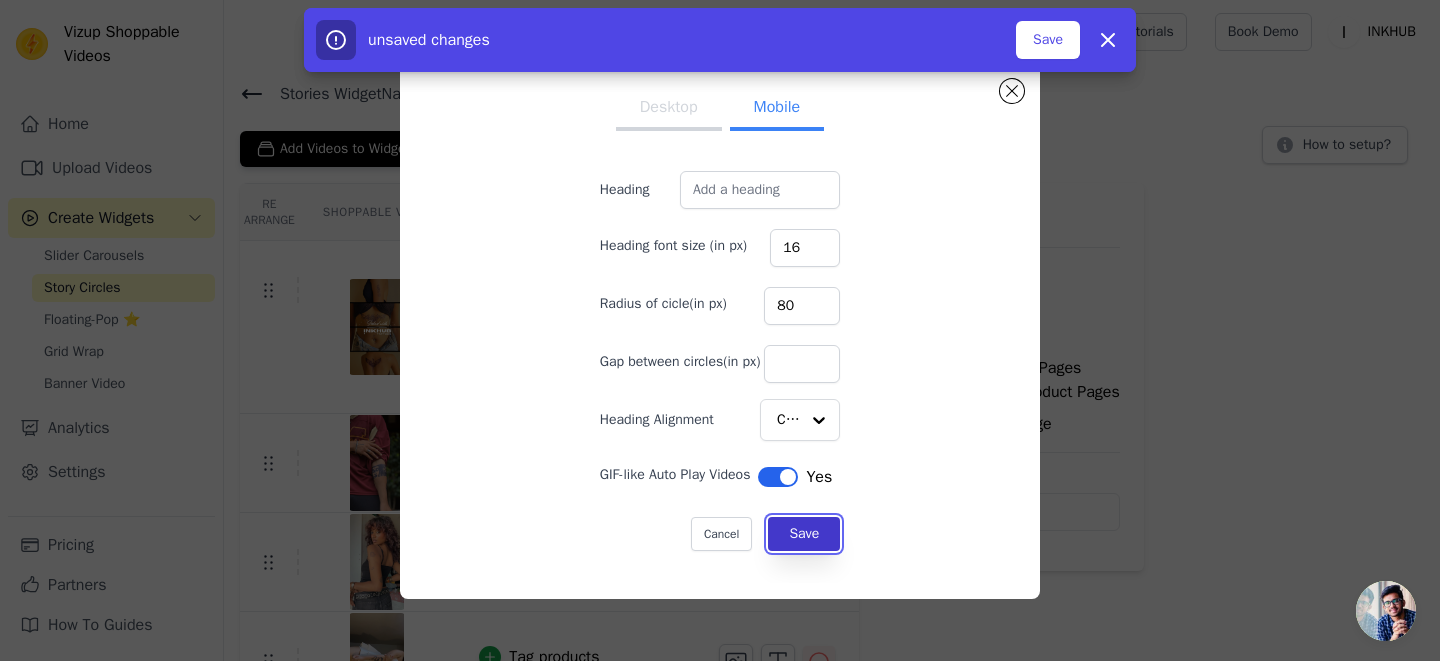 click on "Save" at bounding box center (804, 534) 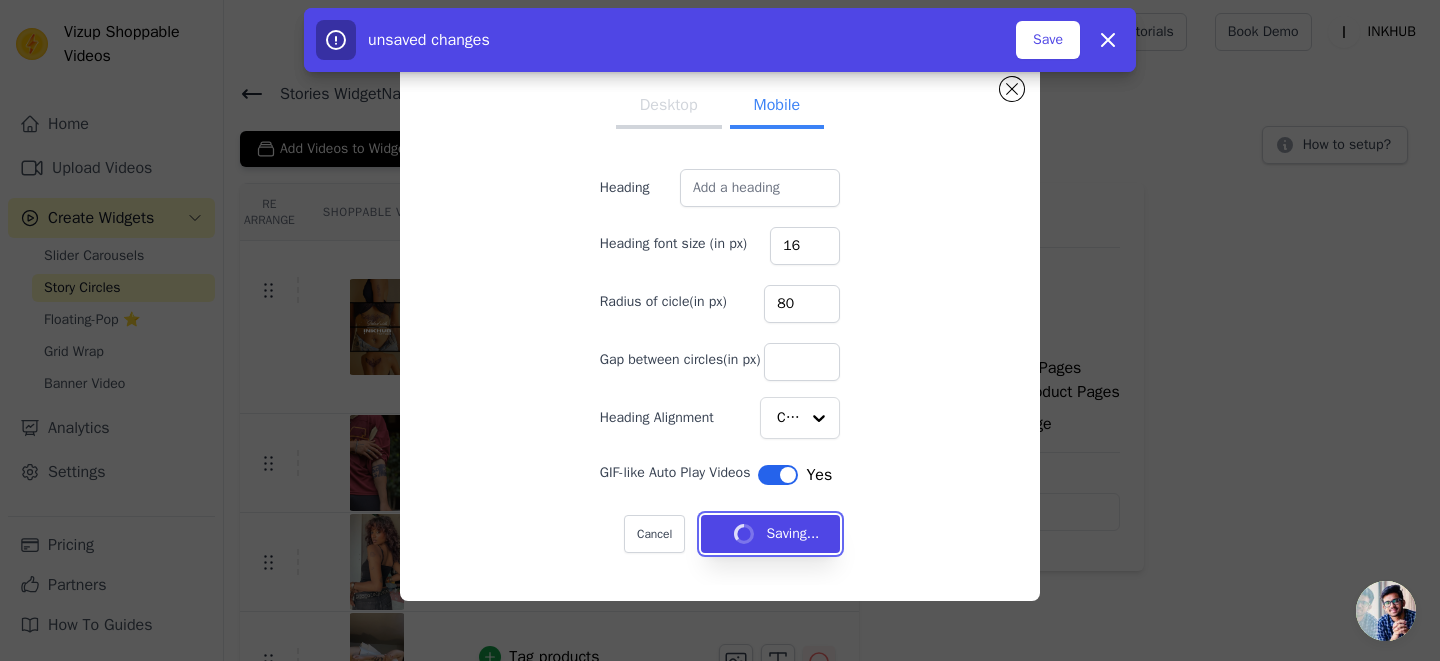 type 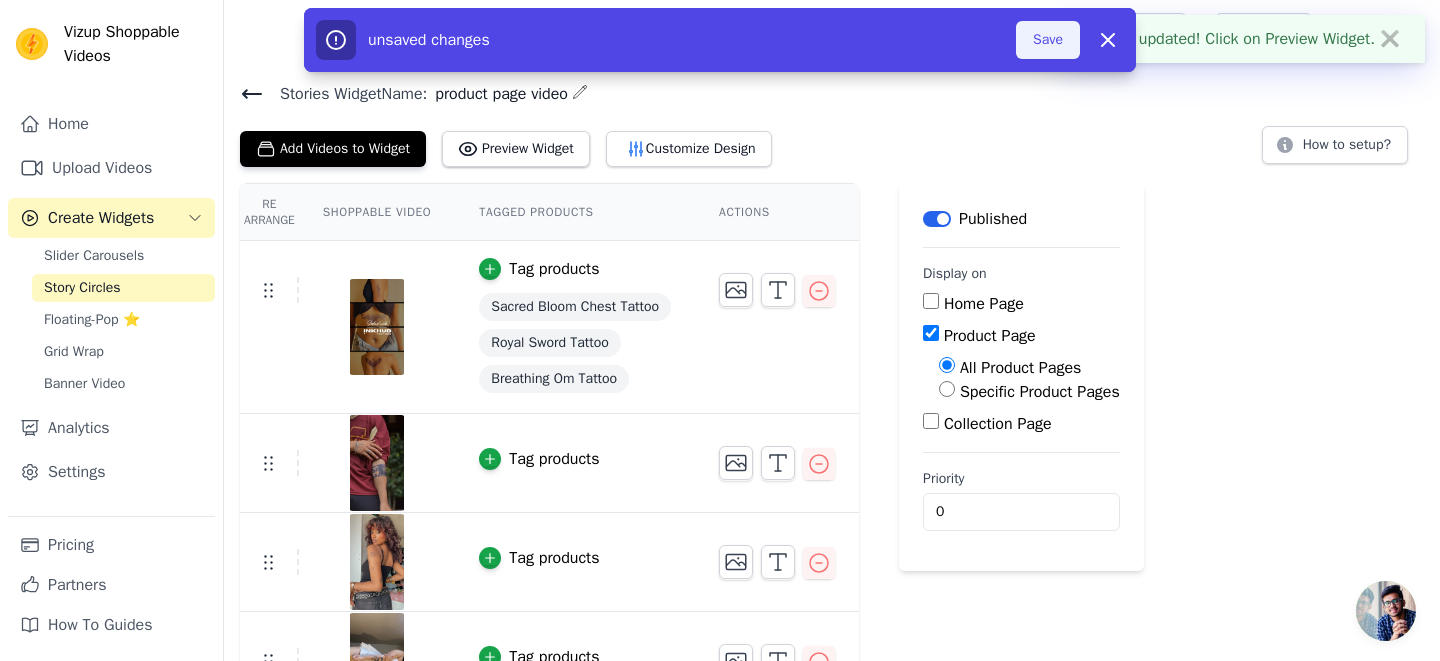 click on "Save" at bounding box center [1048, 40] 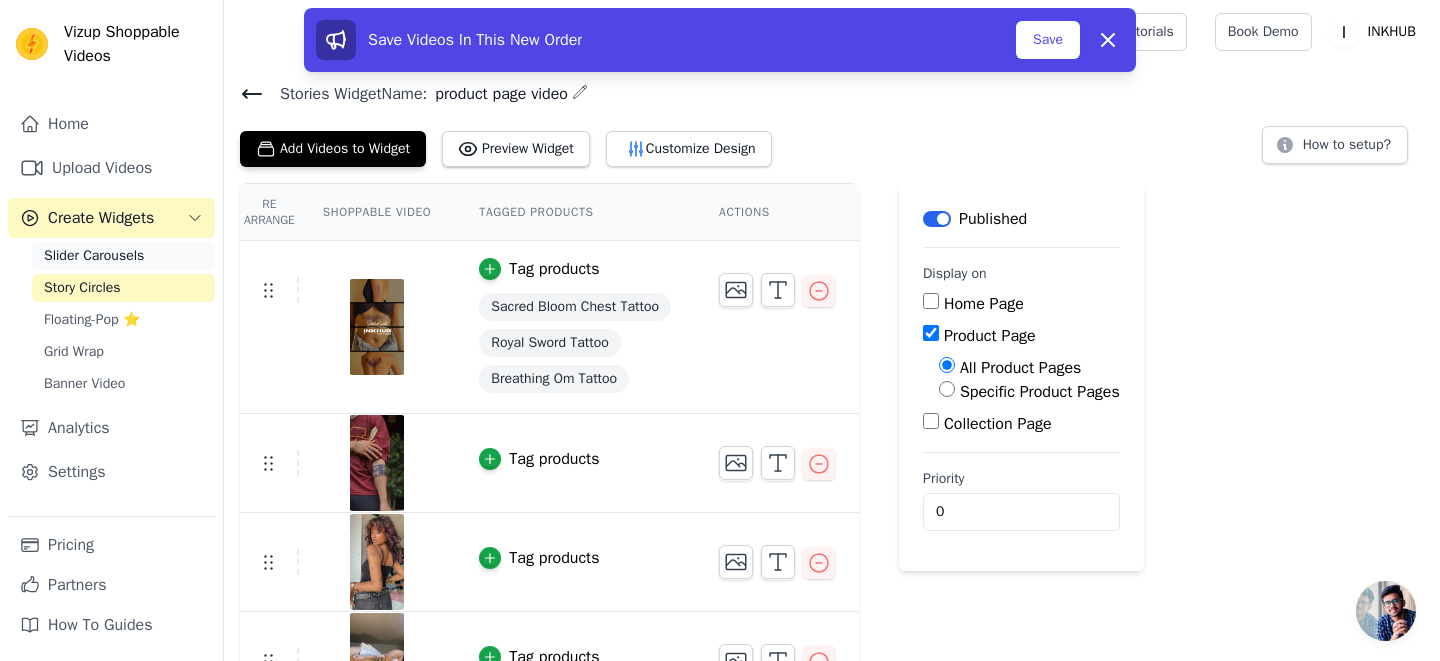 click on "Slider Carousels" at bounding box center (94, 256) 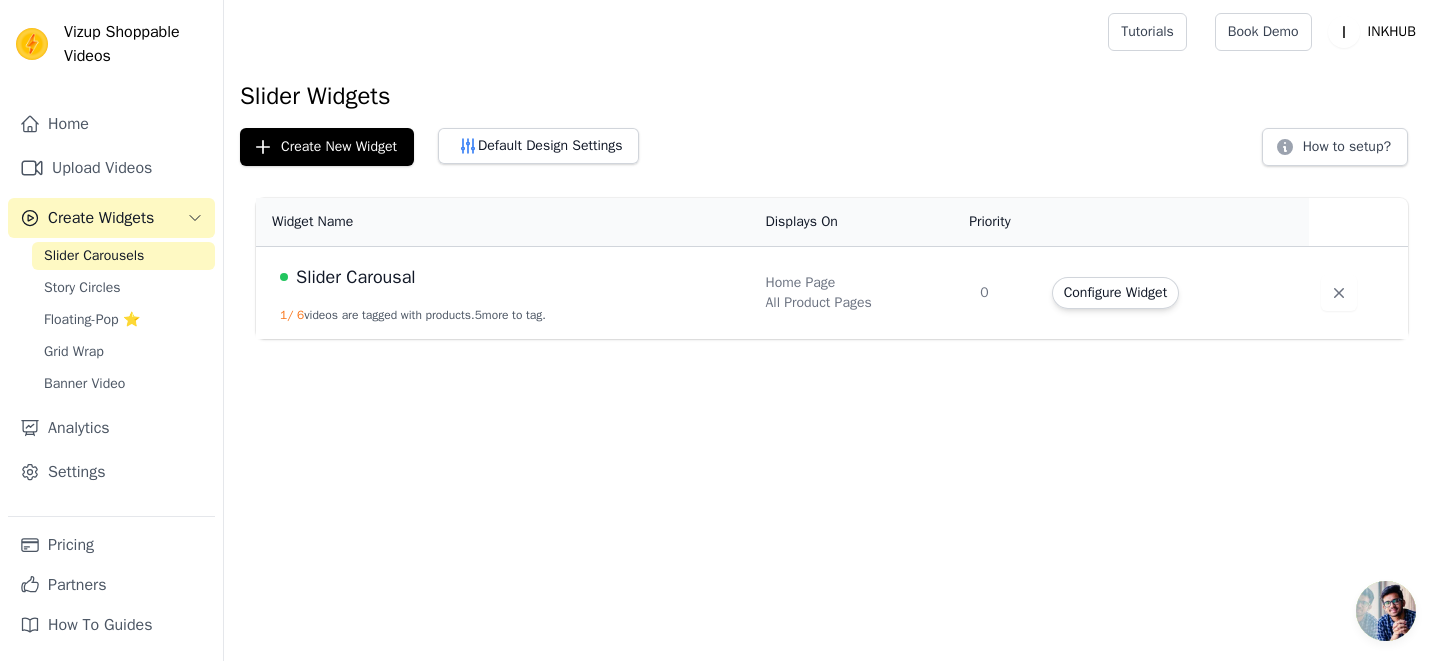 click on "All Product Pages" at bounding box center [860, 303] 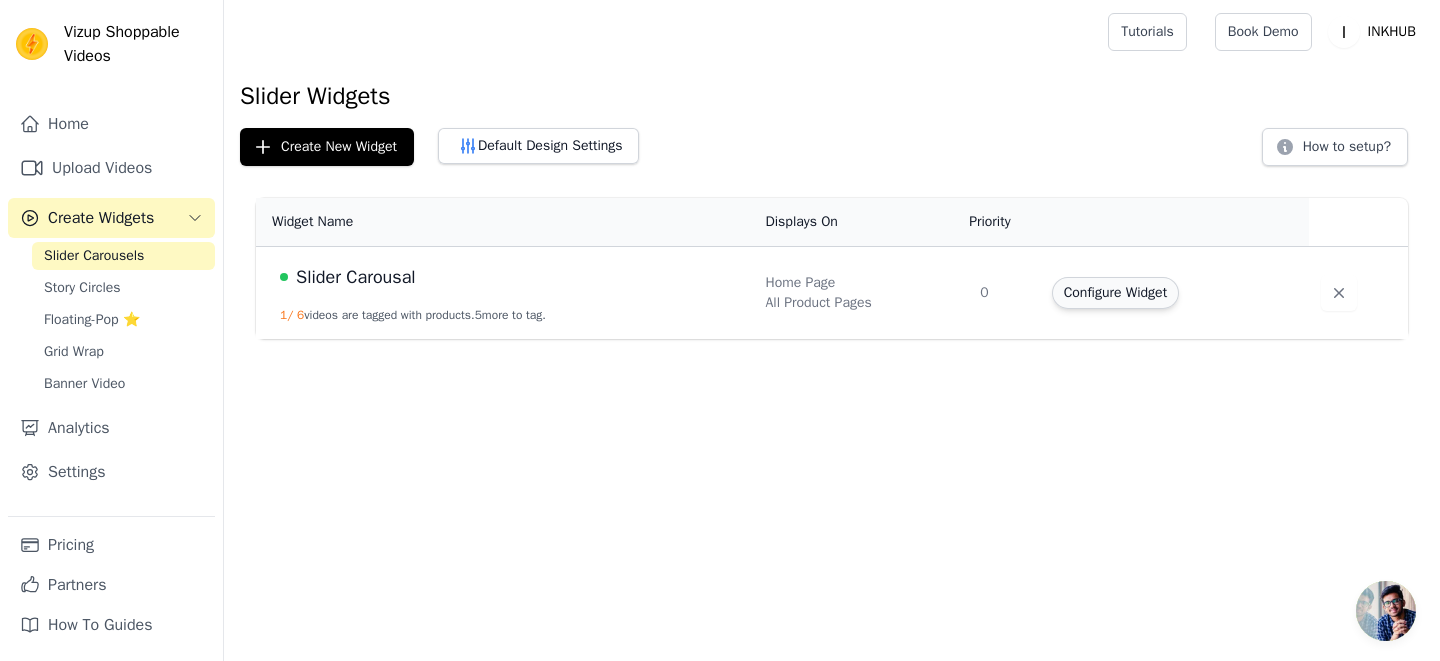 click on "Configure Widget" at bounding box center [1115, 293] 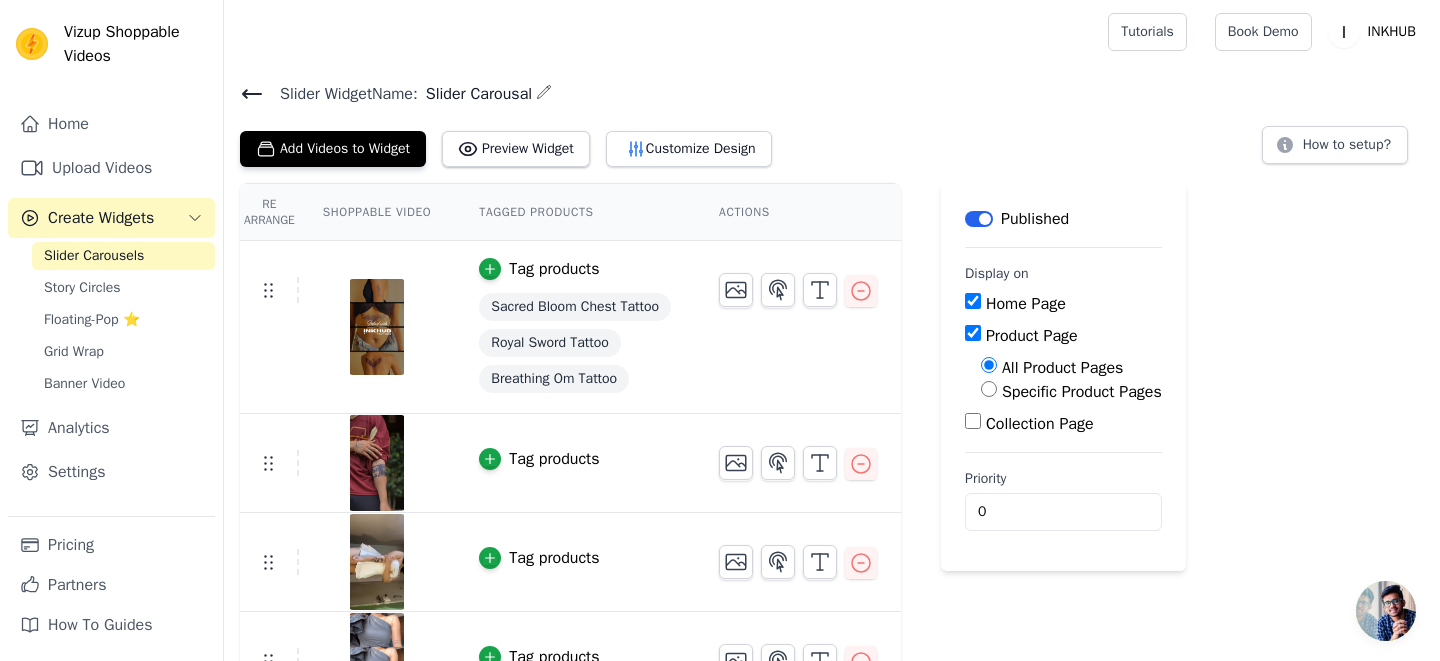 click on "Product Page" at bounding box center [973, 333] 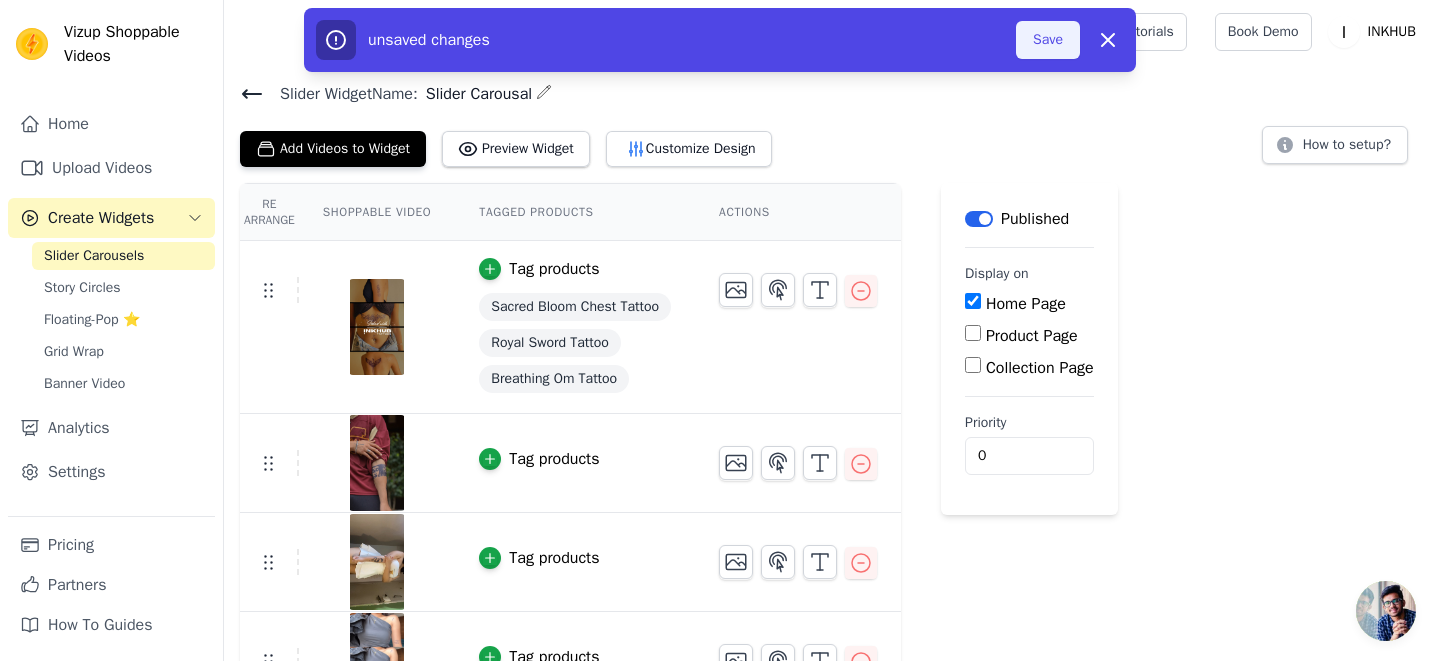 click on "Save" at bounding box center [1048, 40] 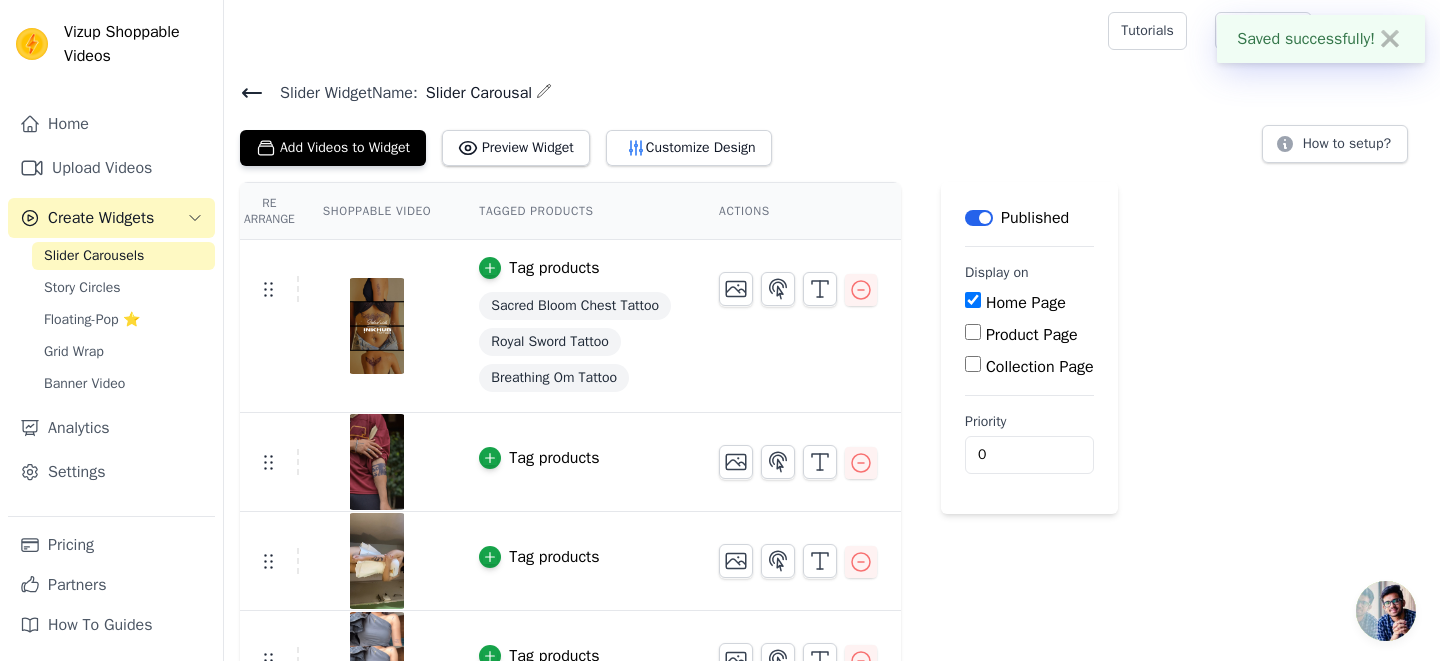 scroll, scrollTop: 0, scrollLeft: 0, axis: both 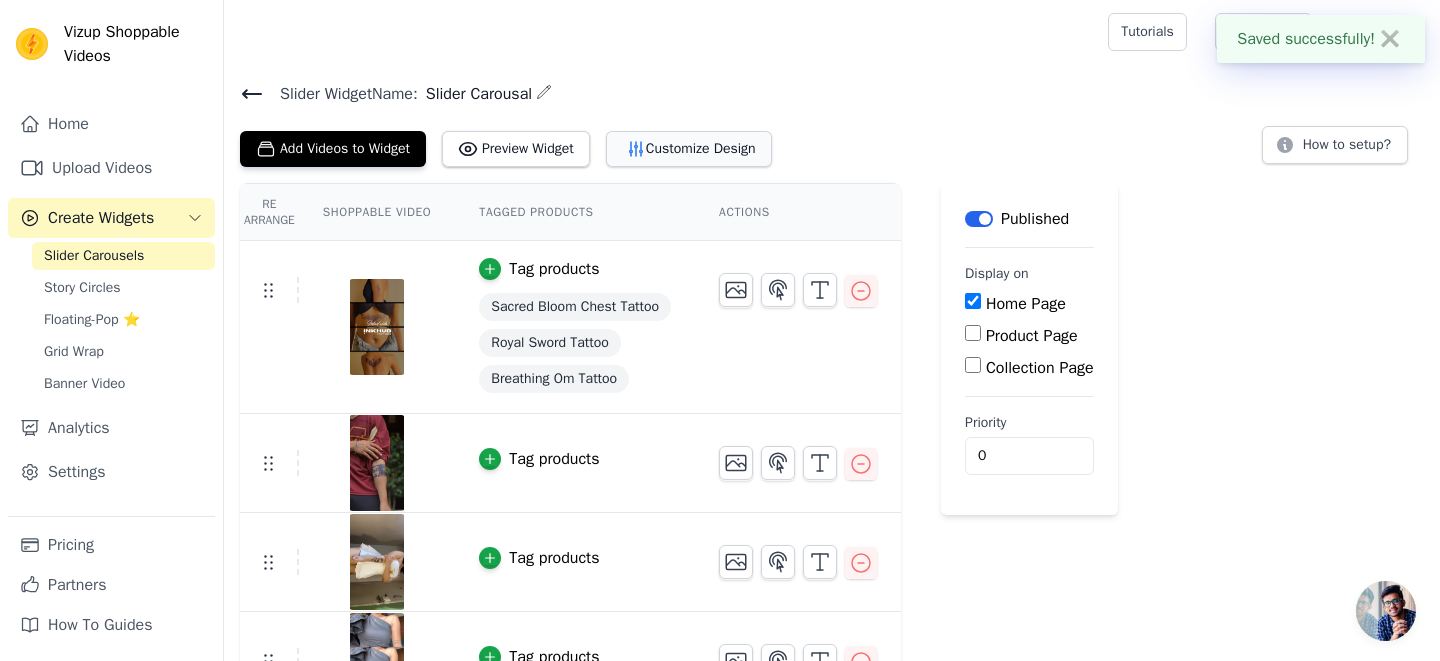 click on "Customize Design" at bounding box center [689, 149] 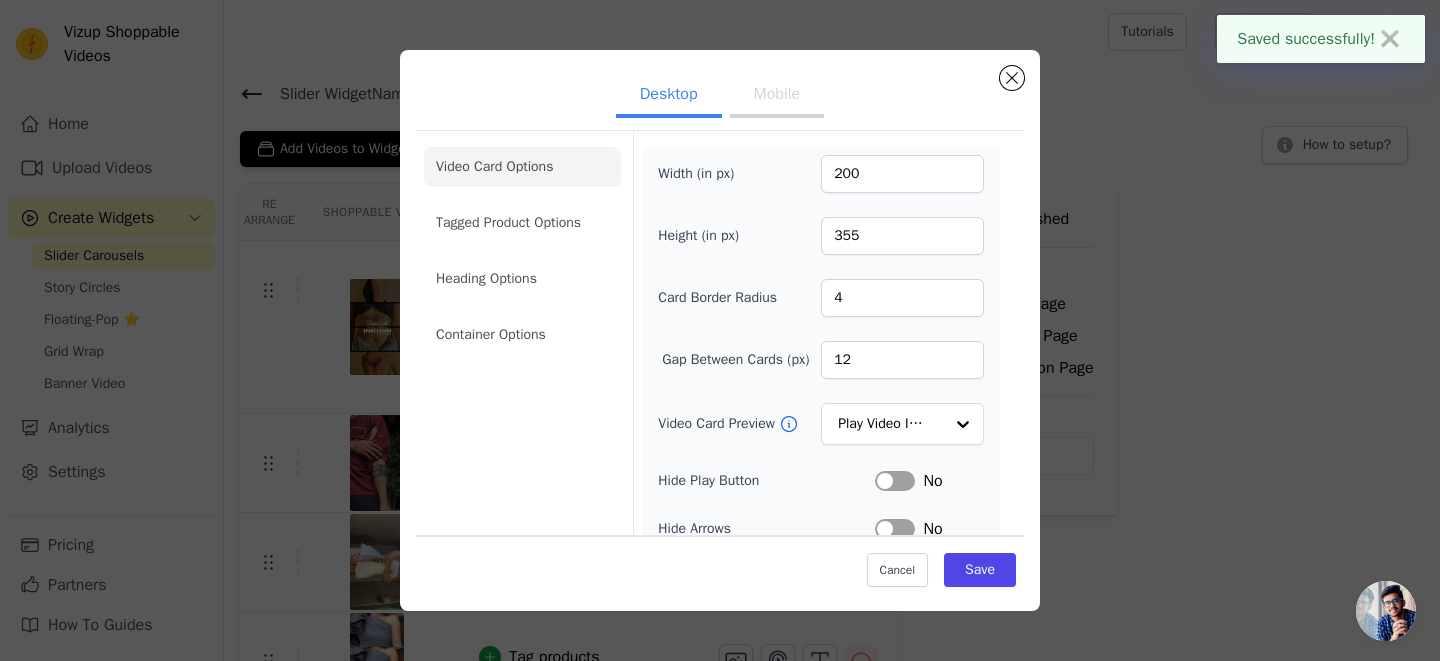 click on "Mobile" at bounding box center [777, 96] 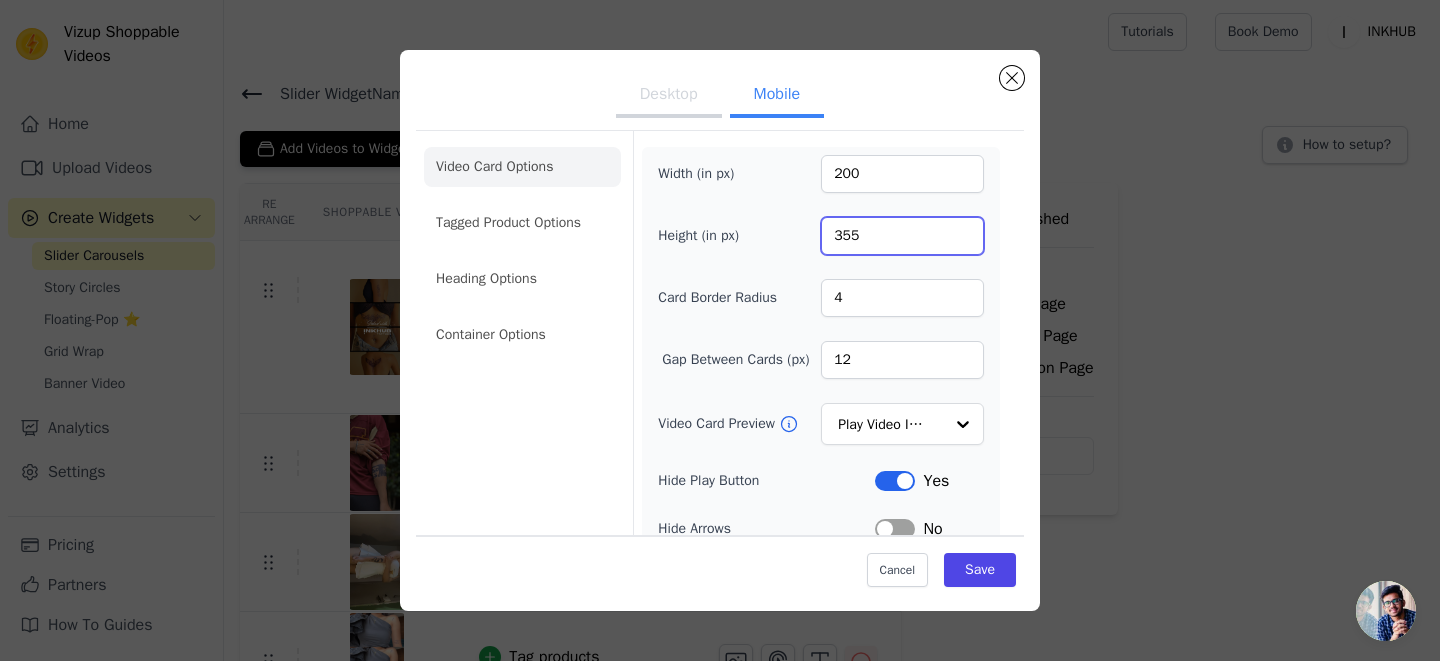 click on "355" at bounding box center [902, 236] 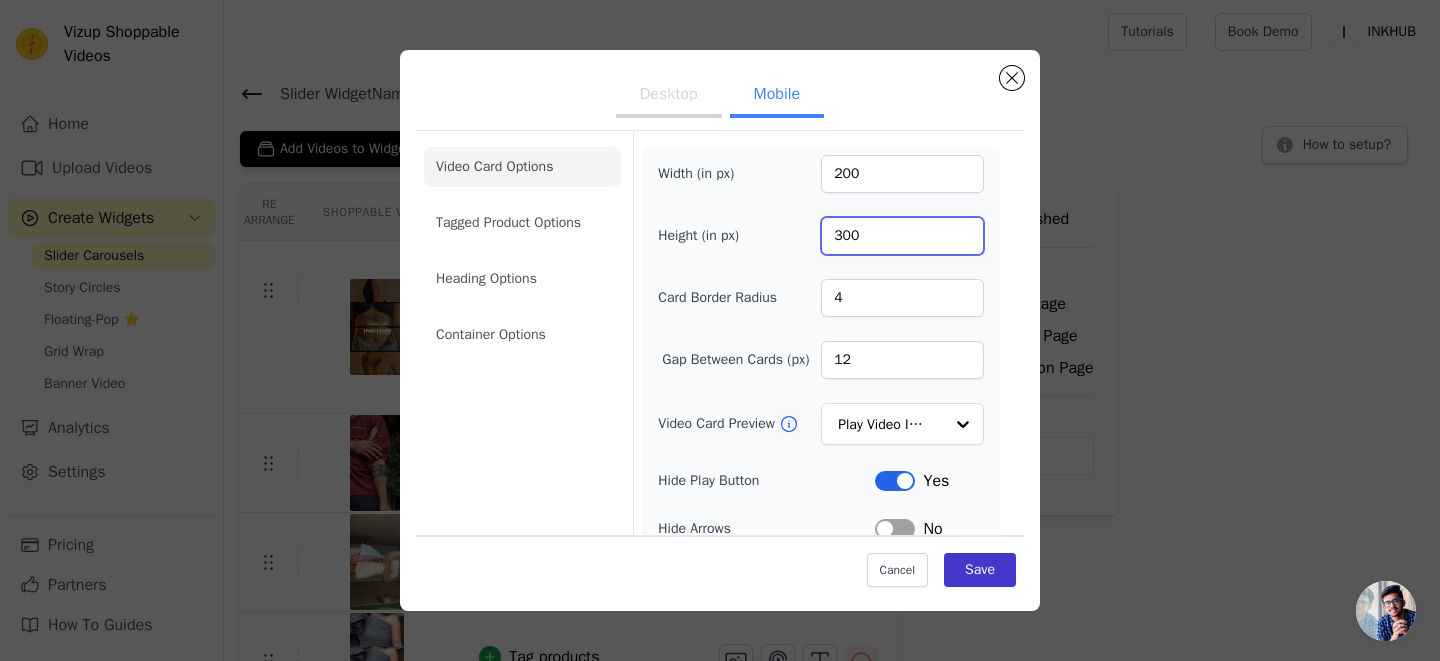type on "300" 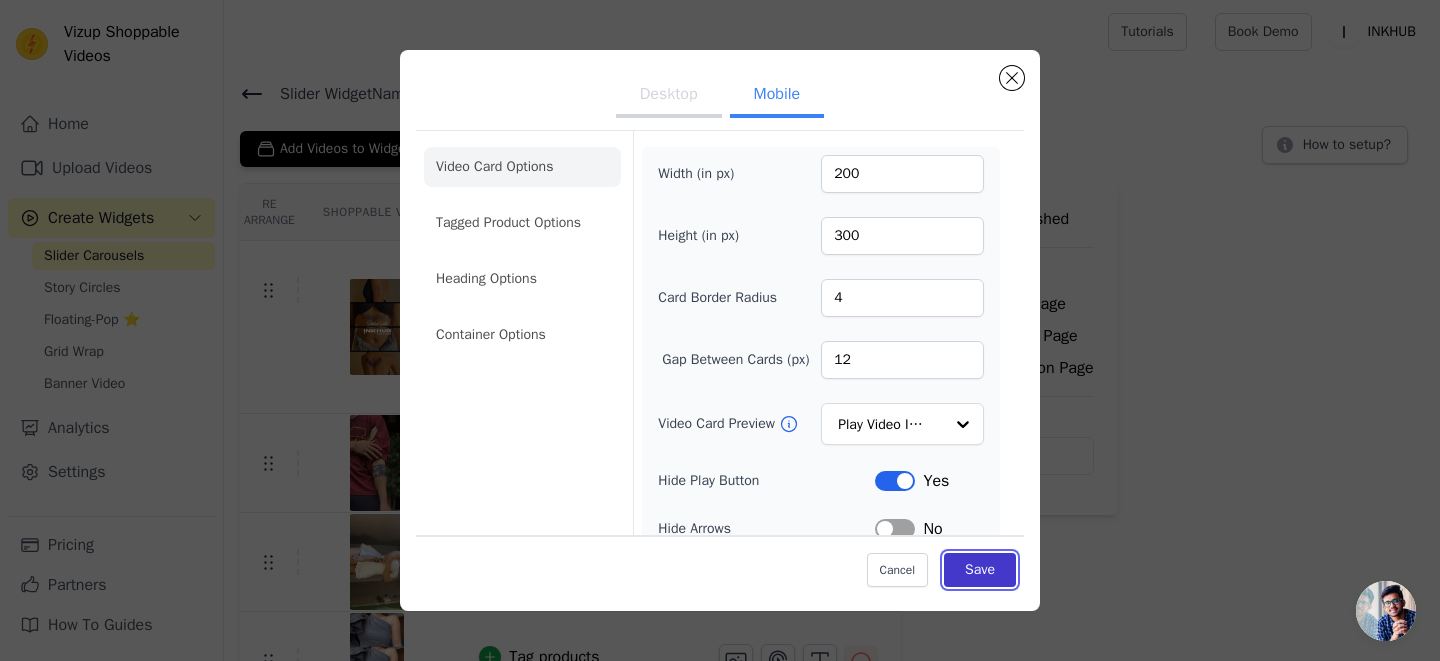 click on "Save" at bounding box center [980, 570] 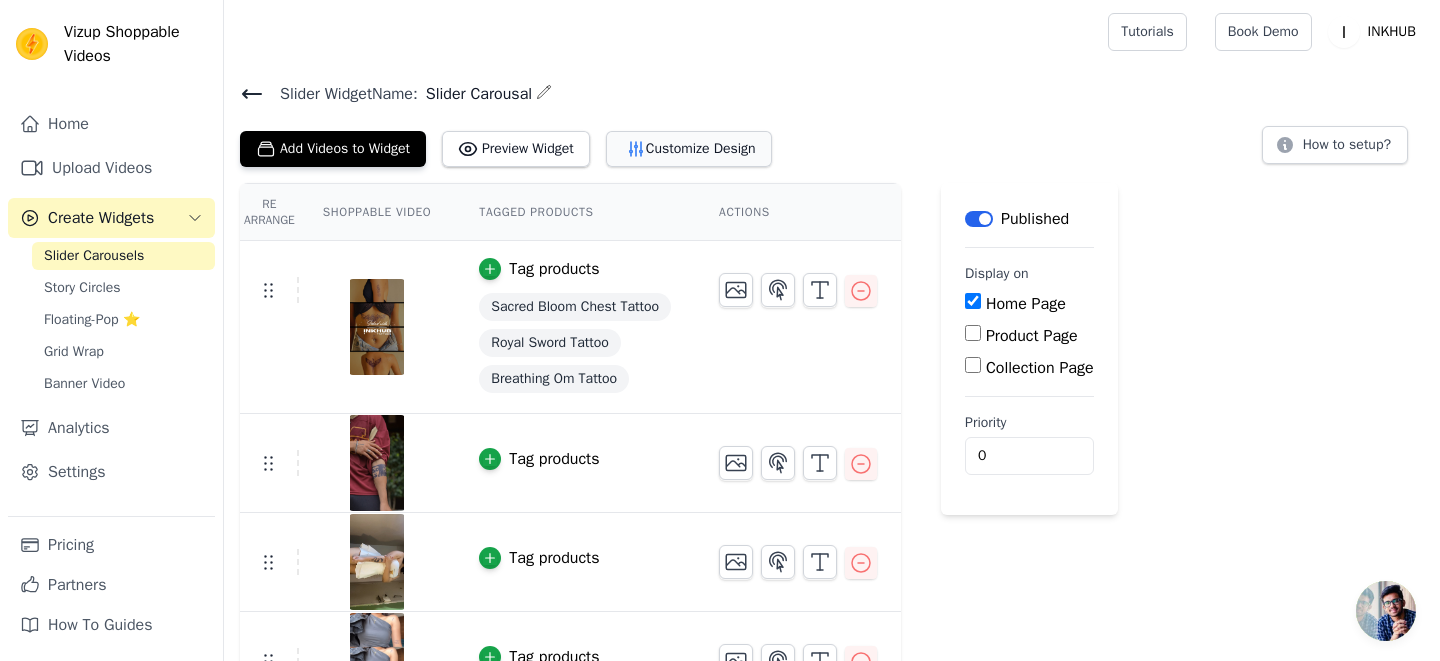 click on "Customize Design" at bounding box center [689, 149] 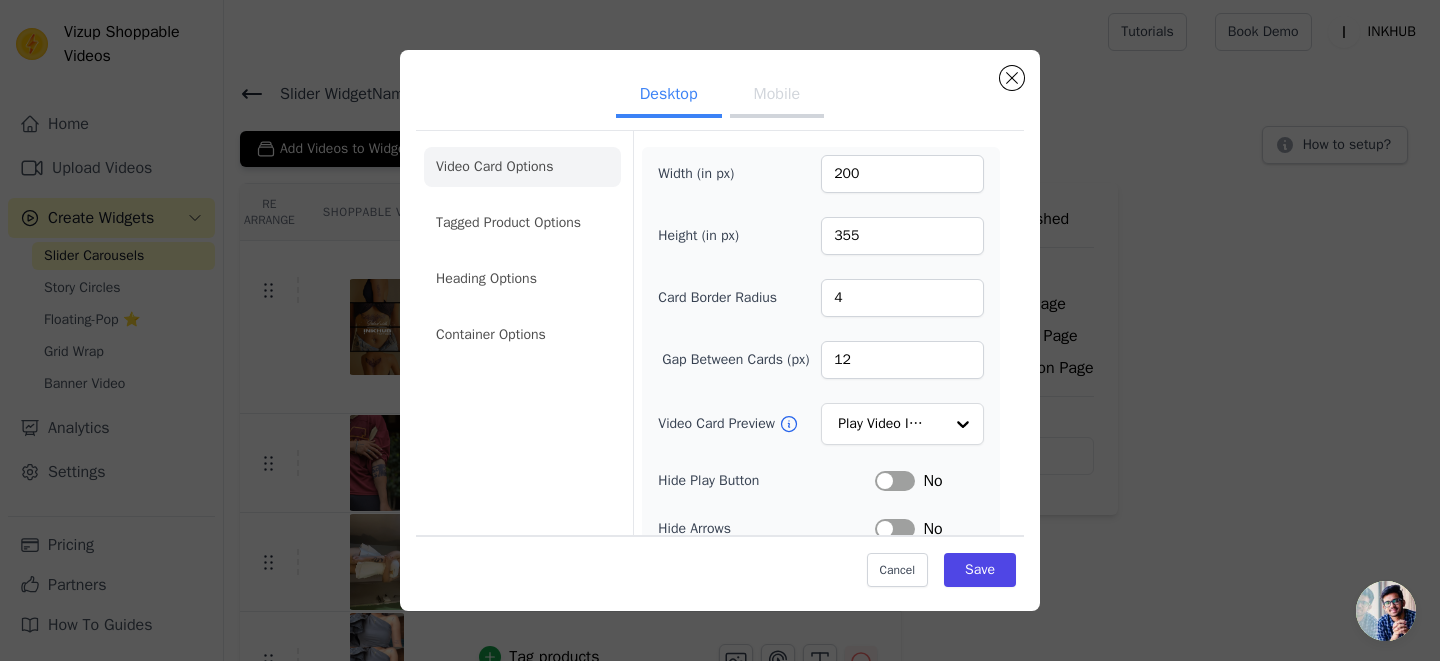 click on "Mobile" at bounding box center (777, 96) 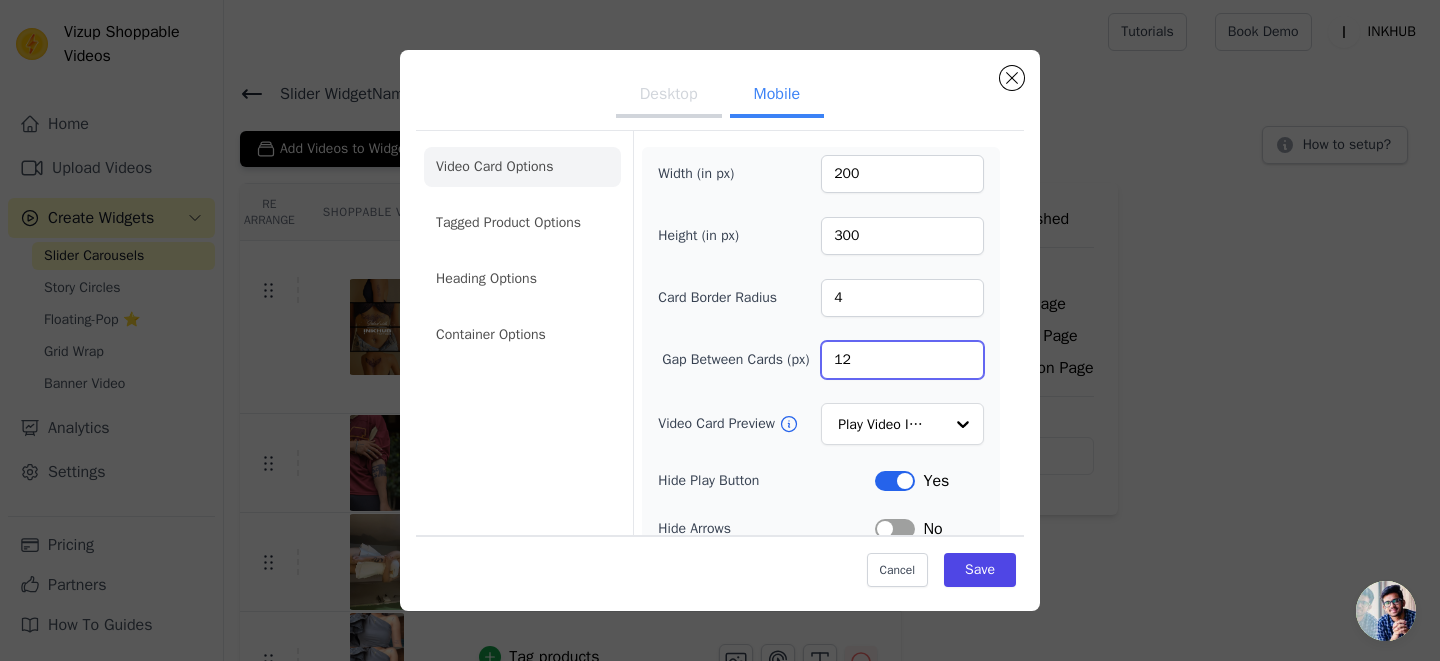 click on "12" at bounding box center (902, 360) 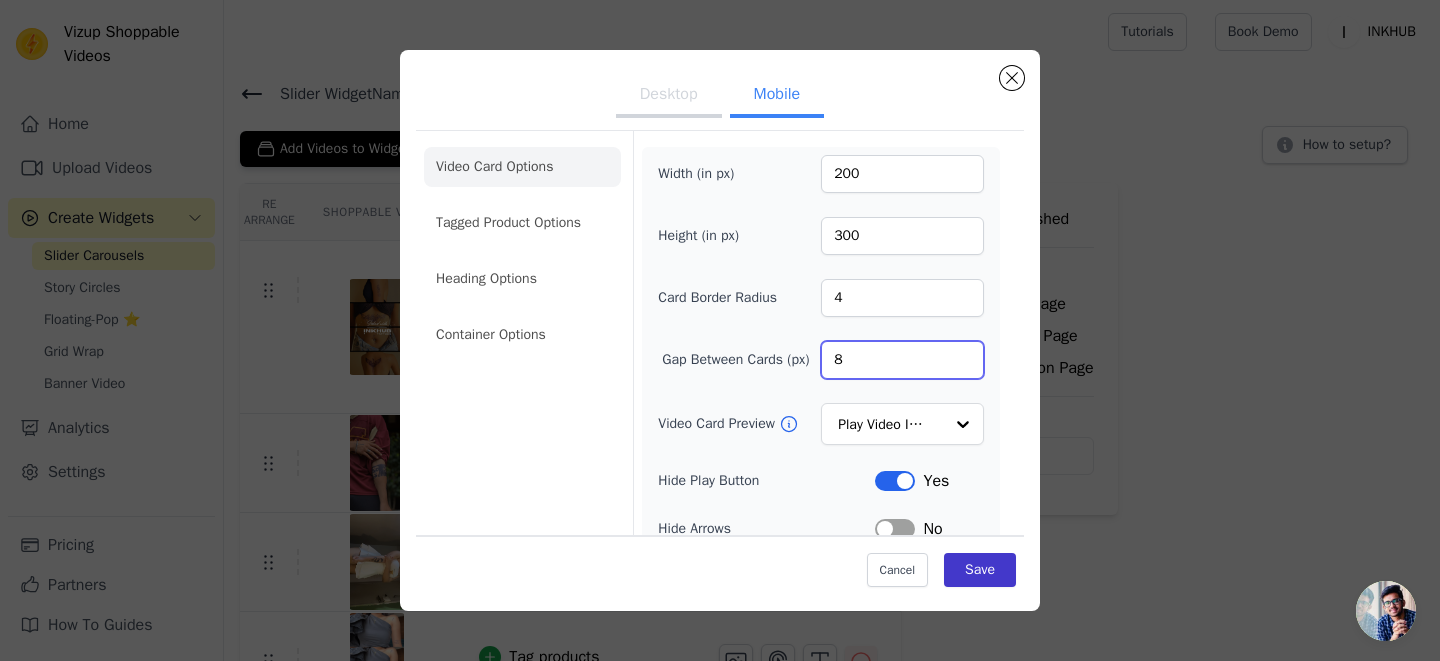 type on "8" 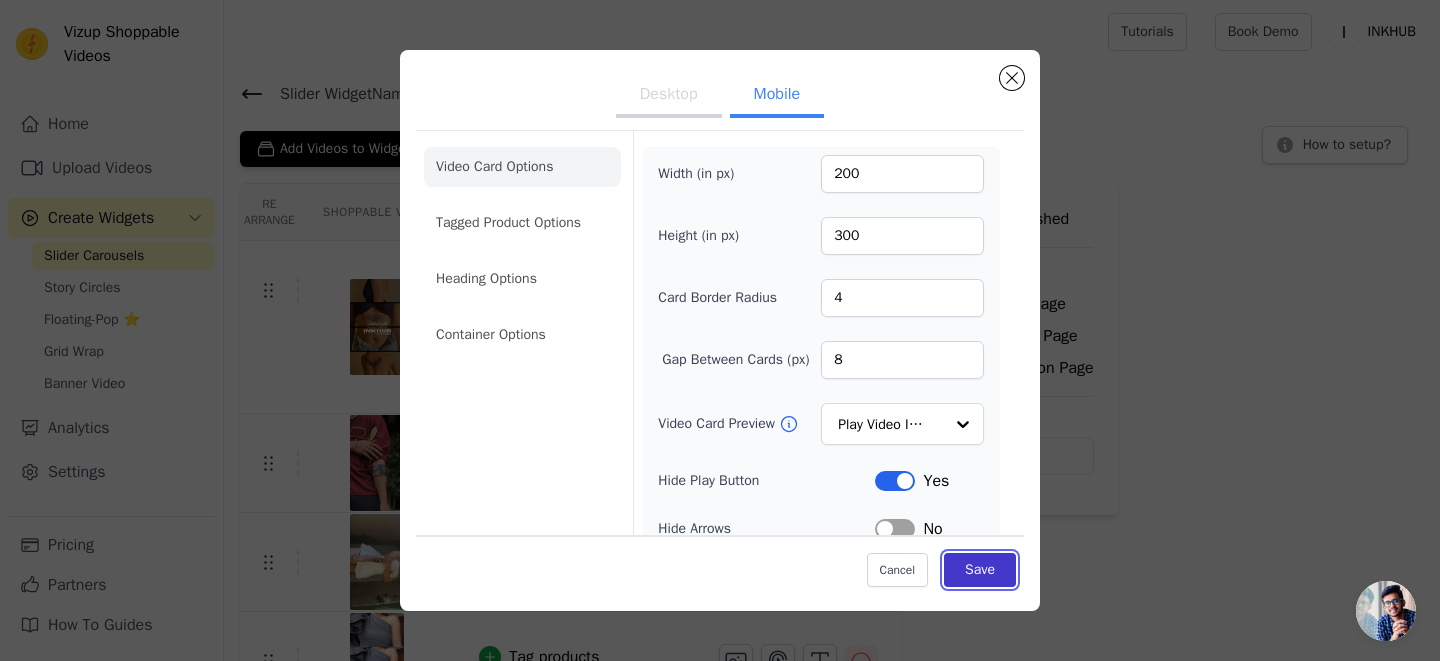 click on "Save" at bounding box center [980, 570] 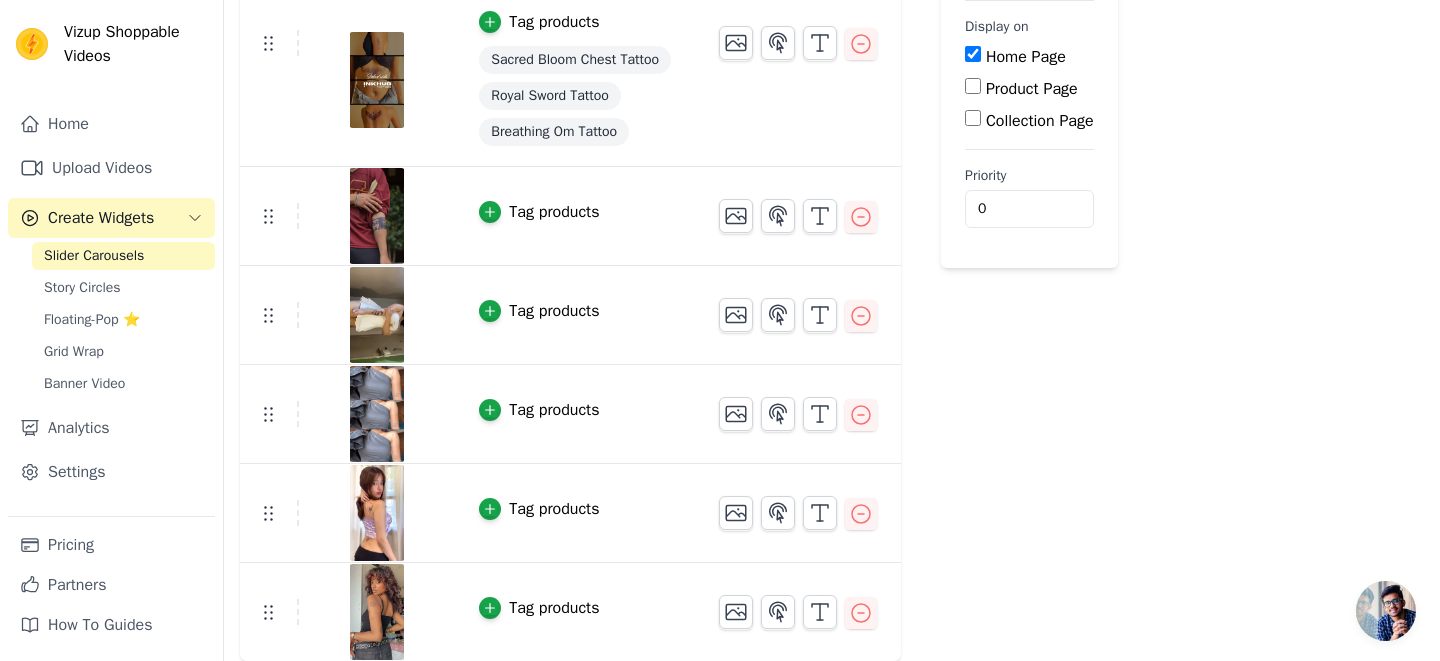 scroll, scrollTop: 0, scrollLeft: 0, axis: both 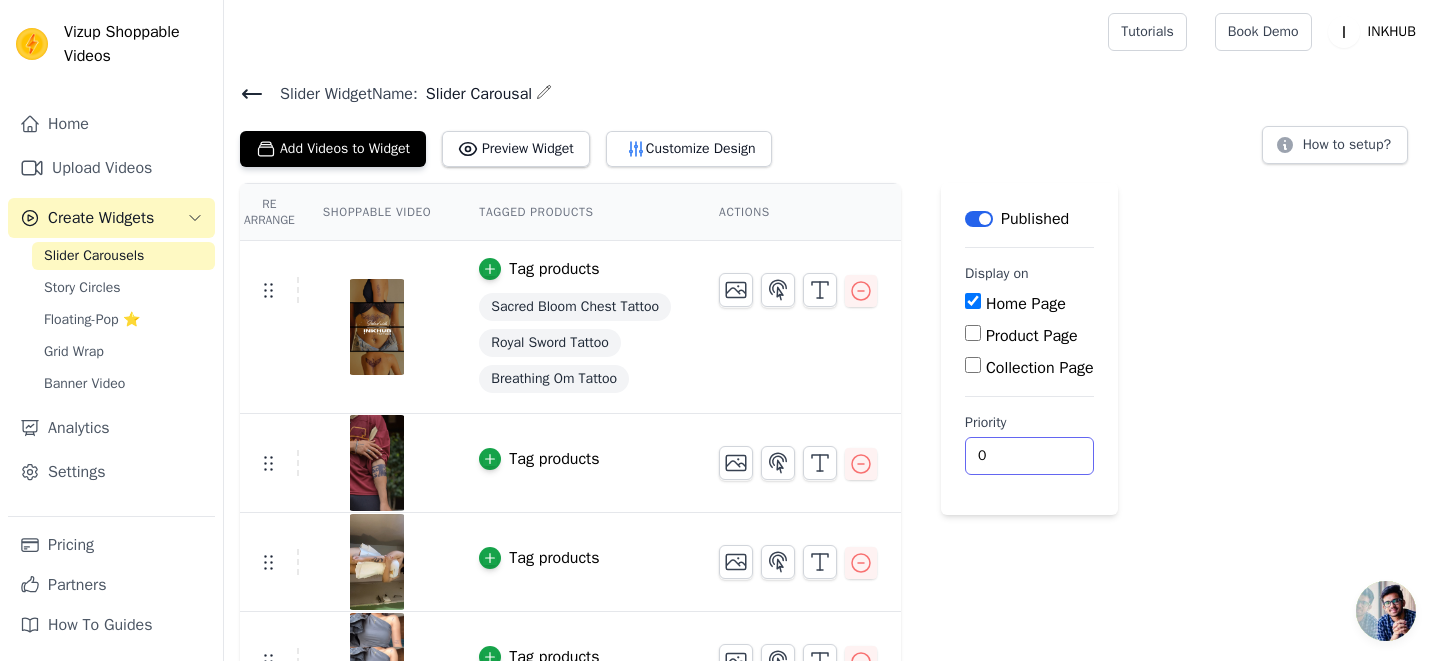 click on "0" at bounding box center [1029, 456] 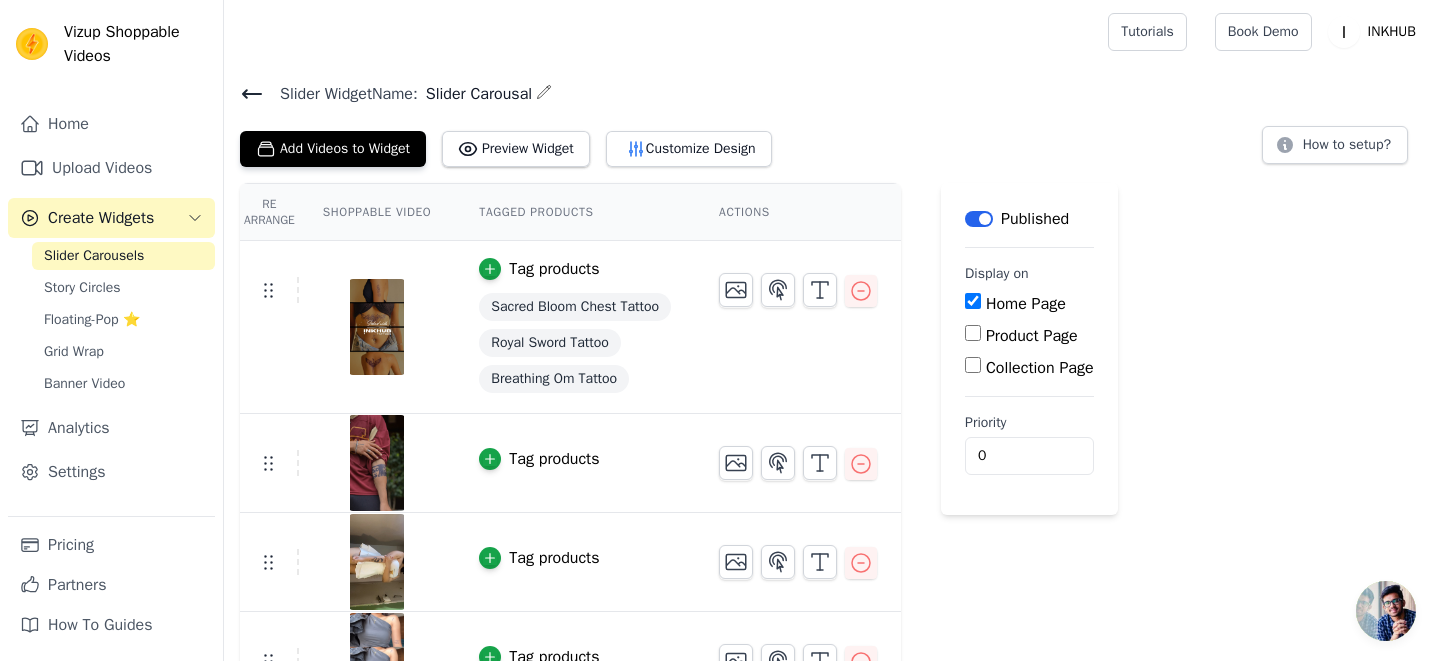 click on "Re Arrange   Shoppable Video   Tagged Products   Actions             Tag products   Sacred Bloom Chest Tattoo   Royal Sword Tattoo   Breathing Om Tattoo                             Tag products                             Tag products                             Tag products                             Tag products                             Tag products                       Save Videos In This New Order   Save   Dismiss     Label     Published     Display on     Home Page     Product Page       Collection Page       Priority   0" at bounding box center (832, 546) 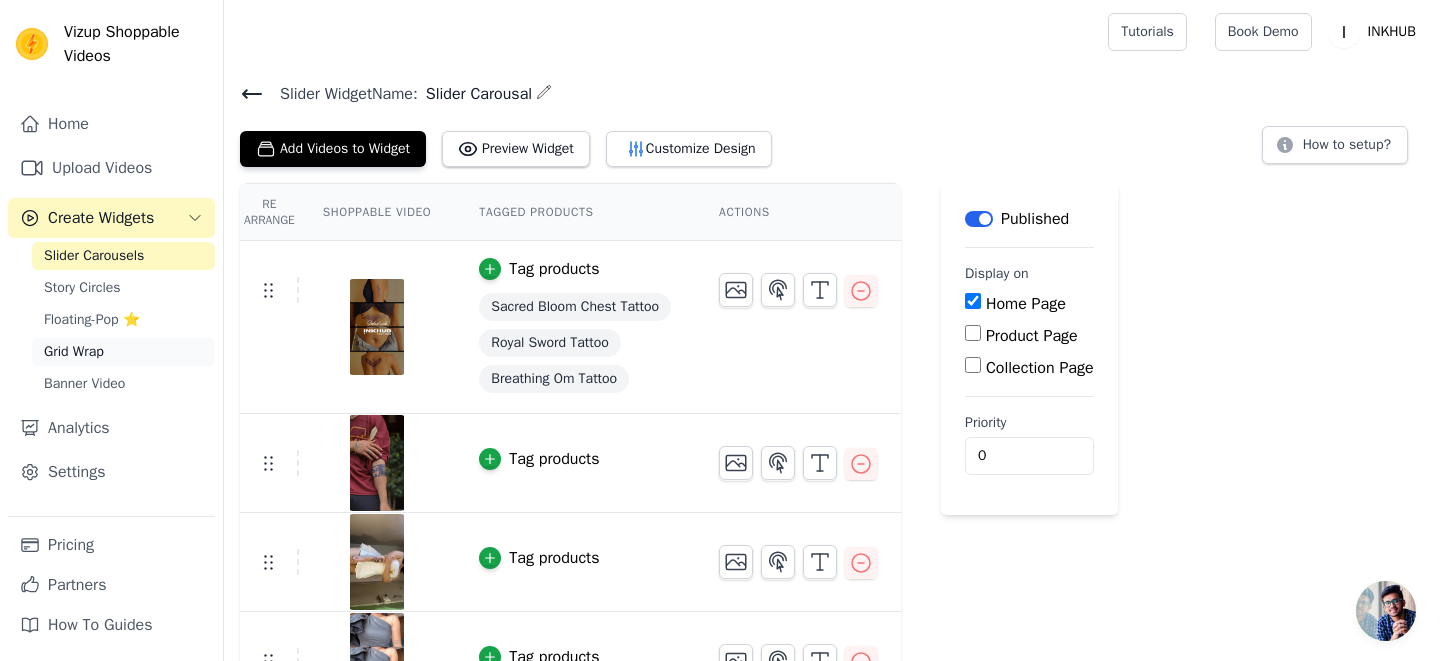 click on "Grid Wrap" at bounding box center [123, 352] 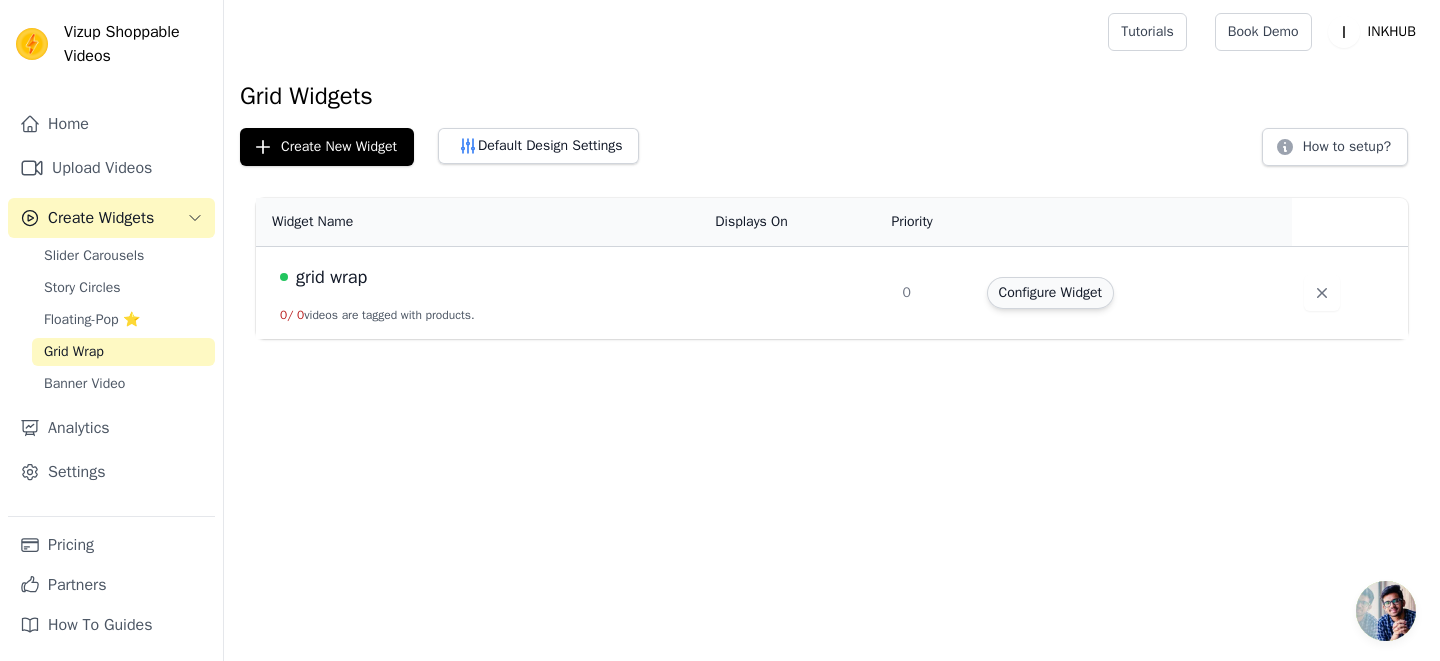 click on "Configure Widget" at bounding box center [1050, 293] 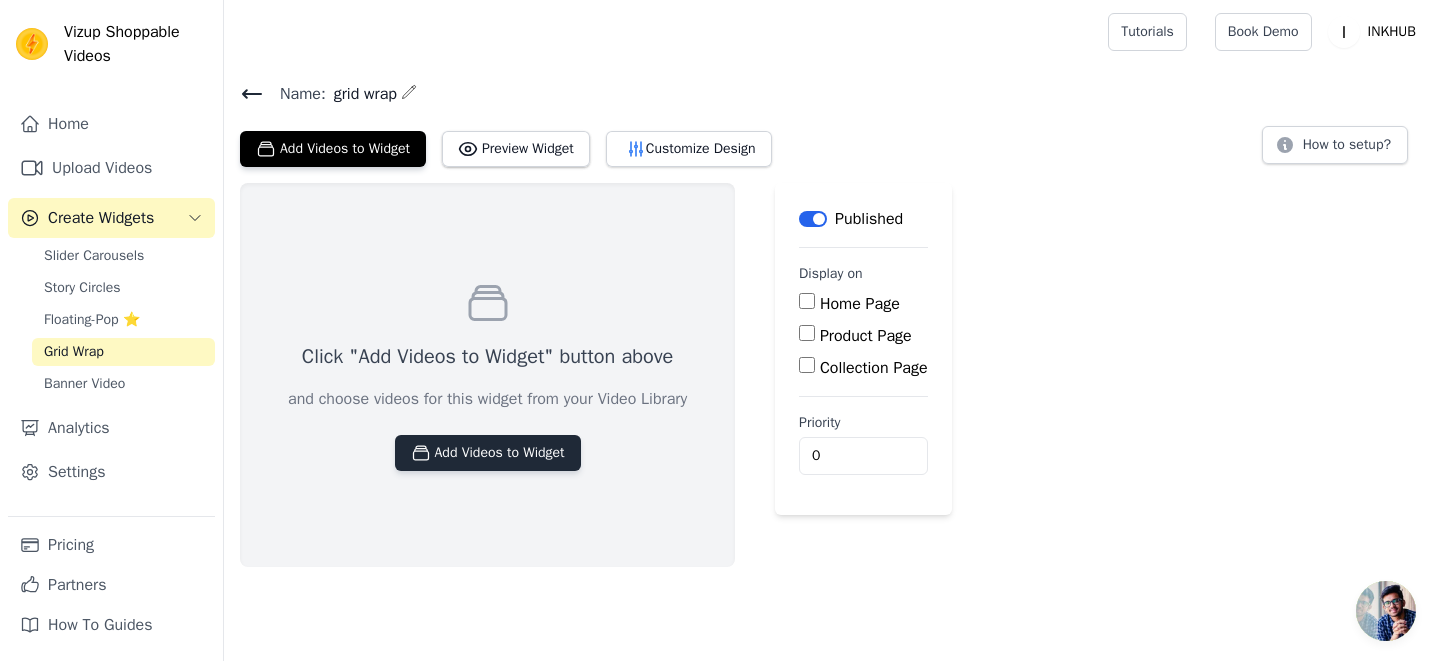 click on "Add Videos to Widget" at bounding box center (488, 453) 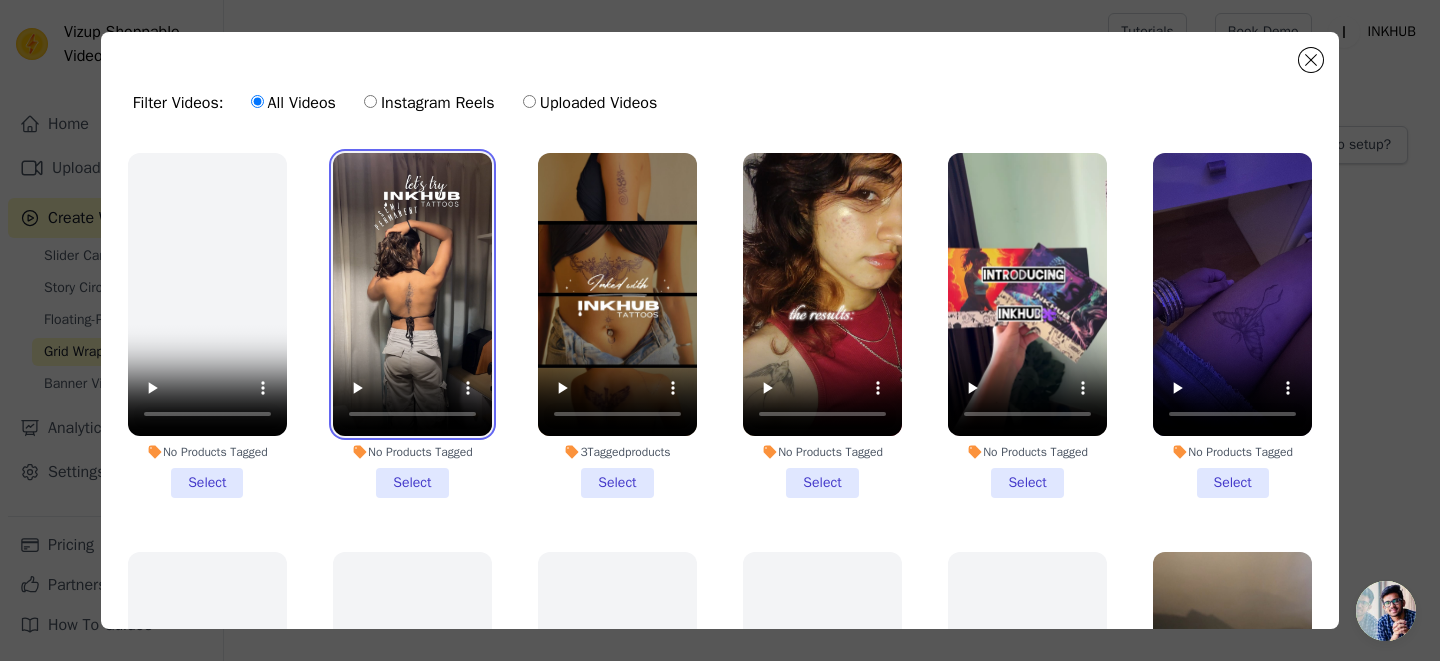 click at bounding box center (412, 294) 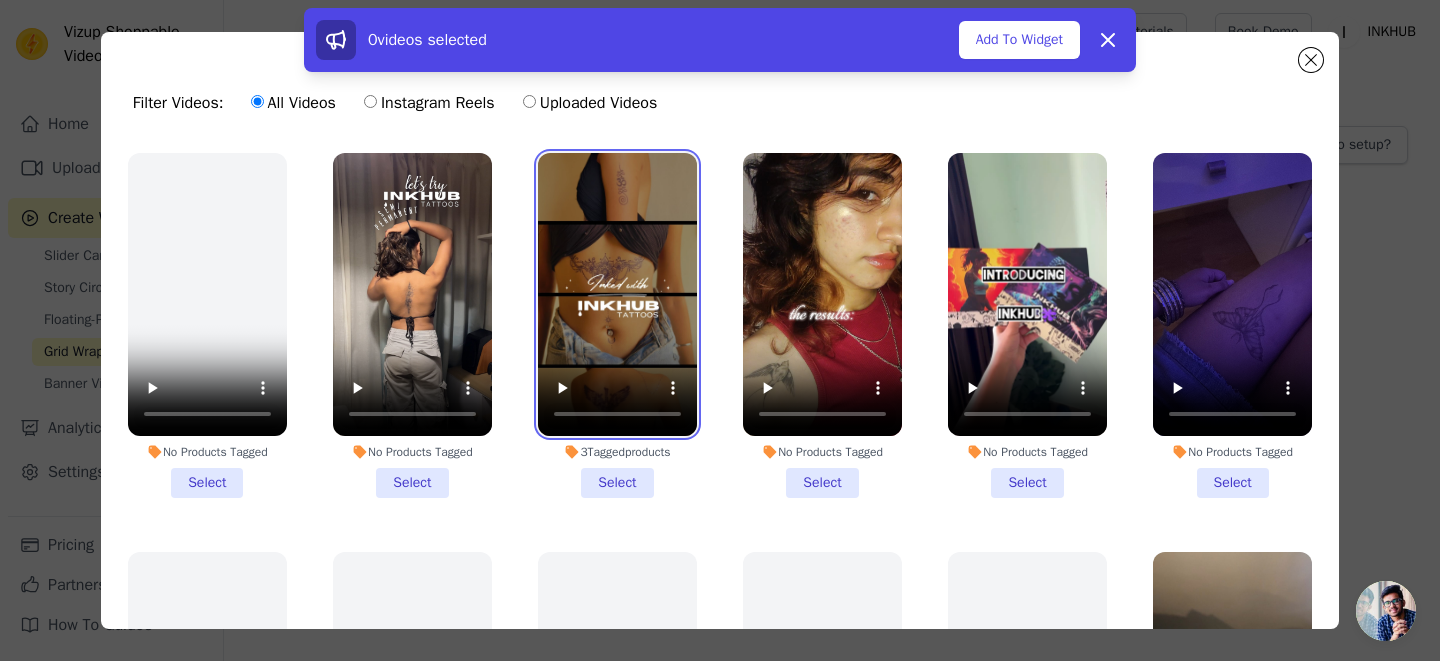 click at bounding box center [617, 294] 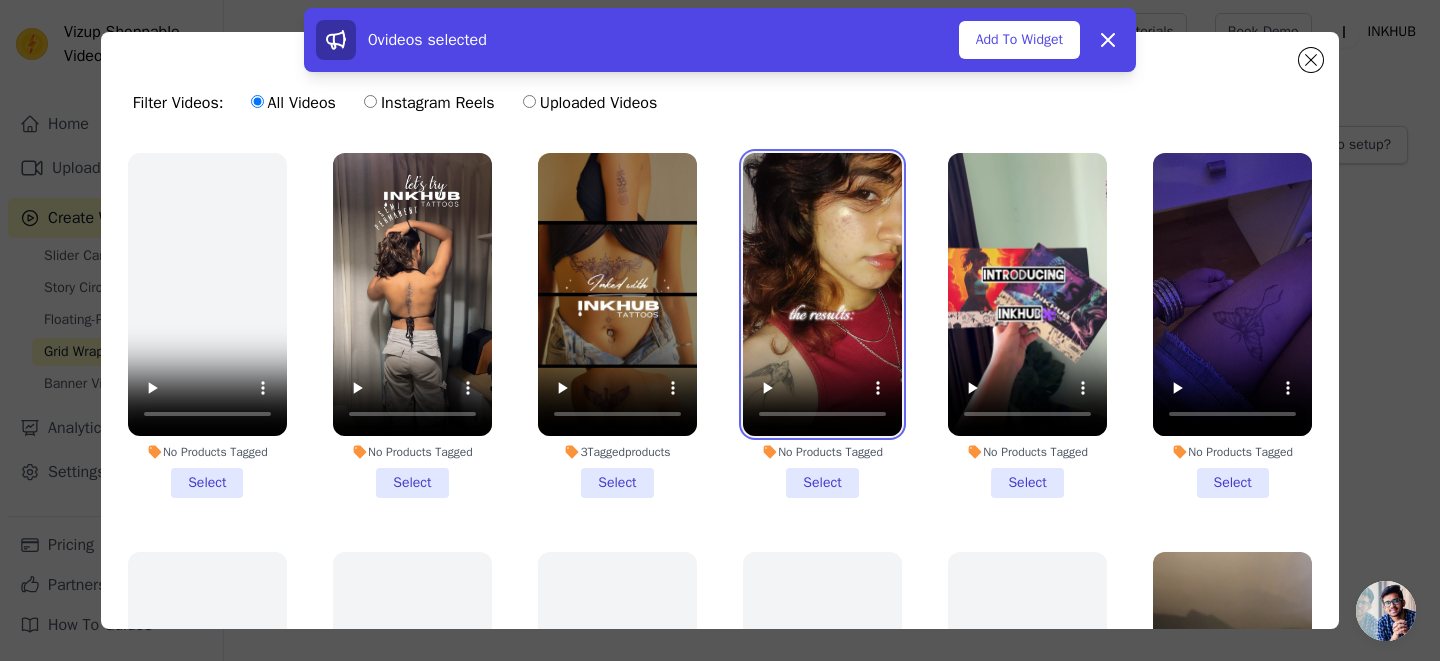 click at bounding box center (822, 294) 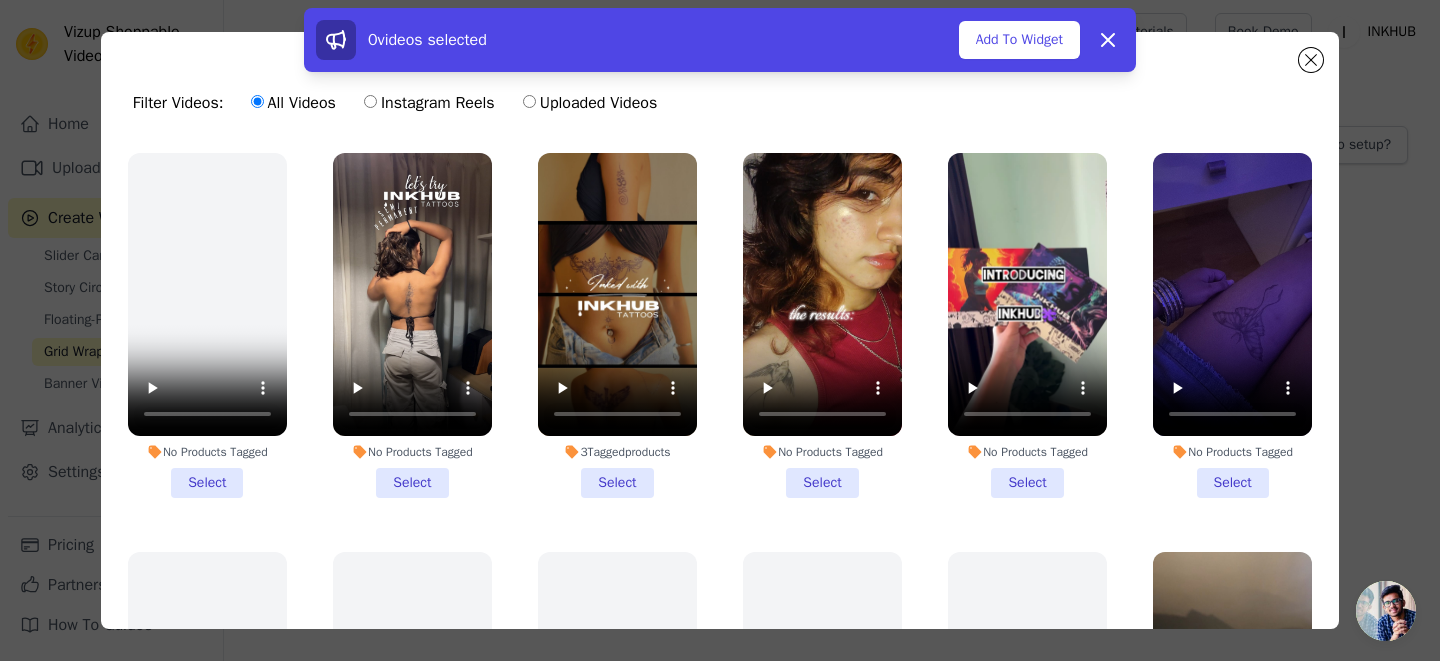 click on "3  Tagged  products     Select" at bounding box center (617, 325) 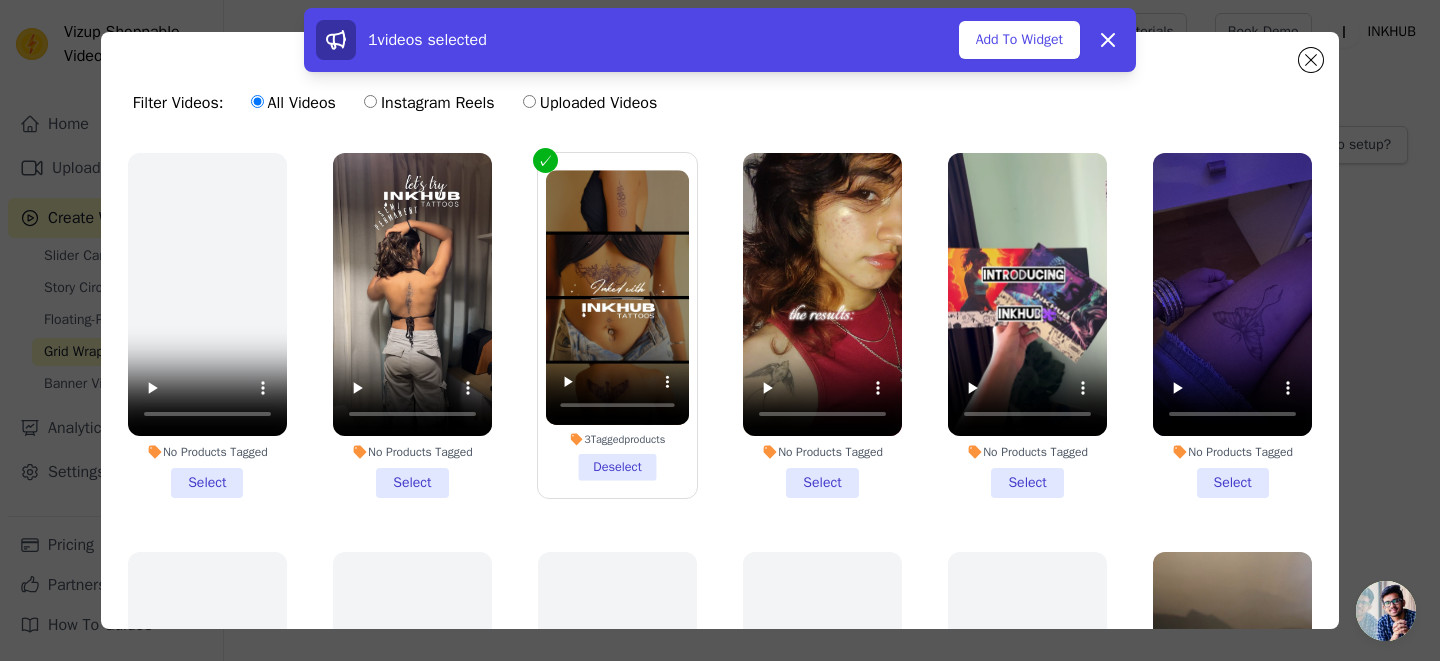 click on "No Products Tagged     Select" at bounding box center [822, 325] 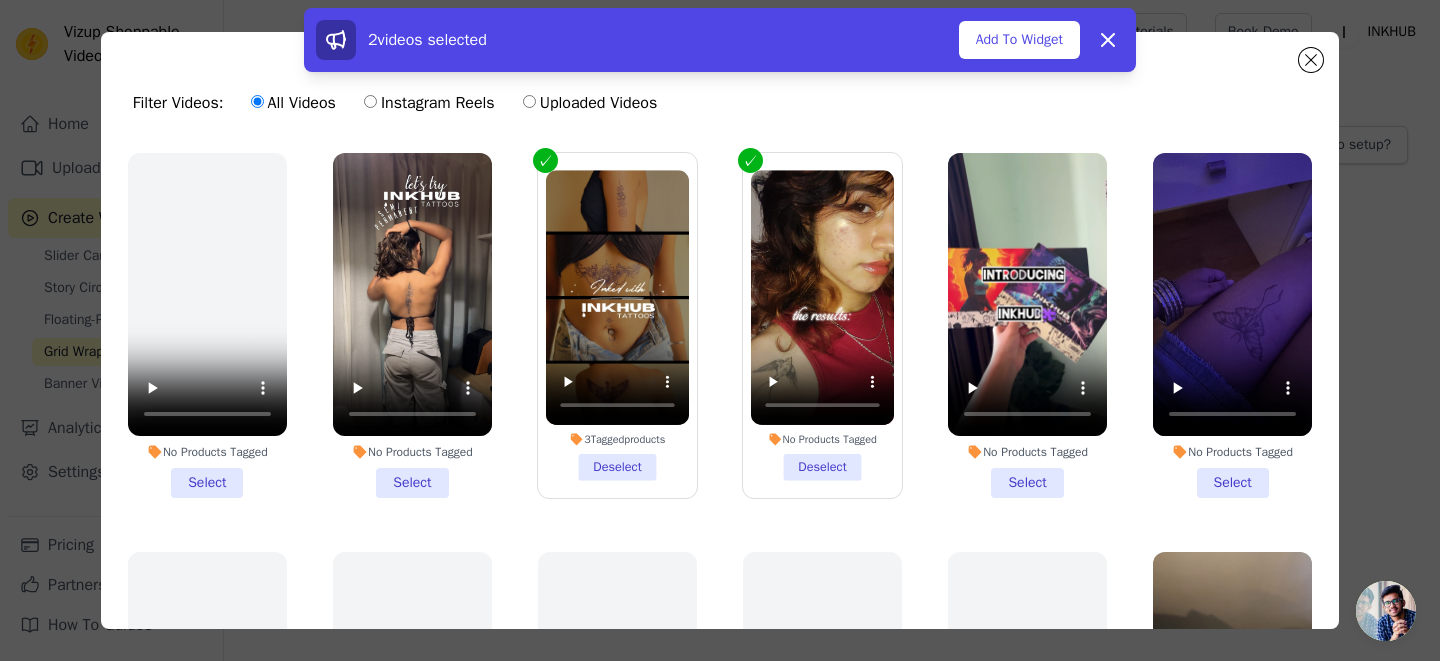click on "No Products Tagged     Select" at bounding box center (1027, 325) 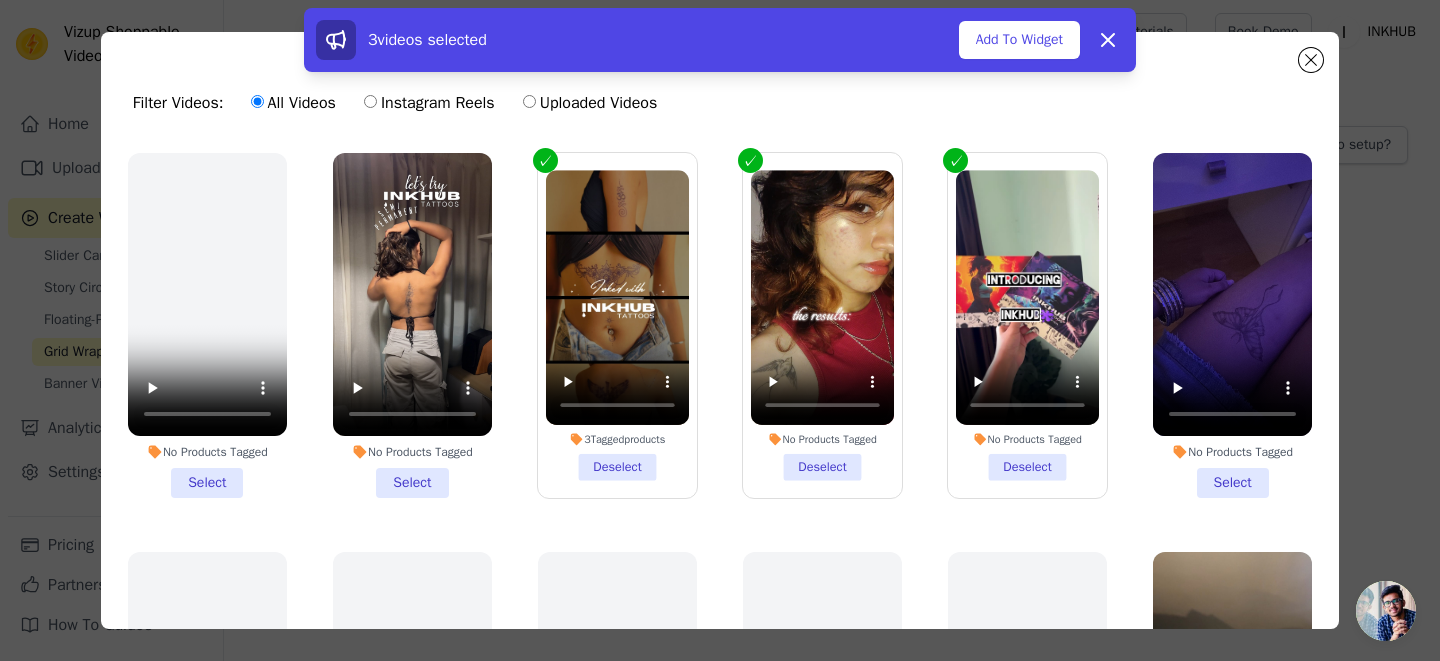 click on "No Products Tagged     Select" at bounding box center [1232, 325] 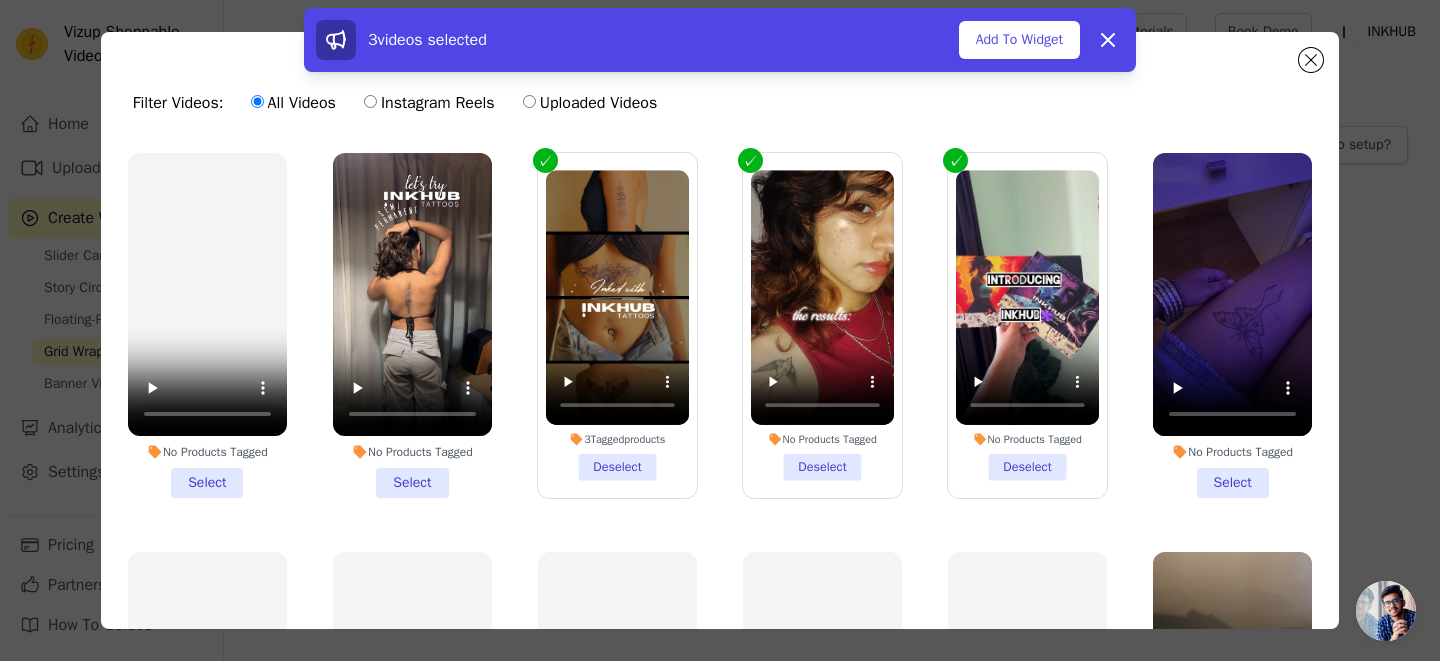 click on "No Products Tagged     Select" at bounding box center [1232, 325] 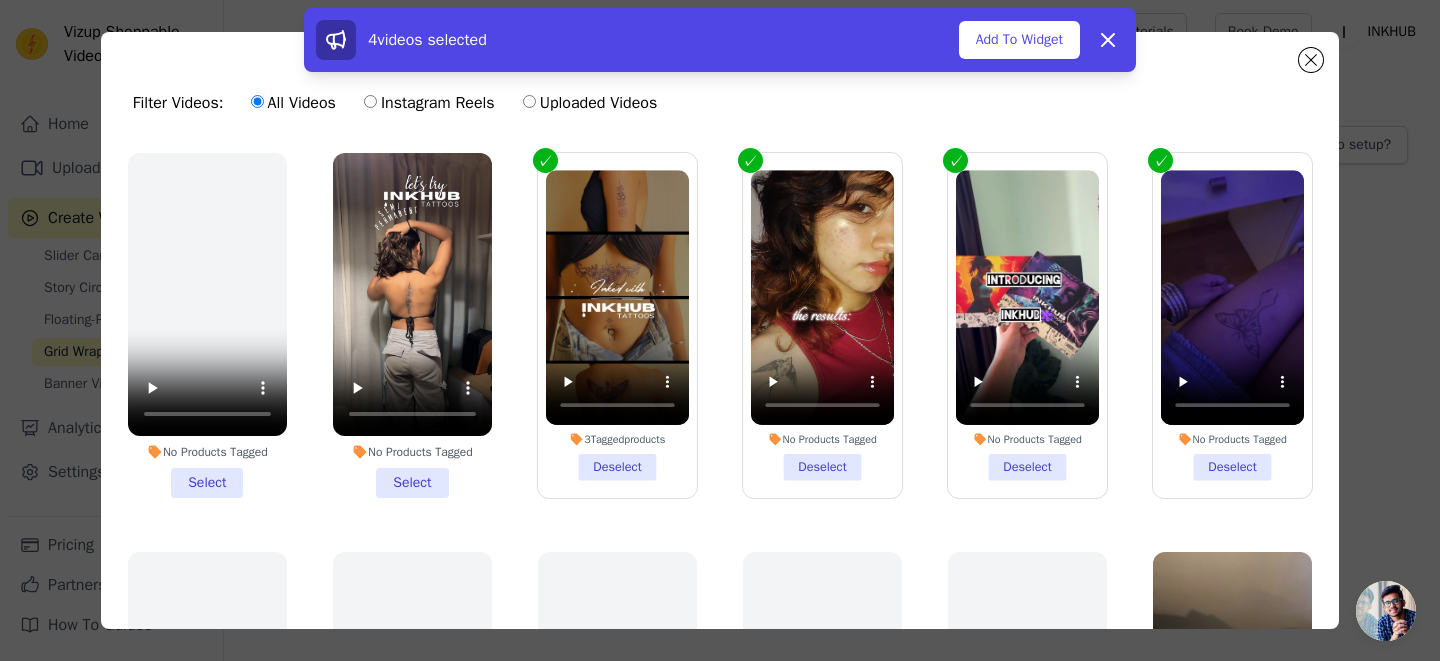 click on "No Products Tagged     Select" at bounding box center (412, 325) 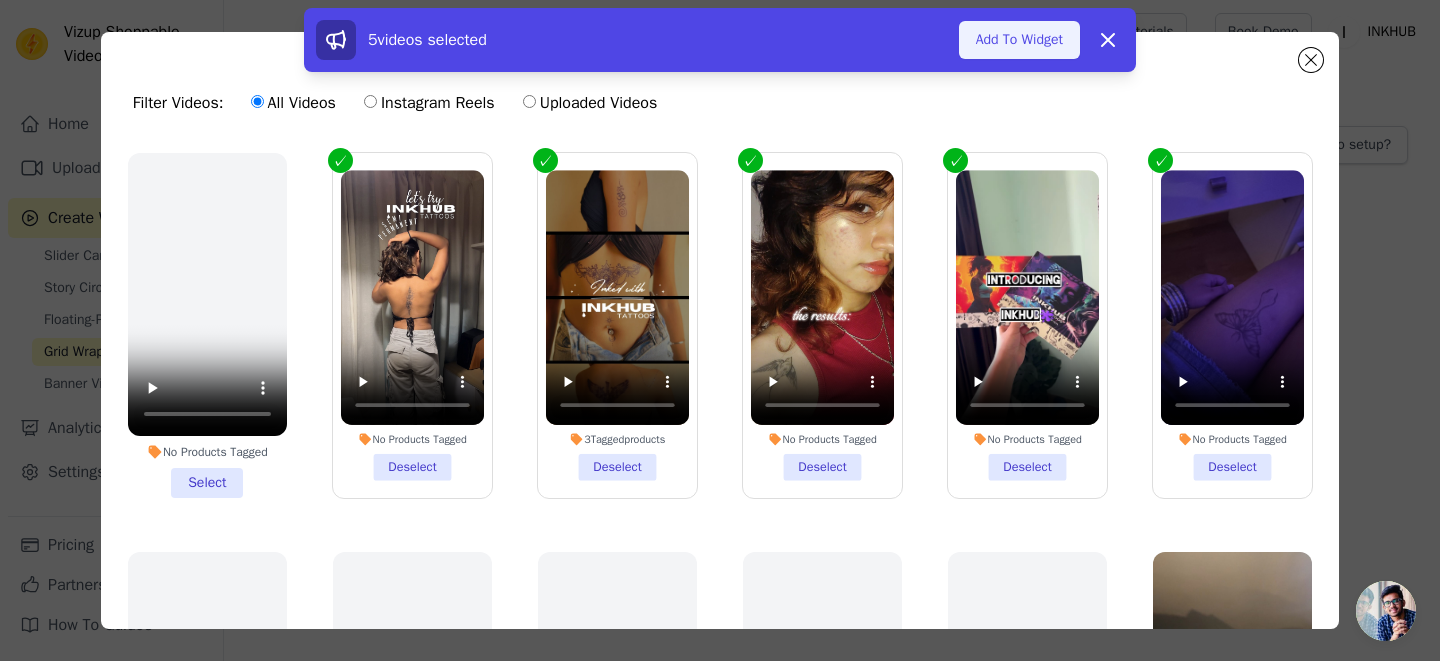 click on "Add To Widget" at bounding box center (1019, 40) 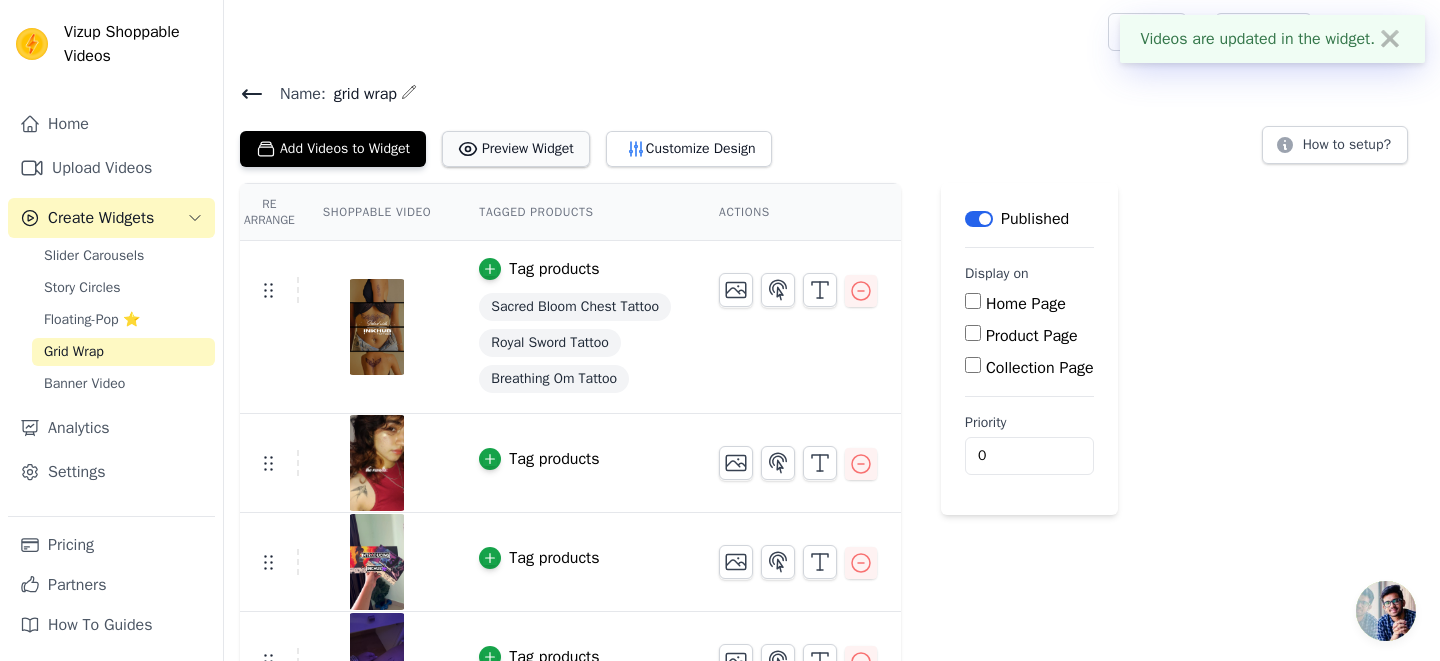 click on "Preview Widget" at bounding box center (516, 149) 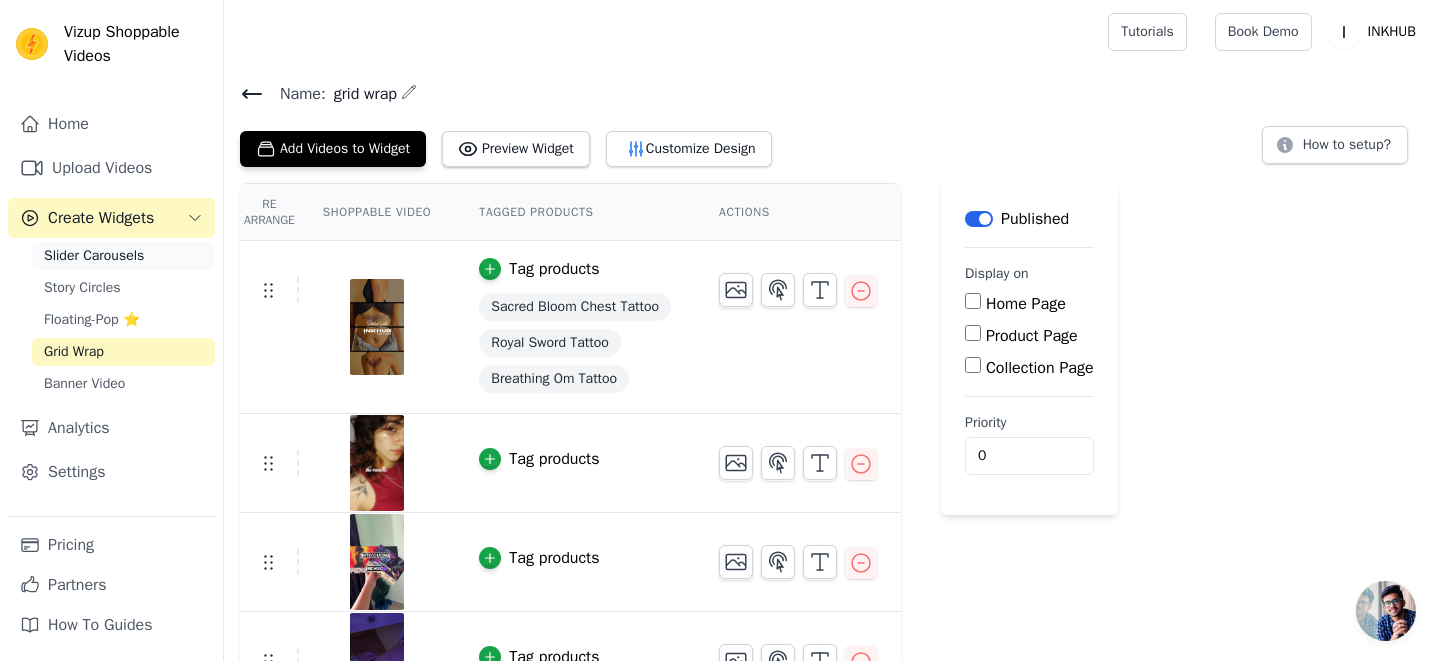 click on "Slider Carousels" at bounding box center (94, 256) 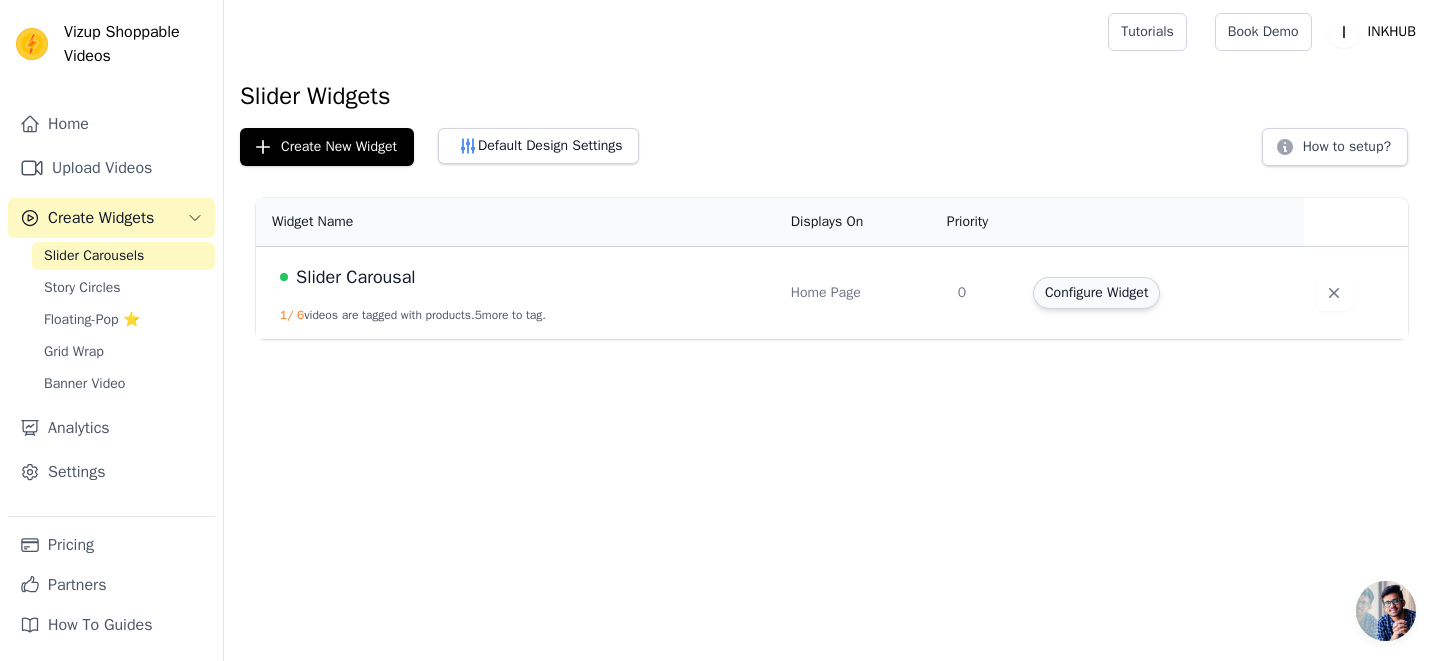 click on "Configure Widget" at bounding box center (1096, 293) 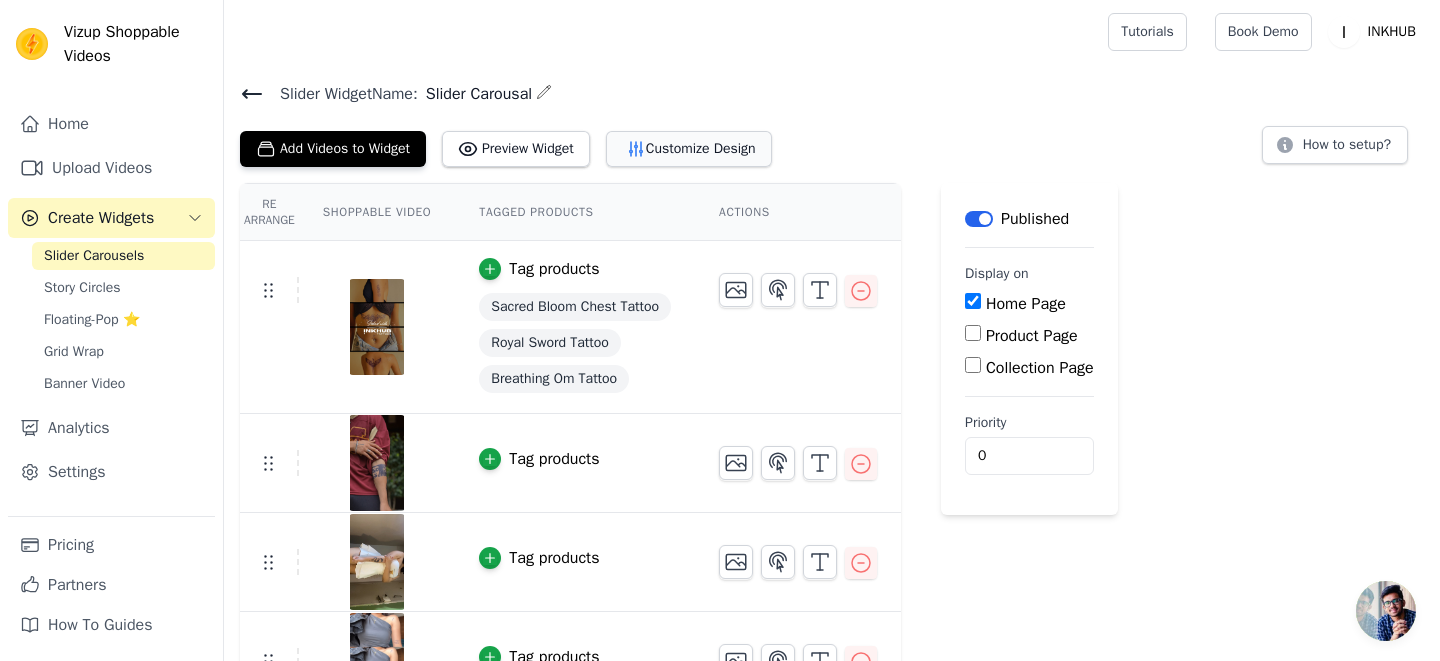 click on "Customize Design" at bounding box center (689, 149) 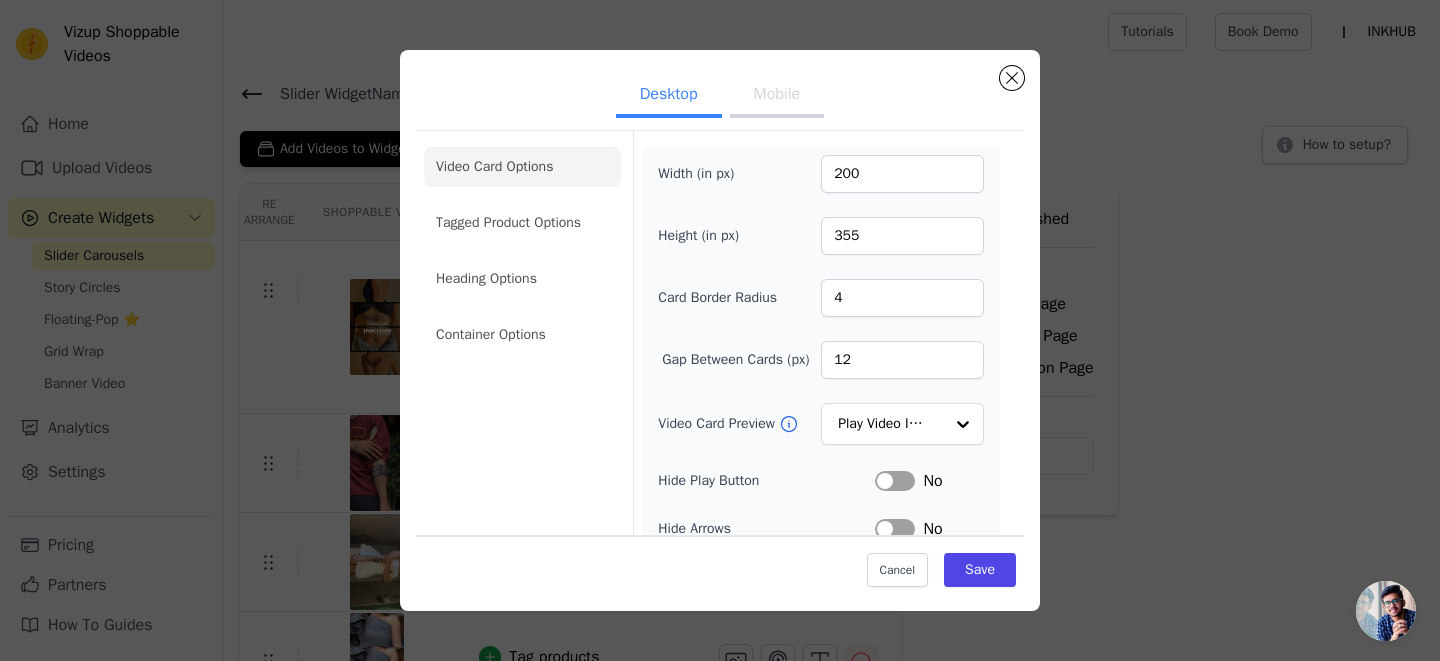 click on "Mobile" at bounding box center [777, 96] 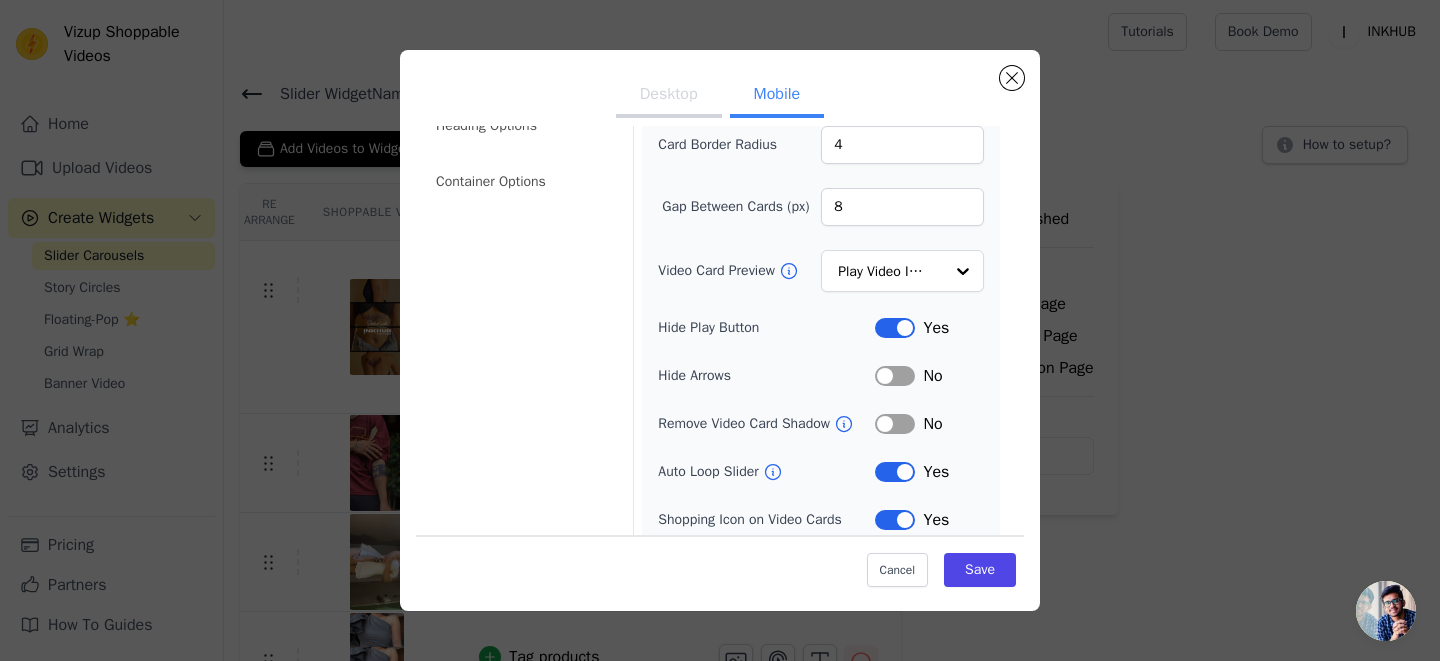scroll, scrollTop: 0, scrollLeft: 0, axis: both 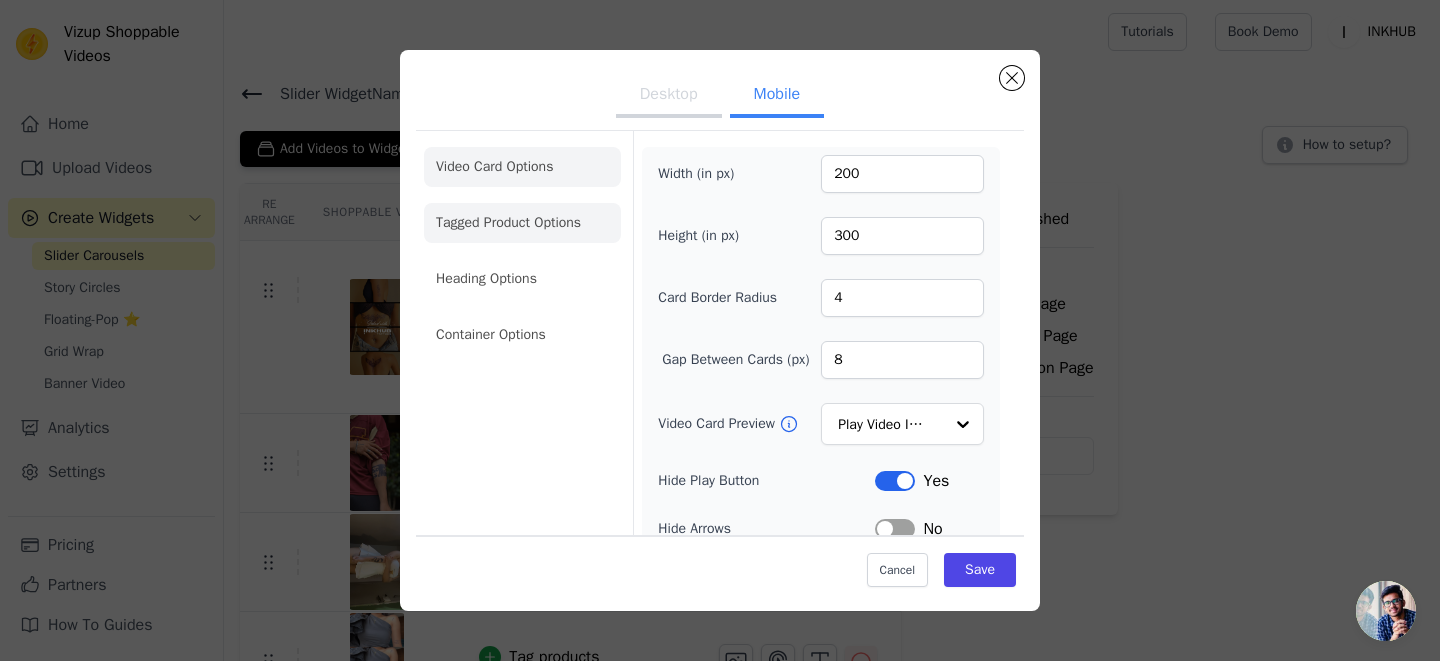 click on "Tagged Product Options" 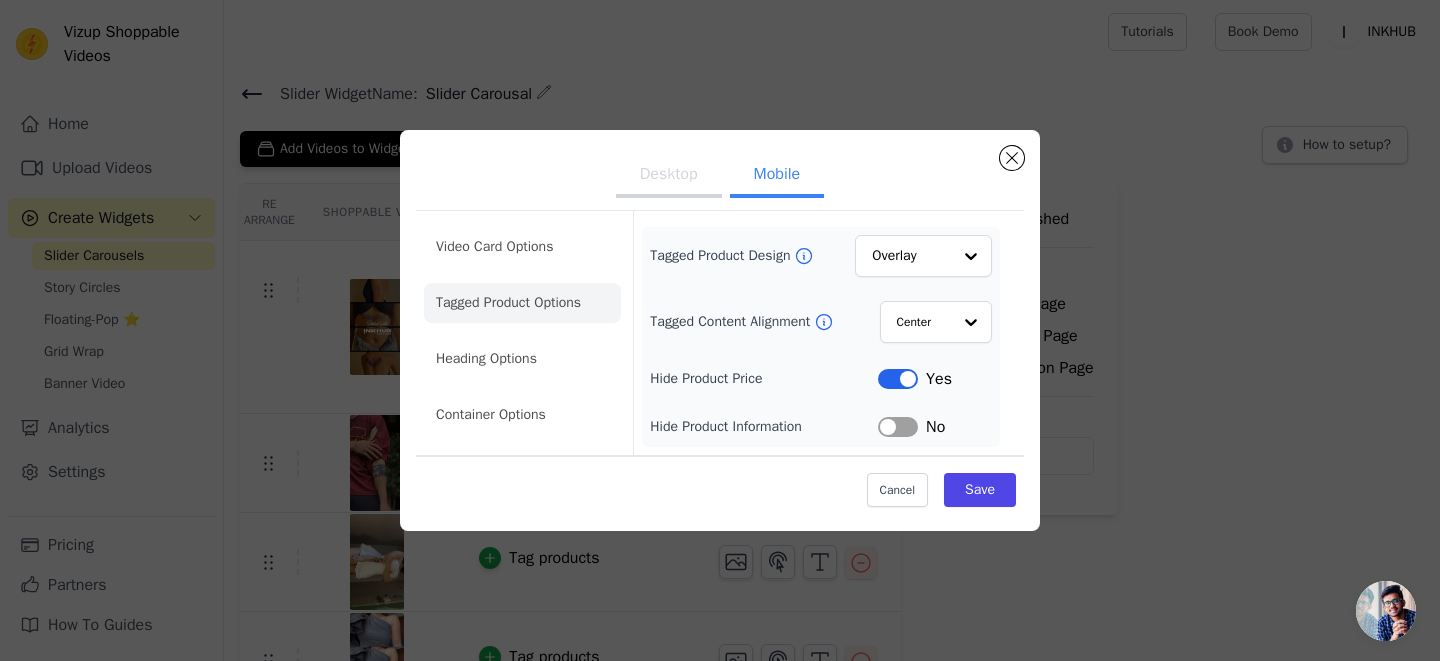 click on "Label" at bounding box center (898, 379) 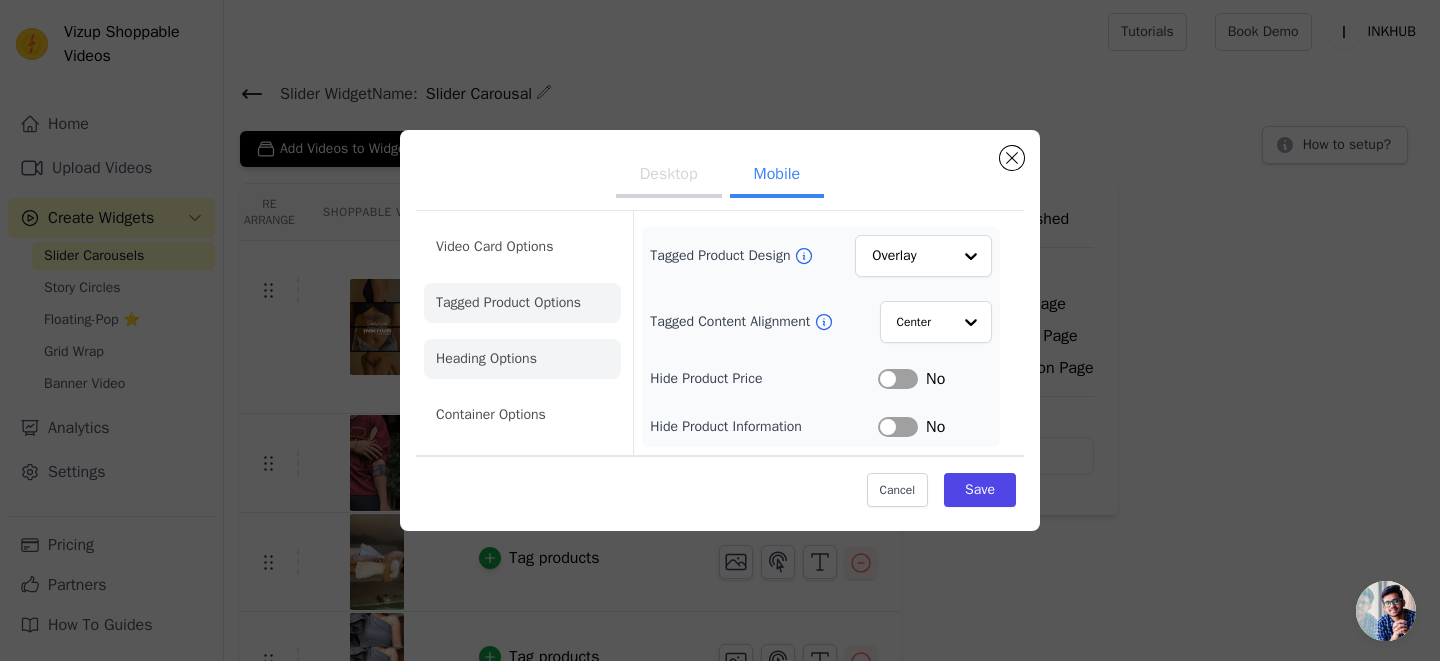 click on "Heading Options" 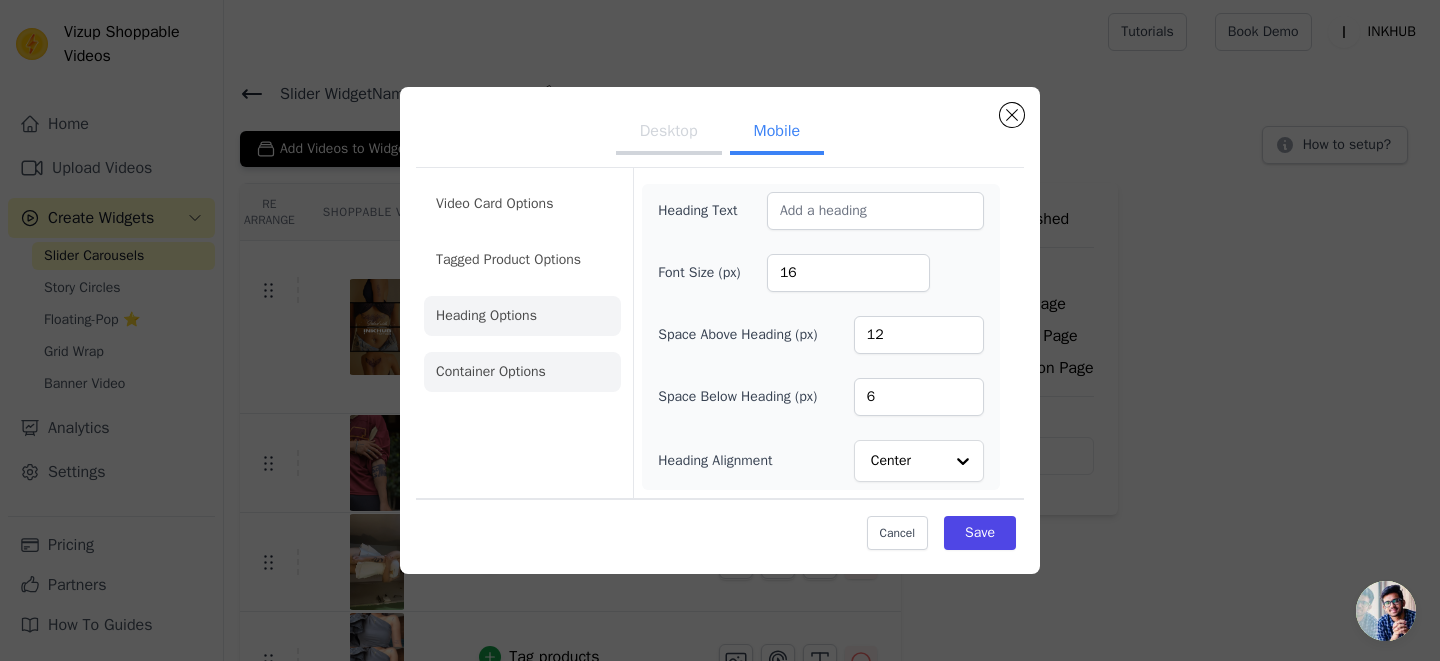 click on "Container Options" 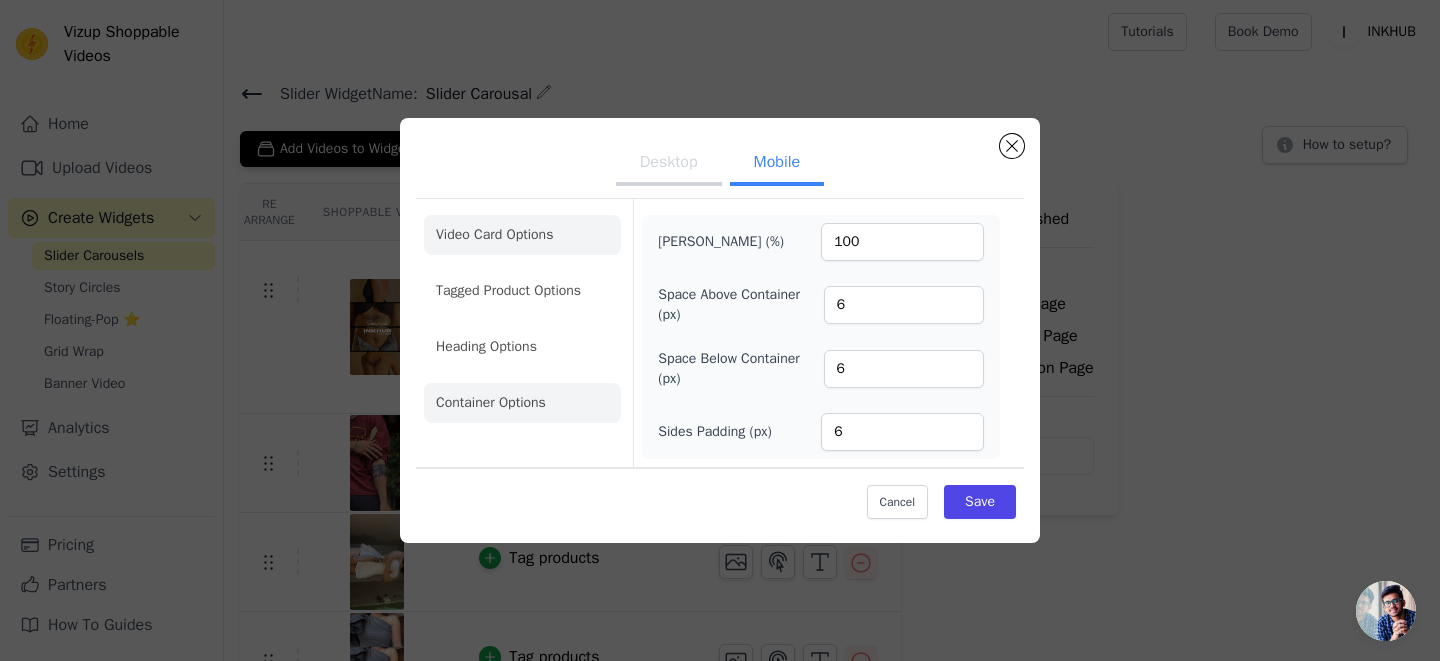click on "Video Card Options" 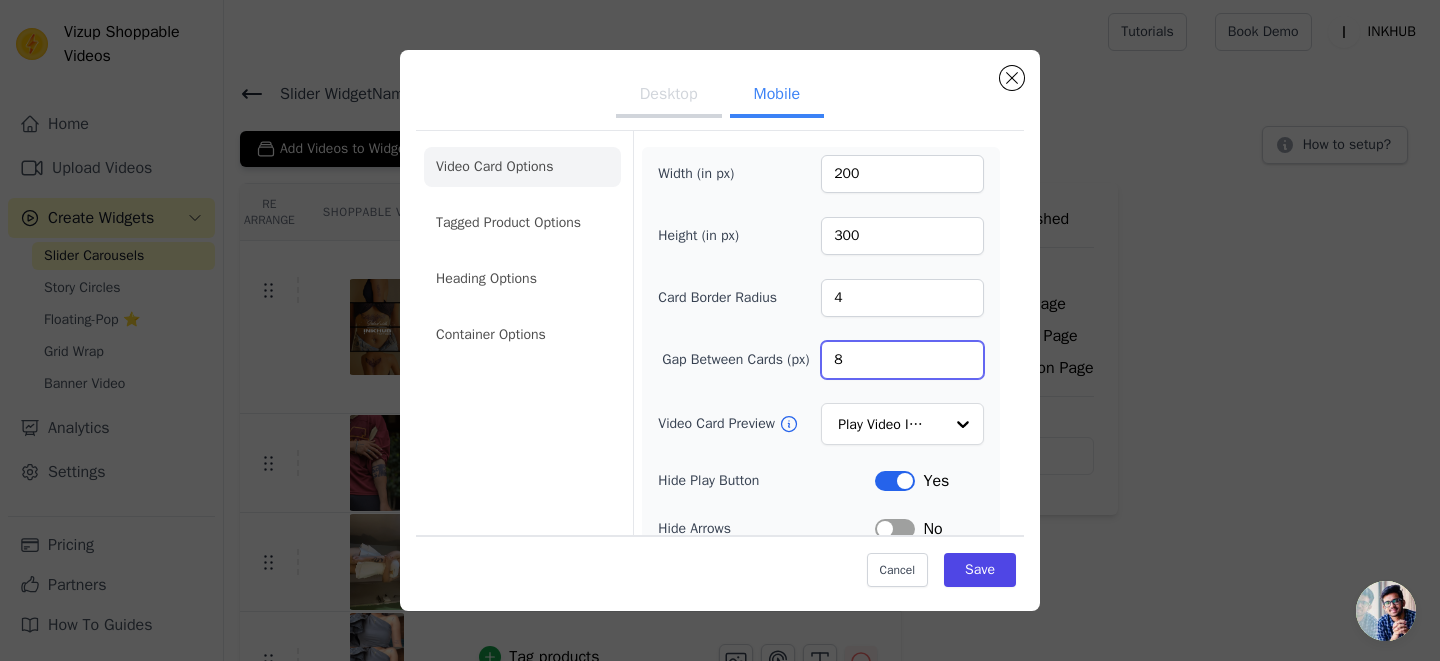 click on "8" at bounding box center (902, 360) 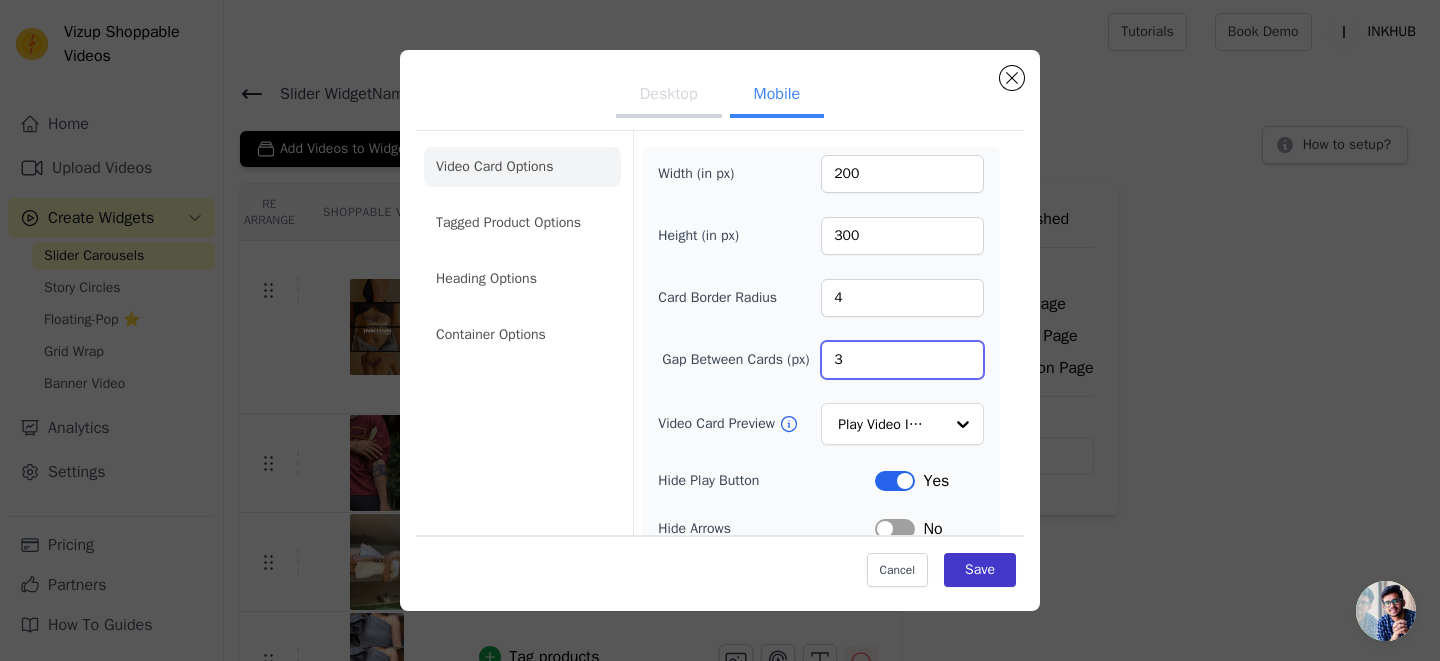 type on "3" 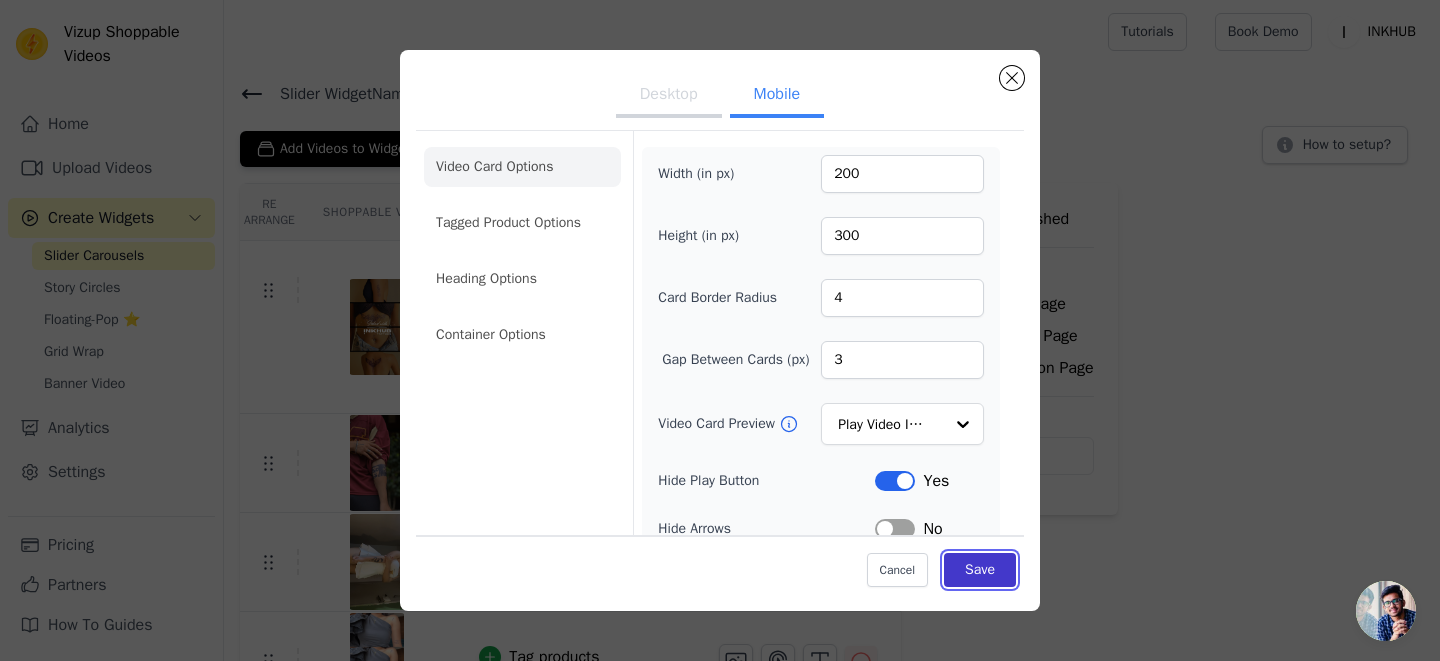 click on "Save" at bounding box center (980, 570) 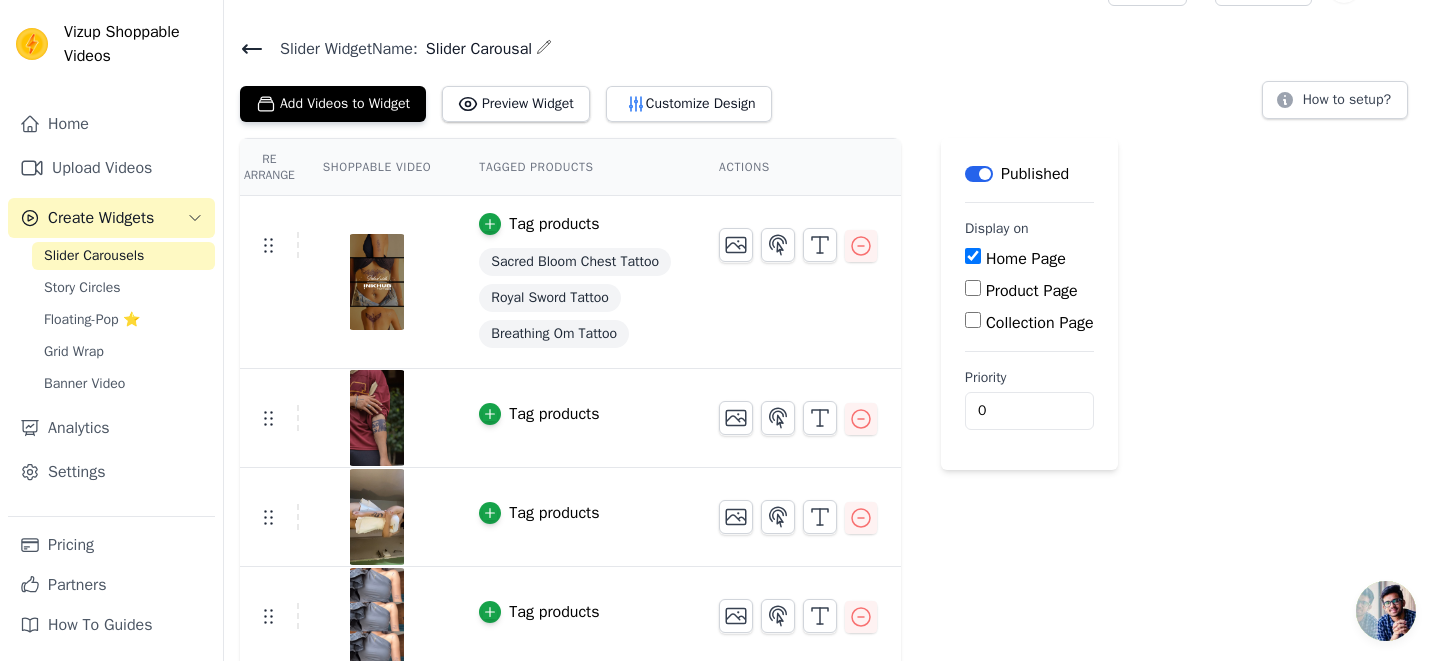 scroll, scrollTop: 247, scrollLeft: 0, axis: vertical 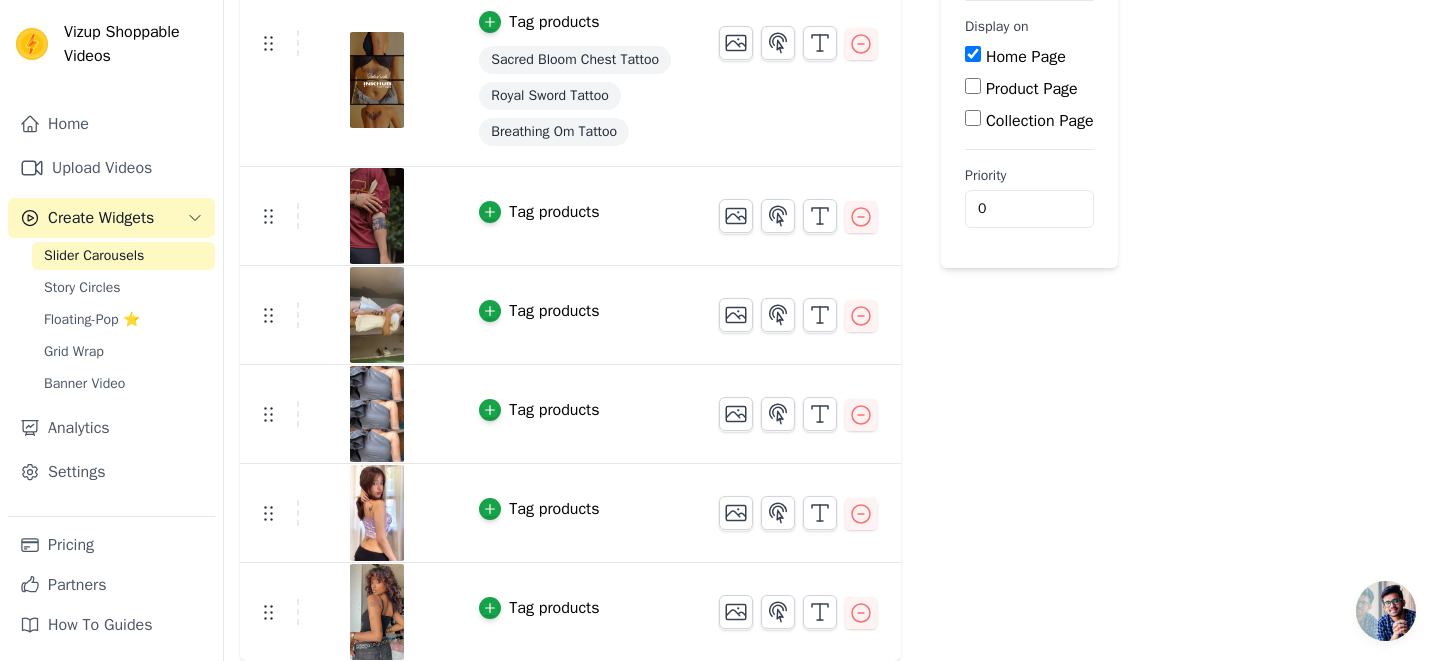 click at bounding box center [377, 216] 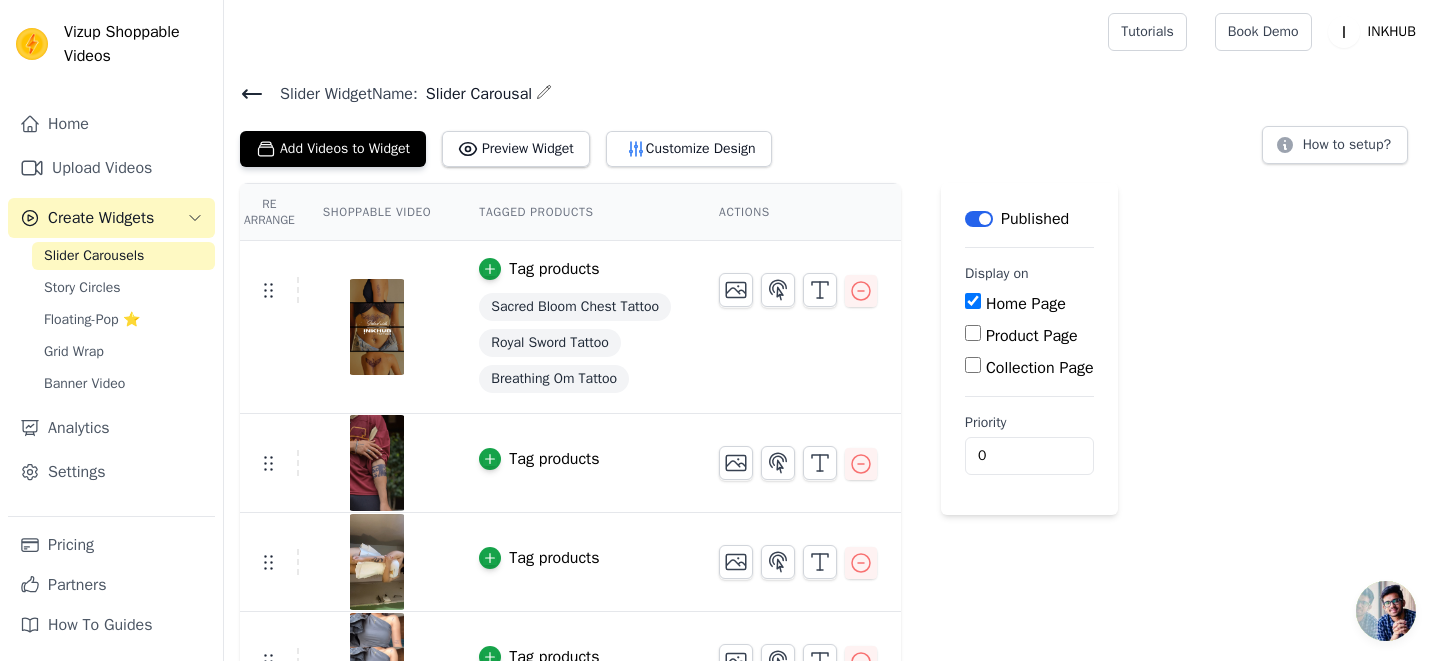 scroll, scrollTop: 247, scrollLeft: 0, axis: vertical 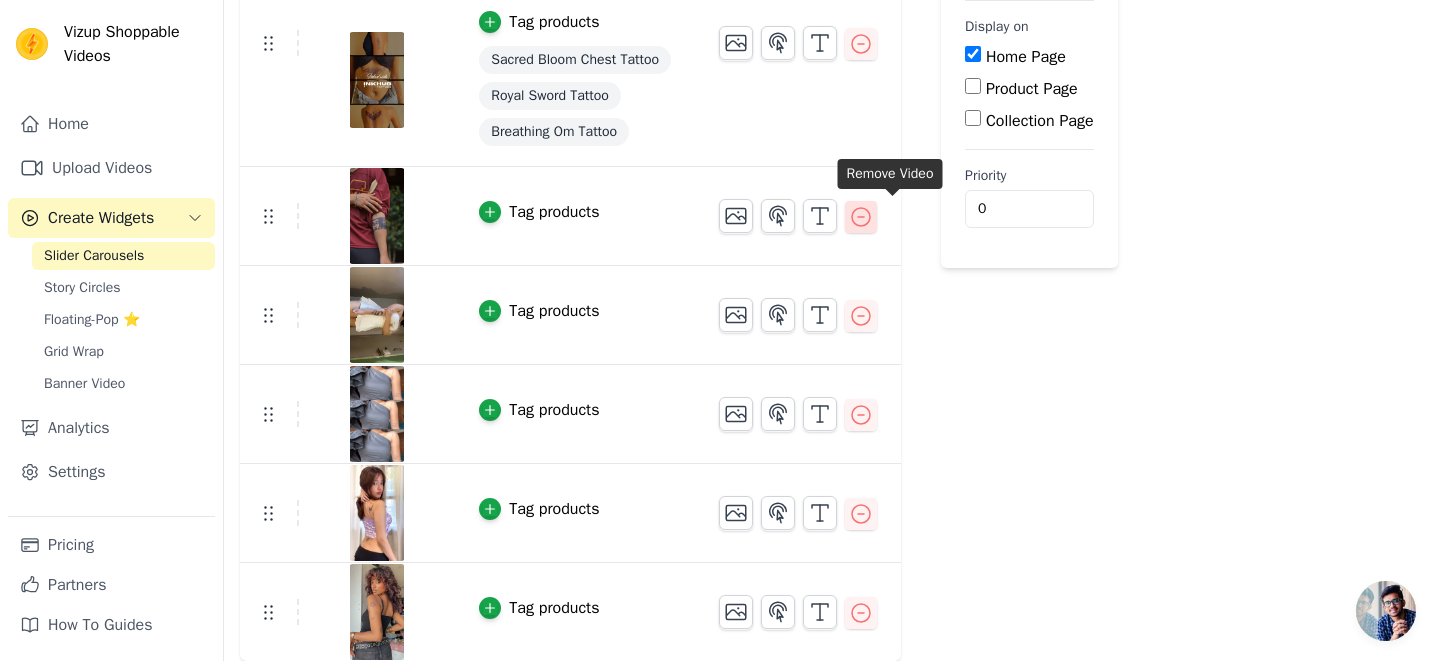 click 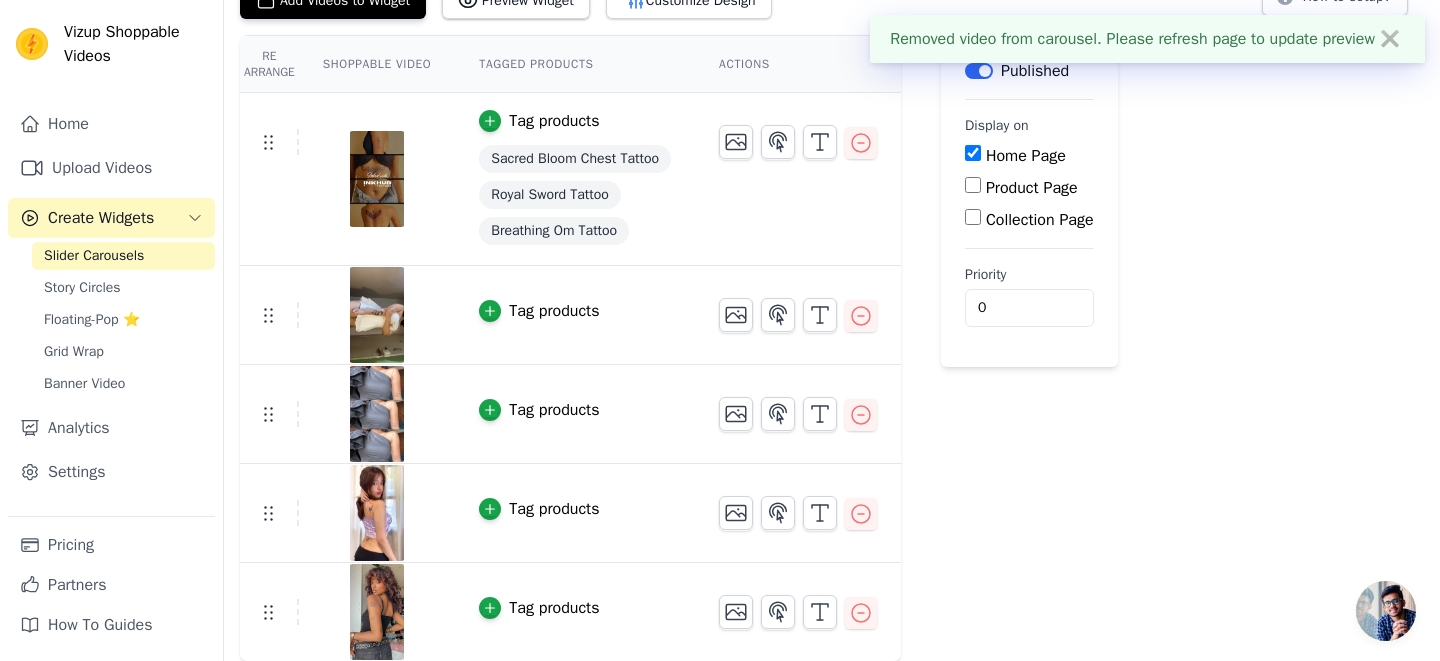 scroll, scrollTop: 0, scrollLeft: 0, axis: both 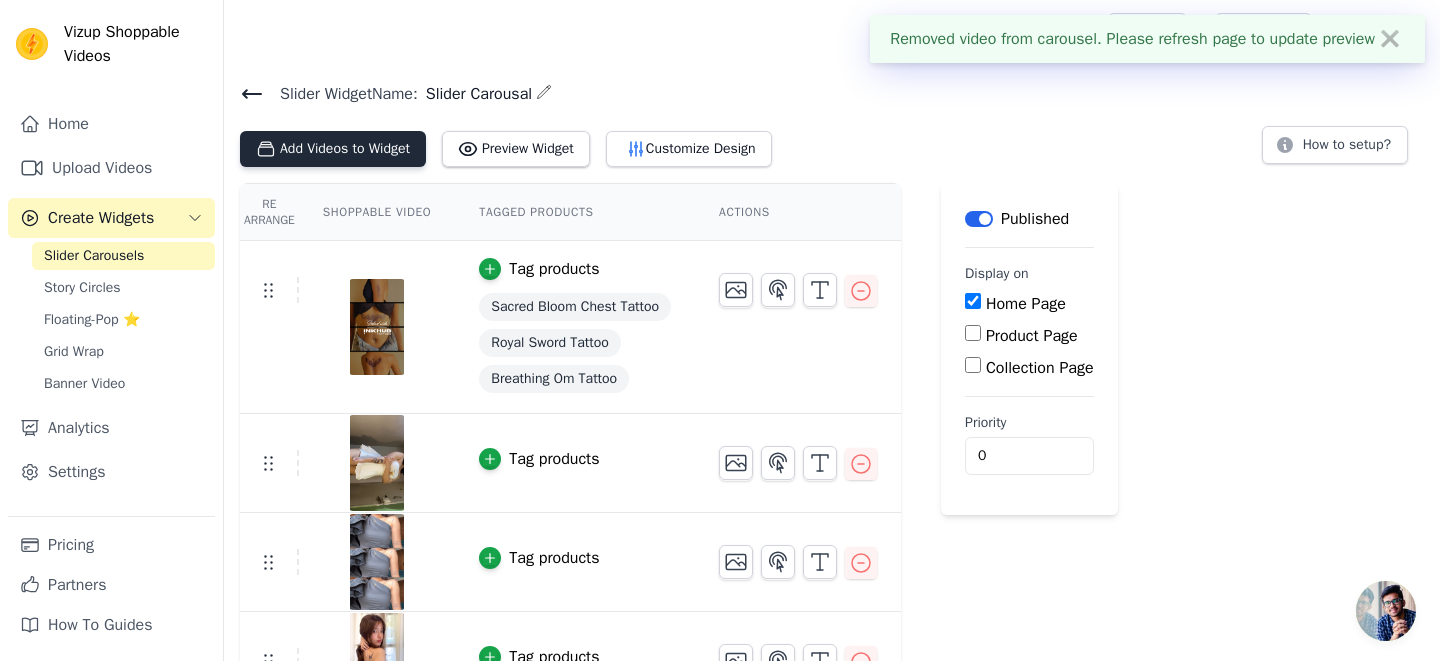 click on "Add Videos to Widget" at bounding box center (333, 149) 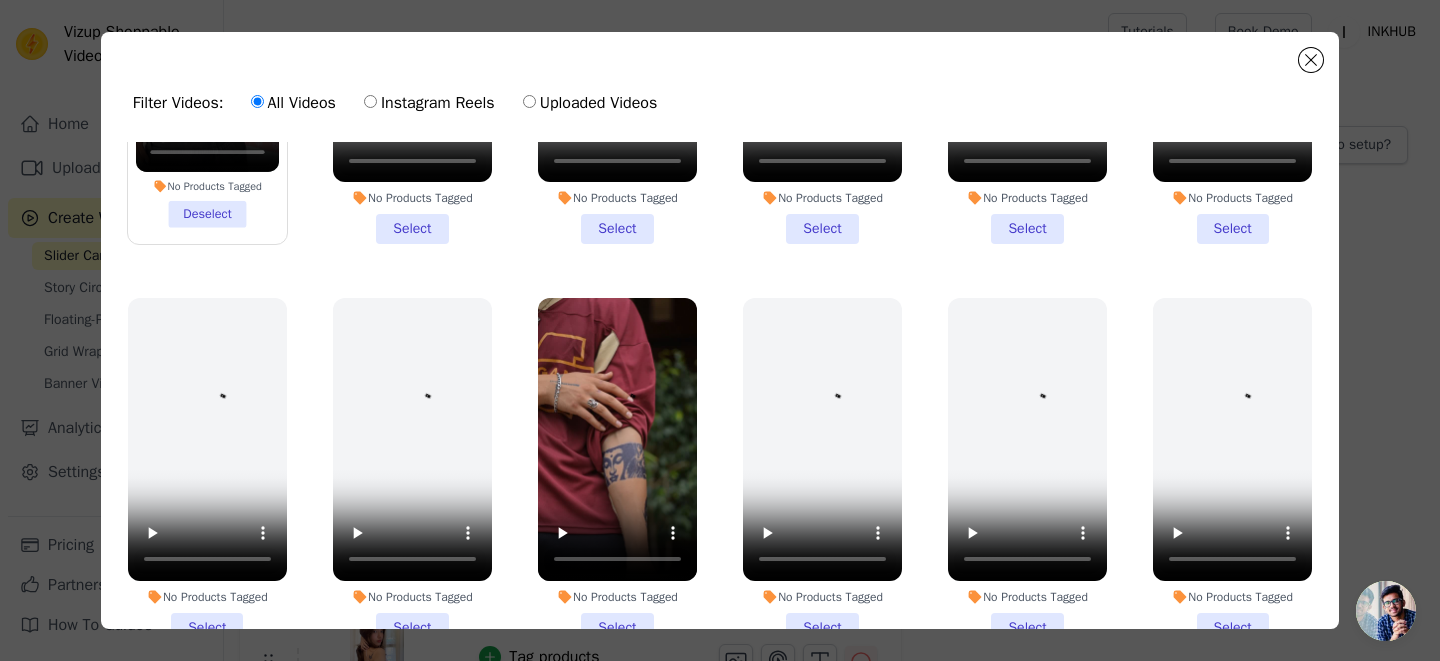 scroll, scrollTop: 1052, scrollLeft: 0, axis: vertical 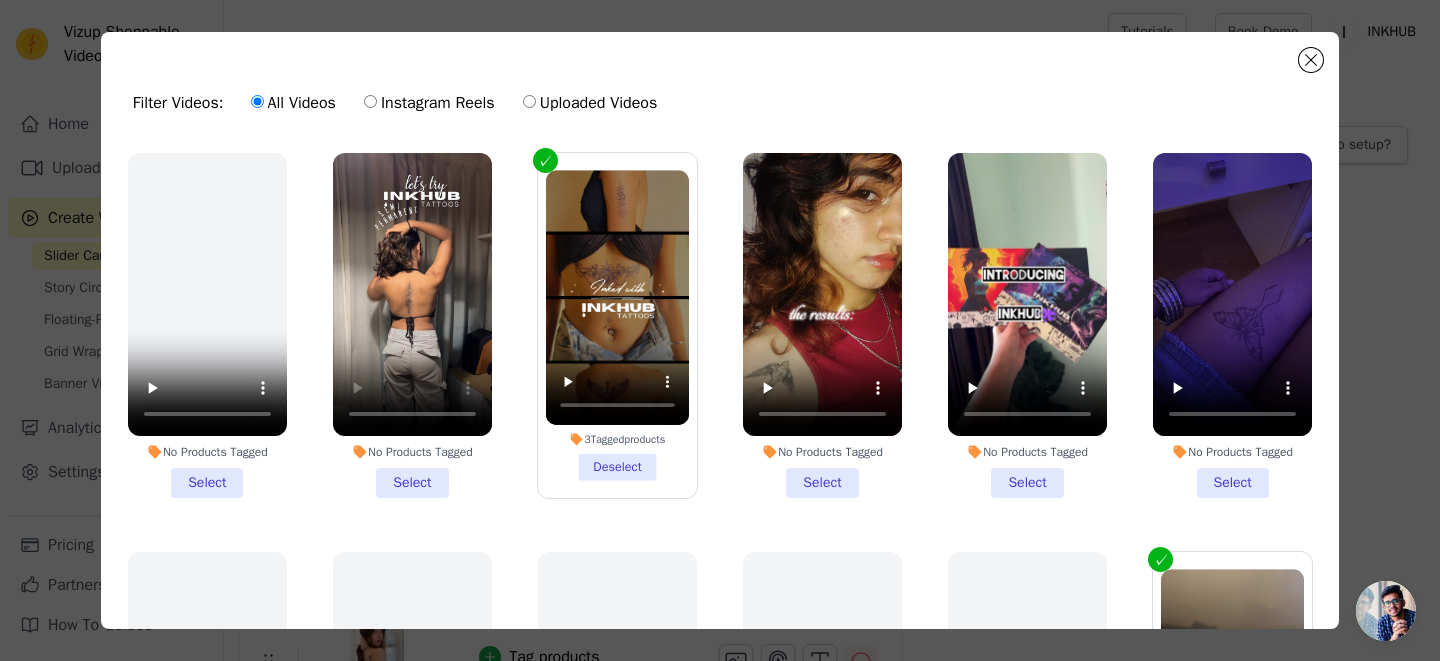 click on "No Products Tagged     Select" at bounding box center (412, 325) 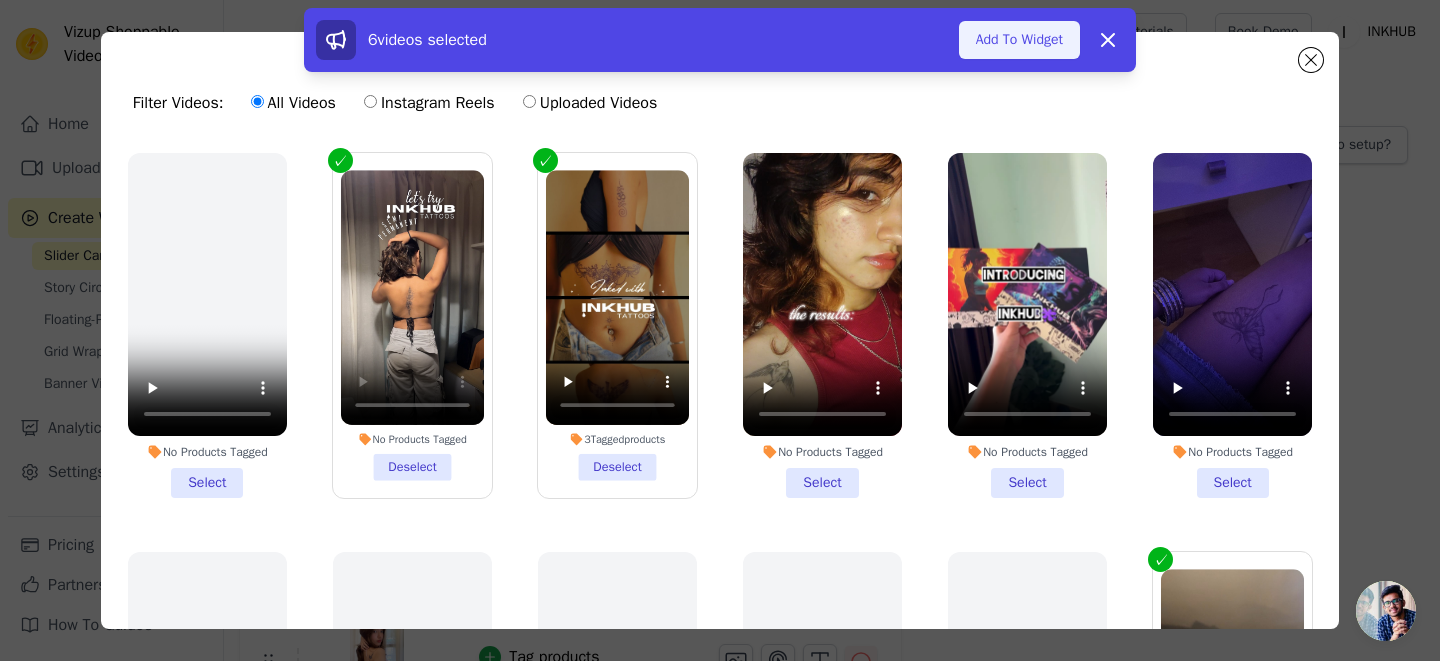 click on "Add To Widget" at bounding box center (1019, 40) 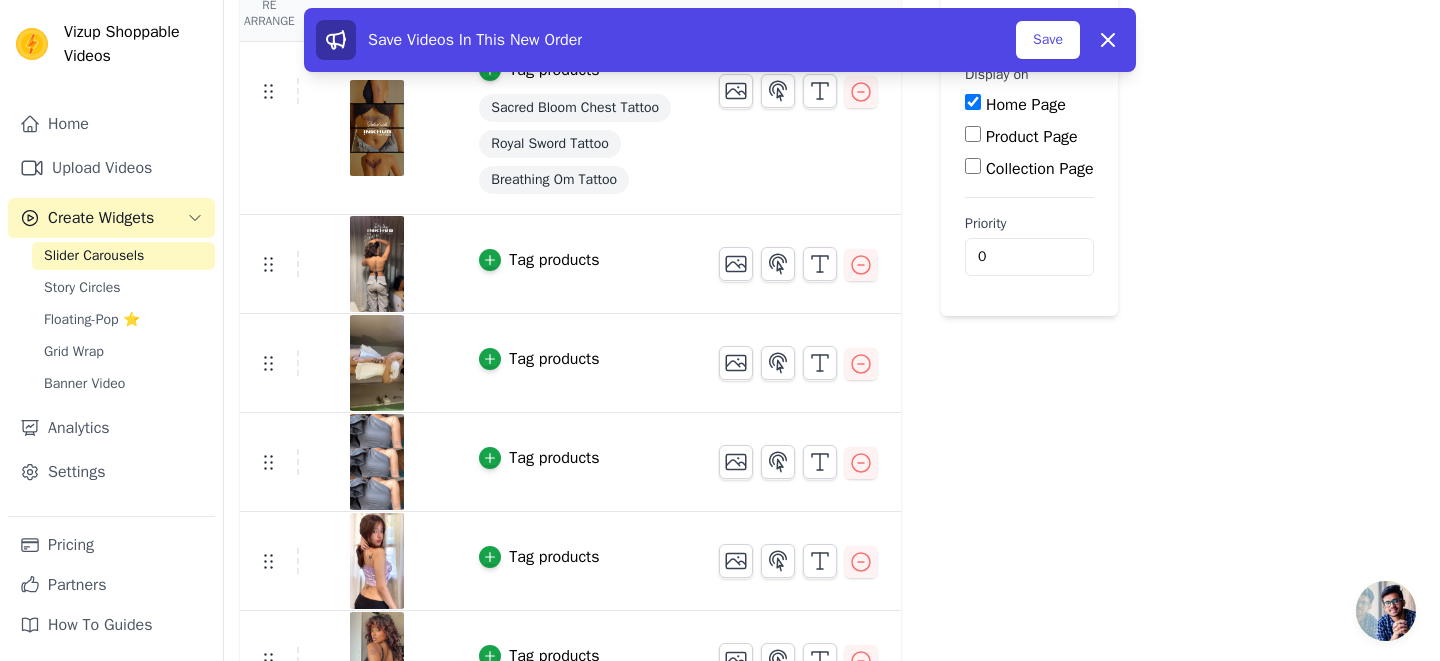 scroll, scrollTop: 247, scrollLeft: 0, axis: vertical 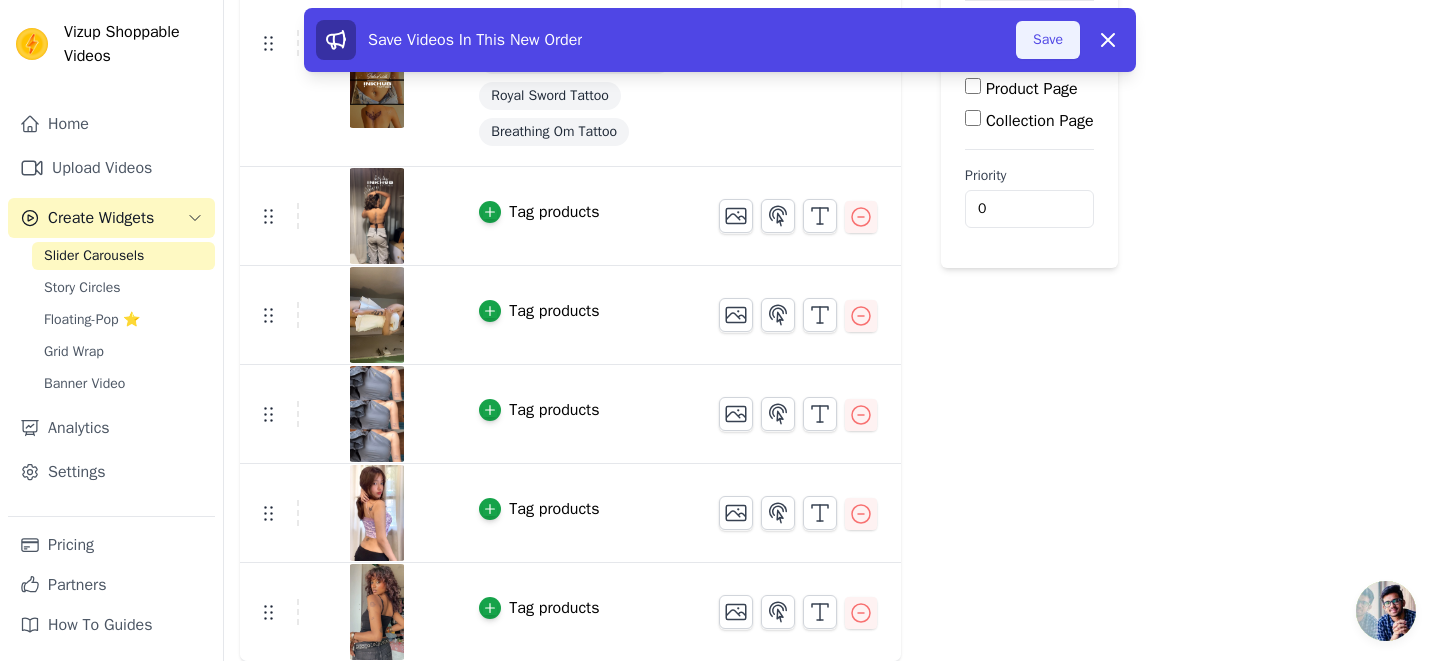 click on "Save" at bounding box center (1048, 40) 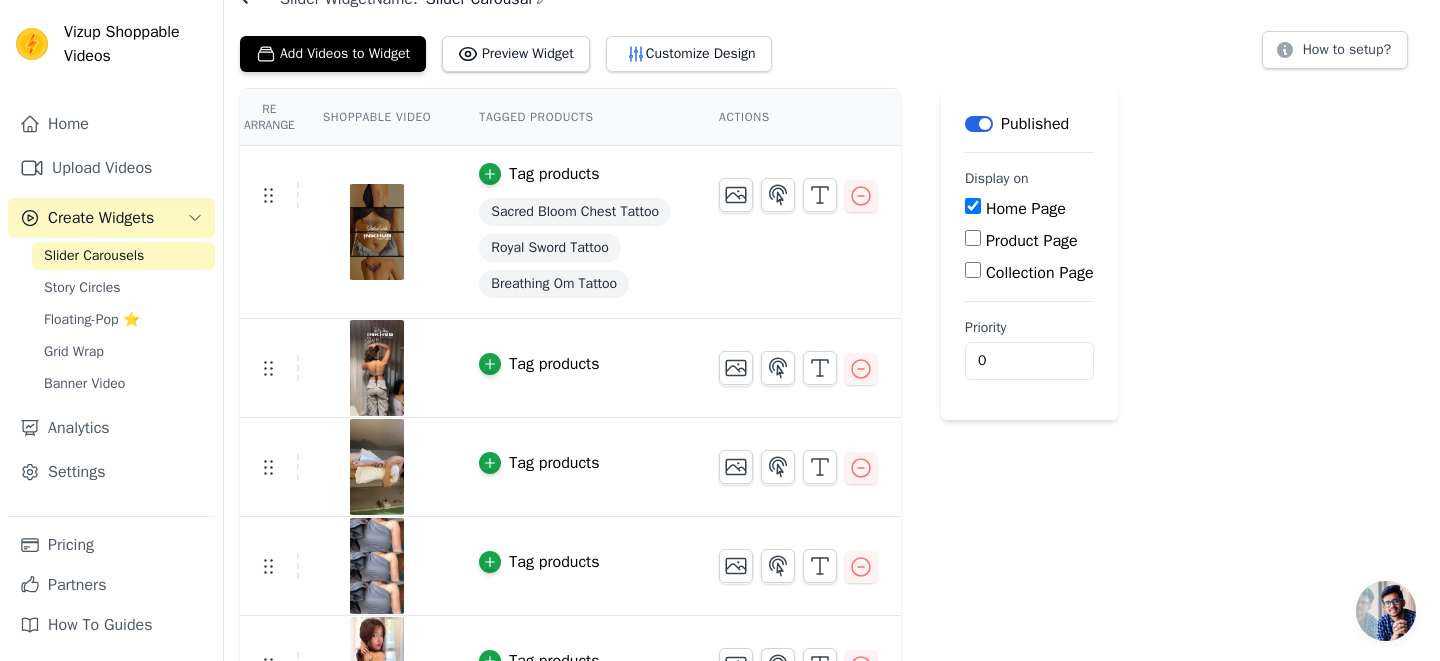 scroll, scrollTop: 0, scrollLeft: 0, axis: both 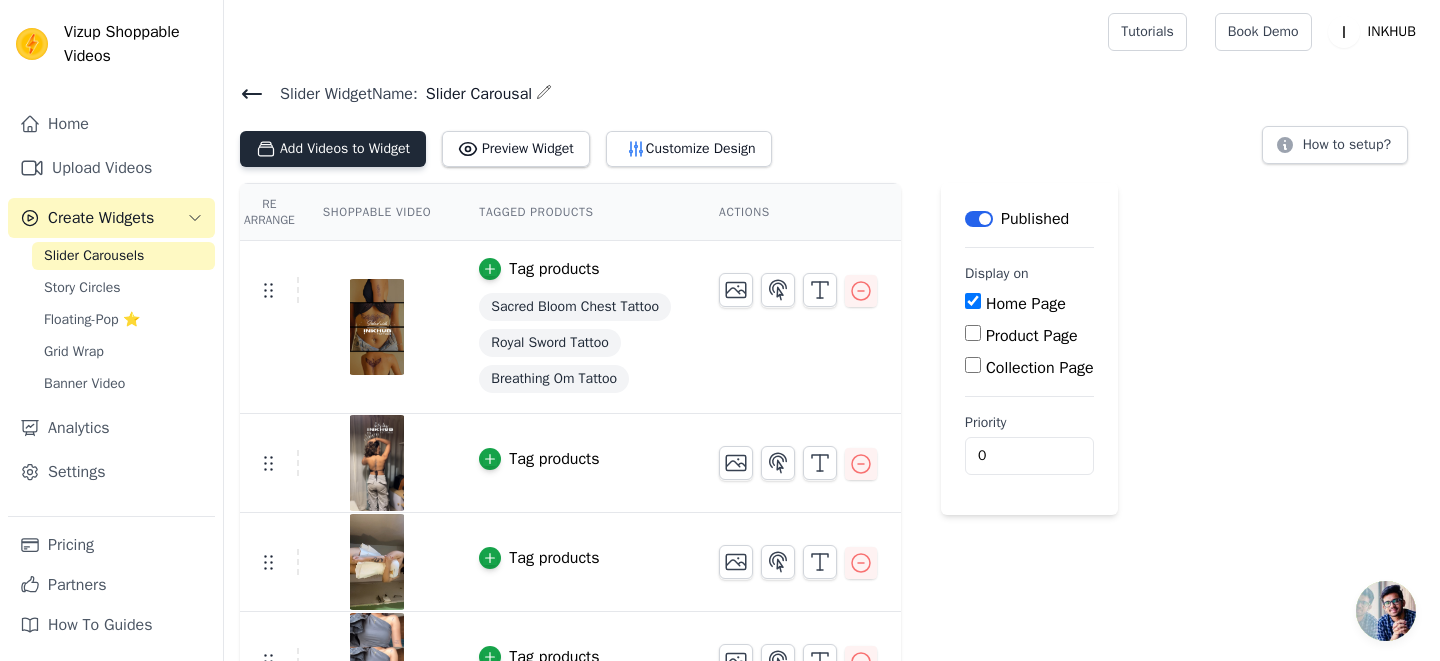 click on "Add Videos to Widget" at bounding box center [333, 149] 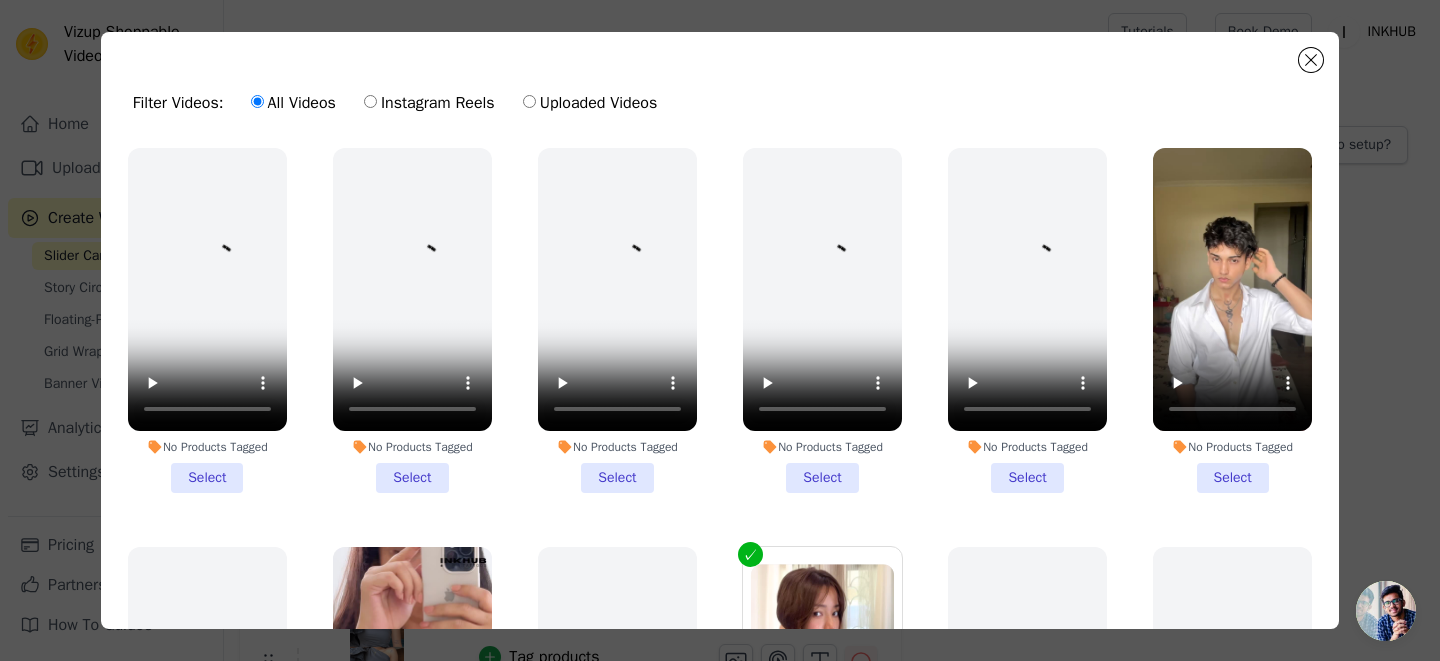 scroll, scrollTop: 2420, scrollLeft: 0, axis: vertical 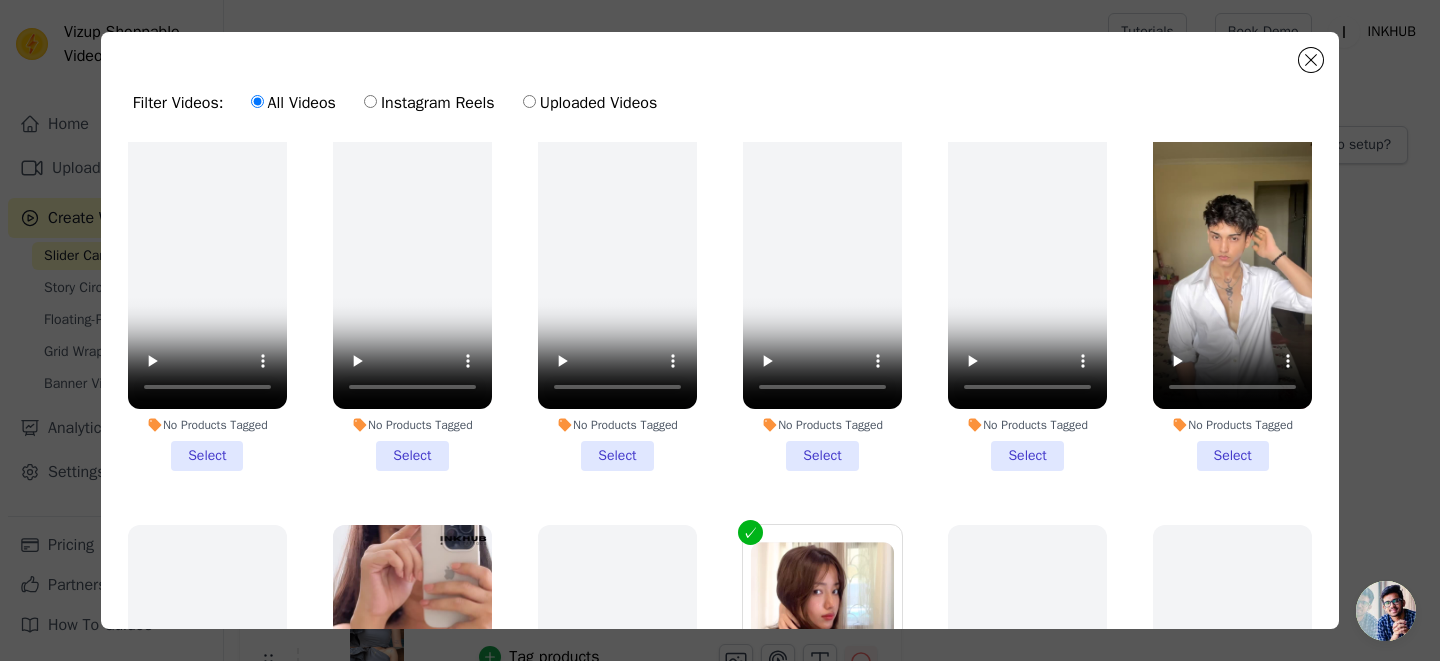 click on "No Products Tagged     Select" at bounding box center (1232, 298) 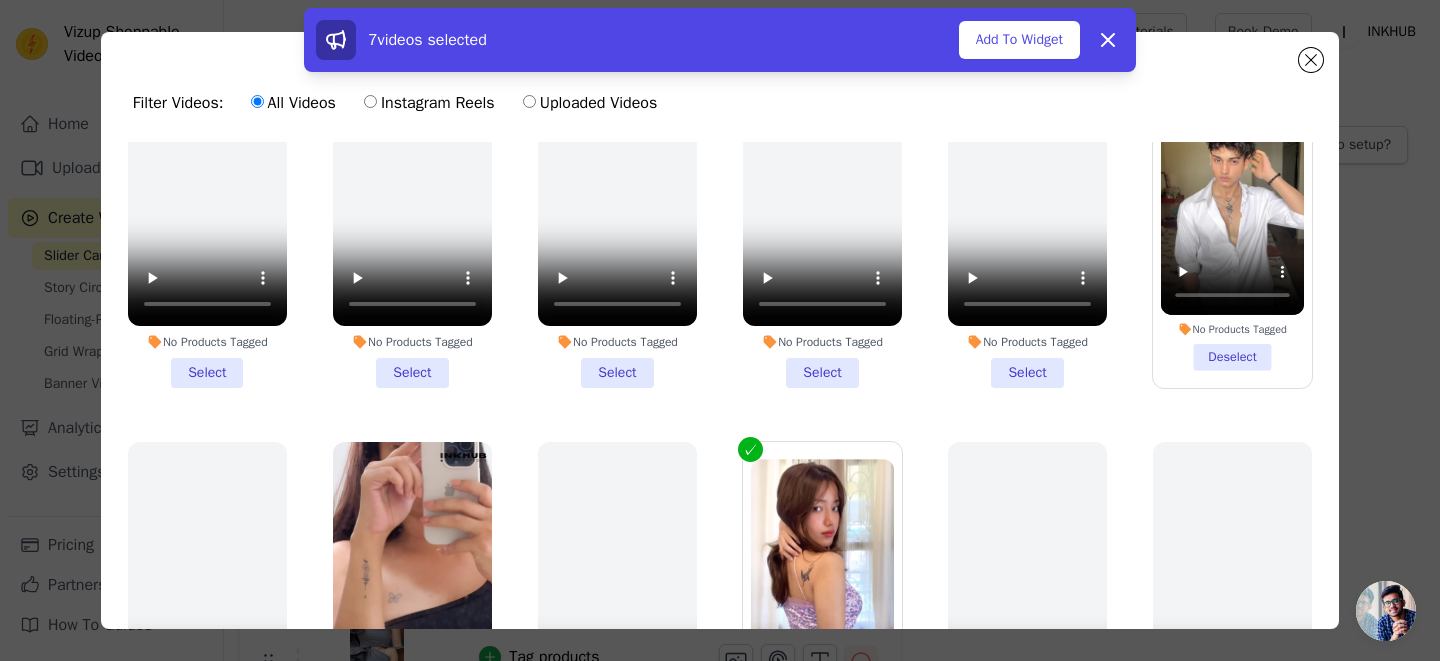 scroll, scrollTop: 2625, scrollLeft: 0, axis: vertical 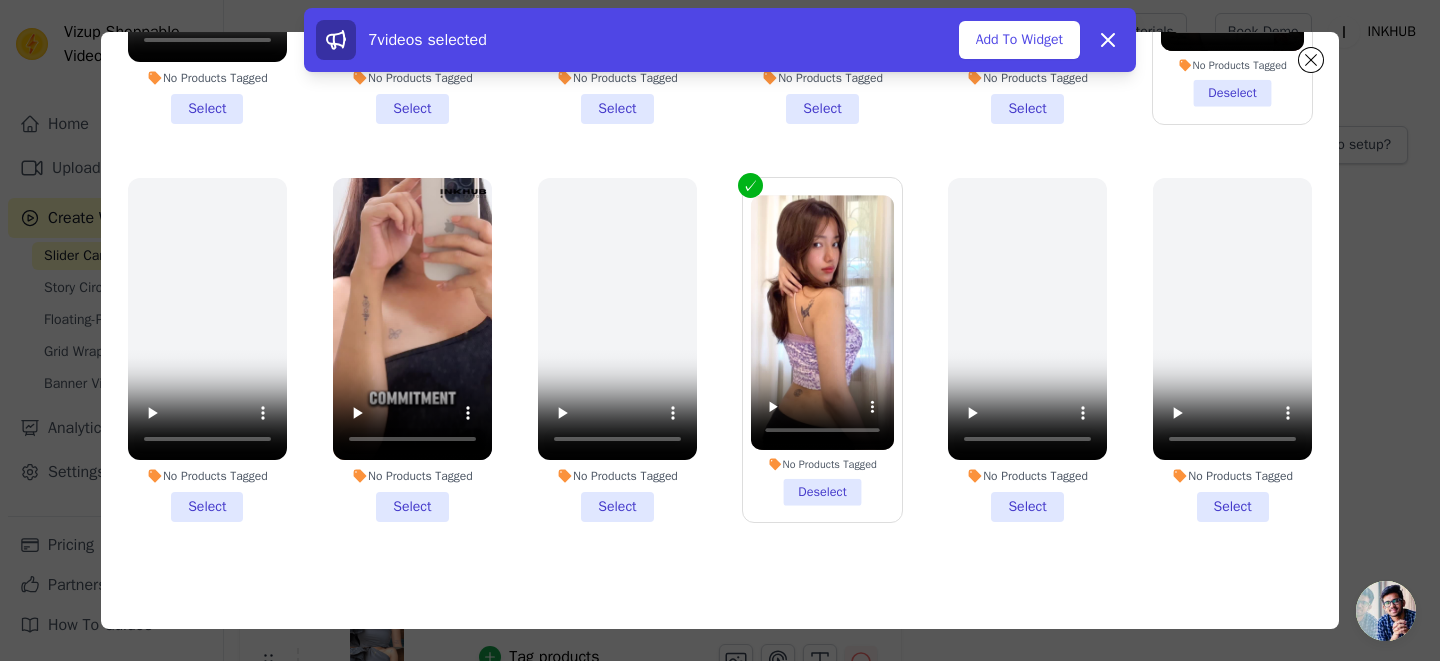 click on "No Products Tagged     Select" at bounding box center (412, 350) 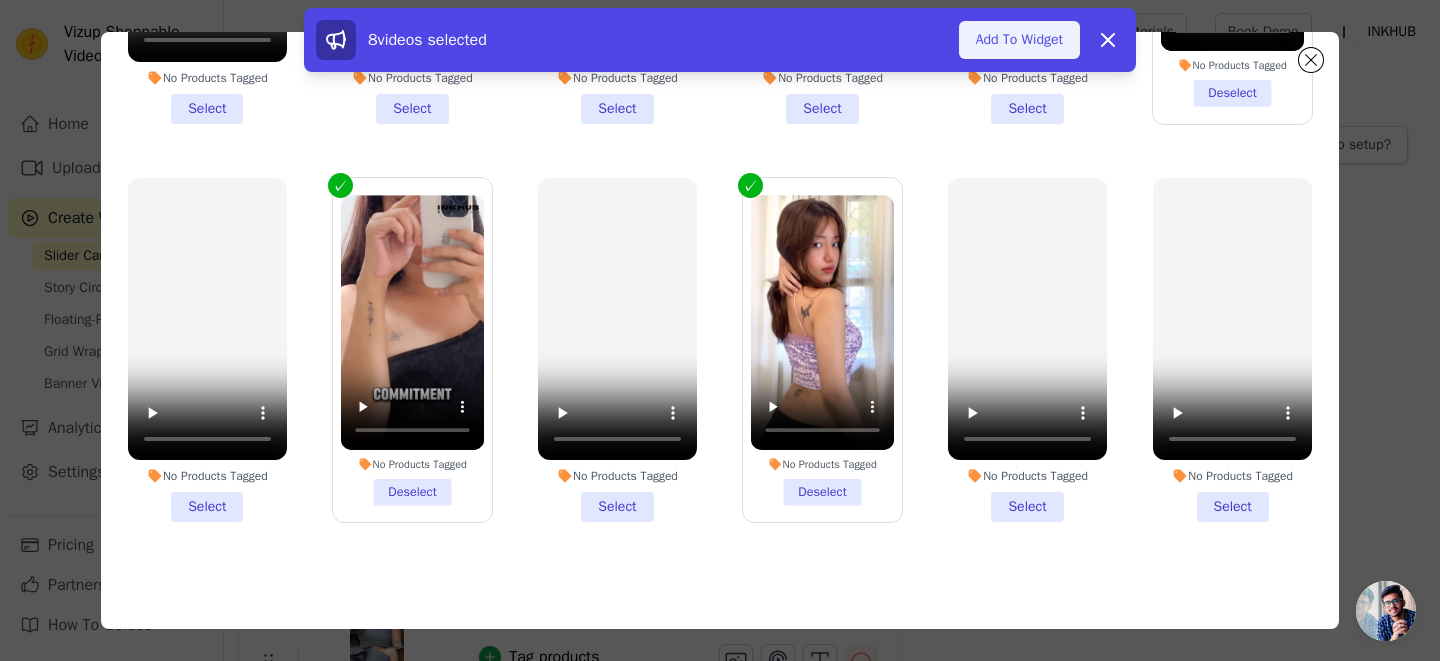 click on "Add To Widget" at bounding box center [1019, 40] 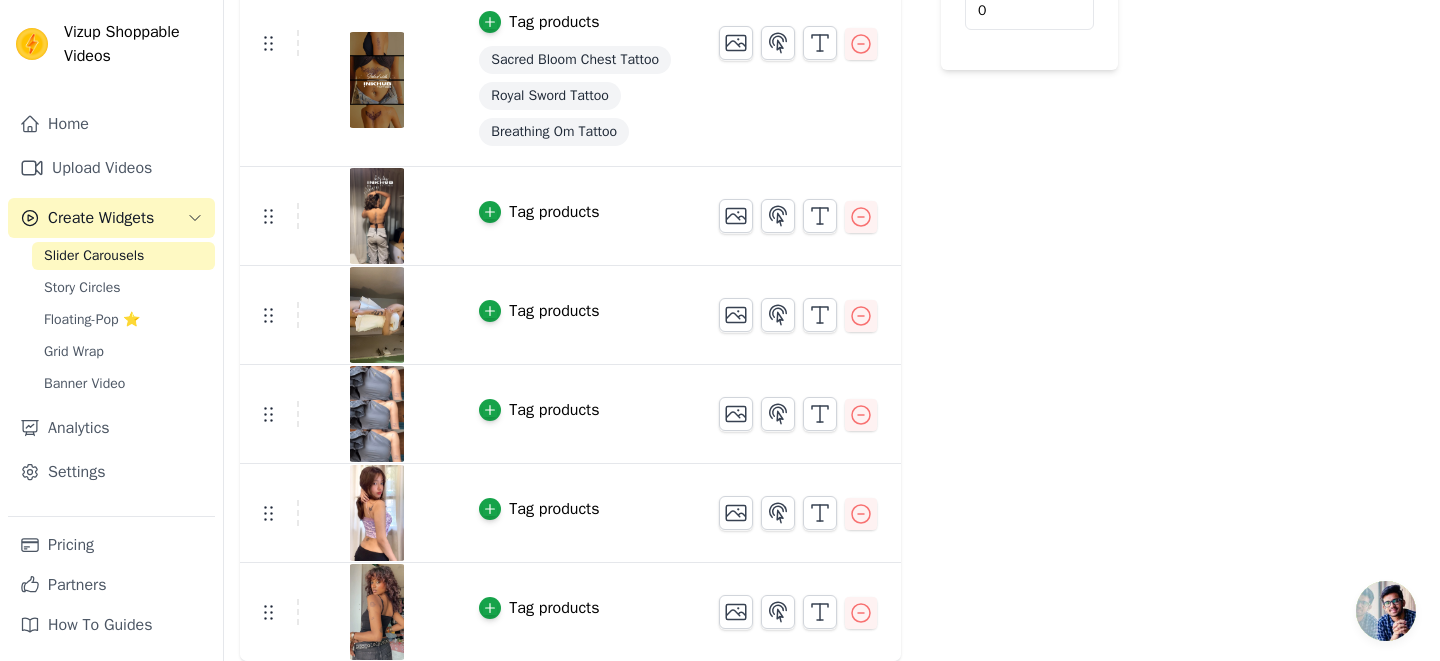 scroll, scrollTop: 0, scrollLeft: 0, axis: both 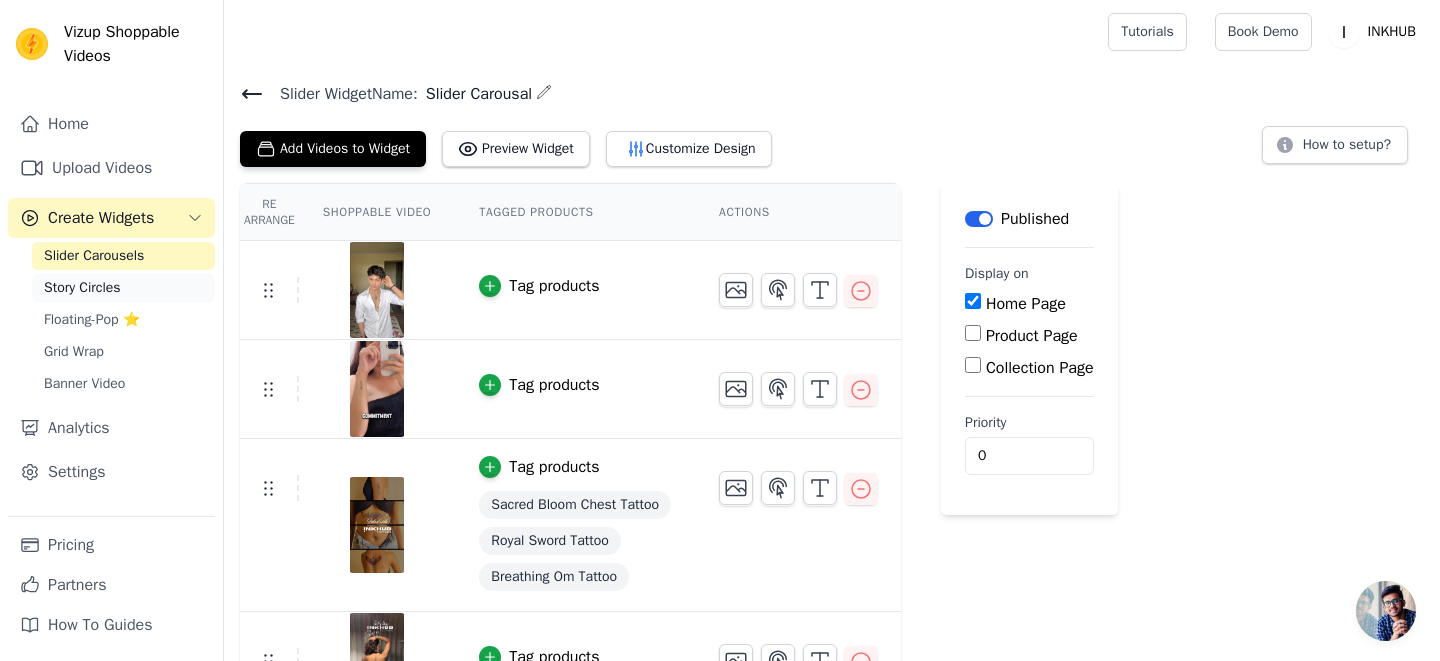 click on "Story Circles" at bounding box center [82, 288] 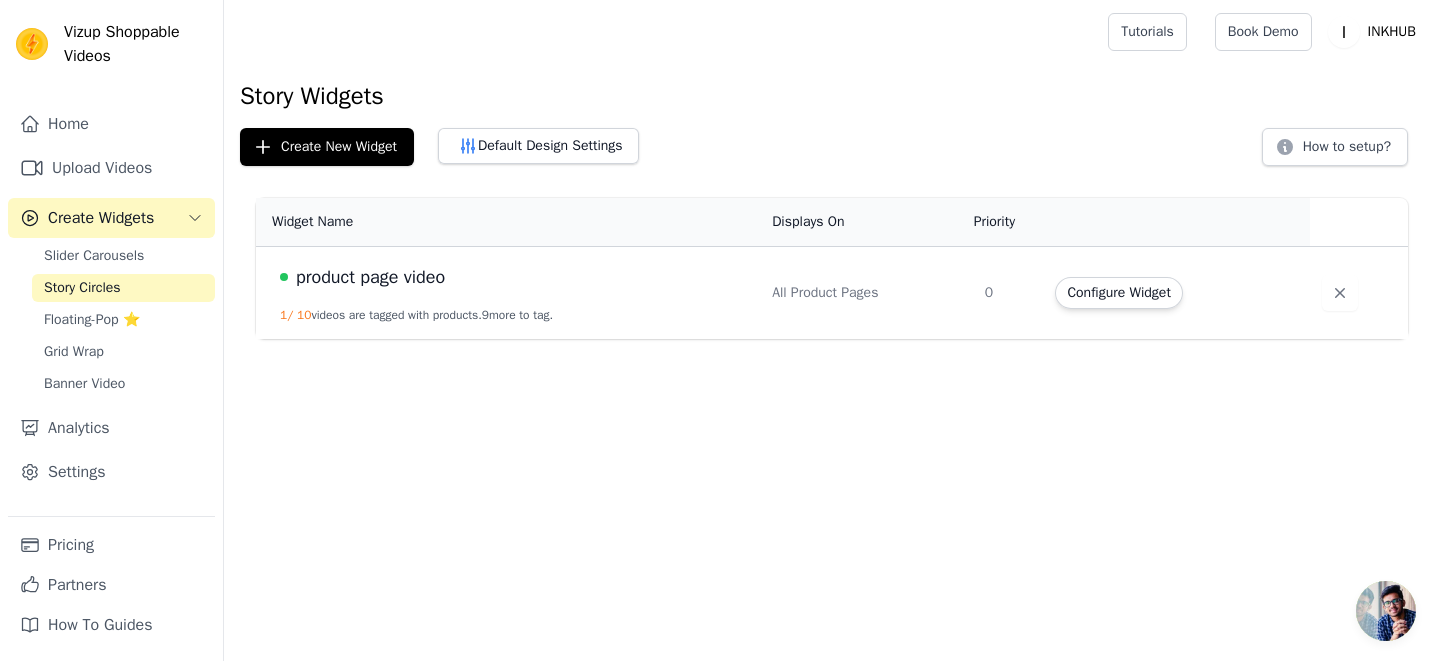 click on "0" at bounding box center (1008, 293) 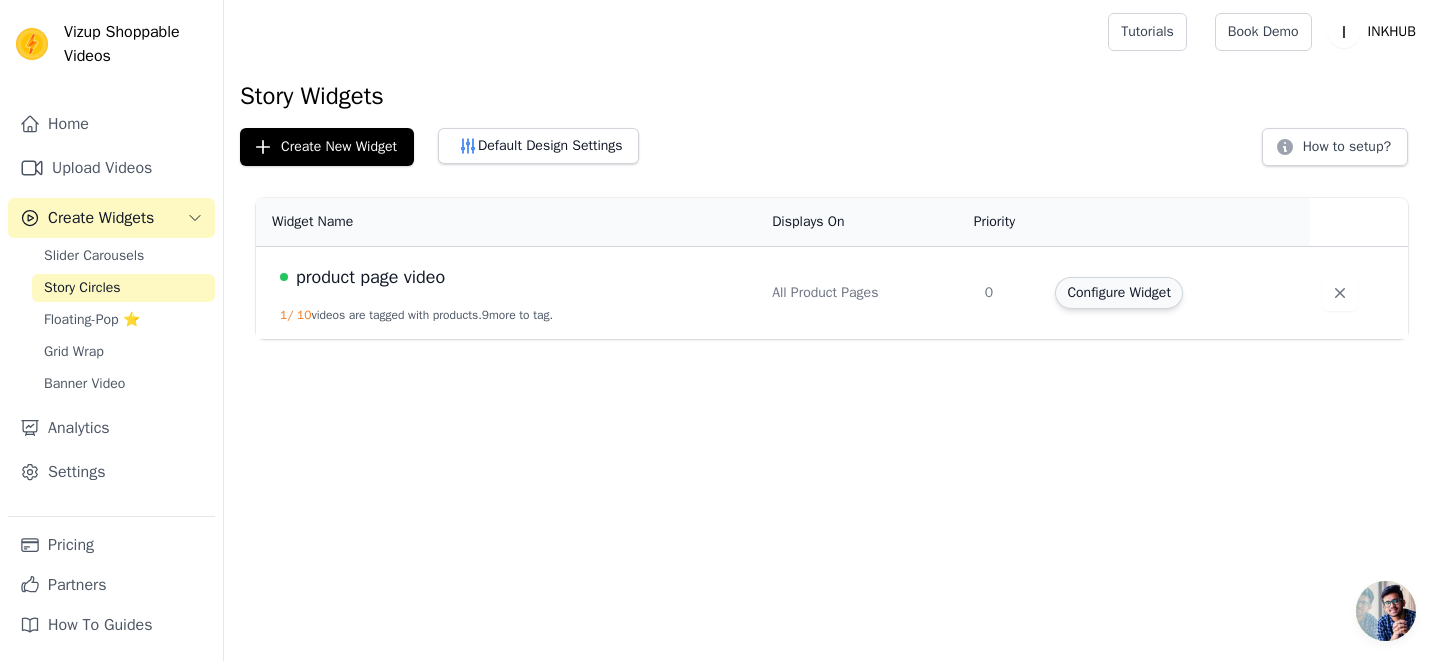 click on "Configure Widget" at bounding box center (1118, 293) 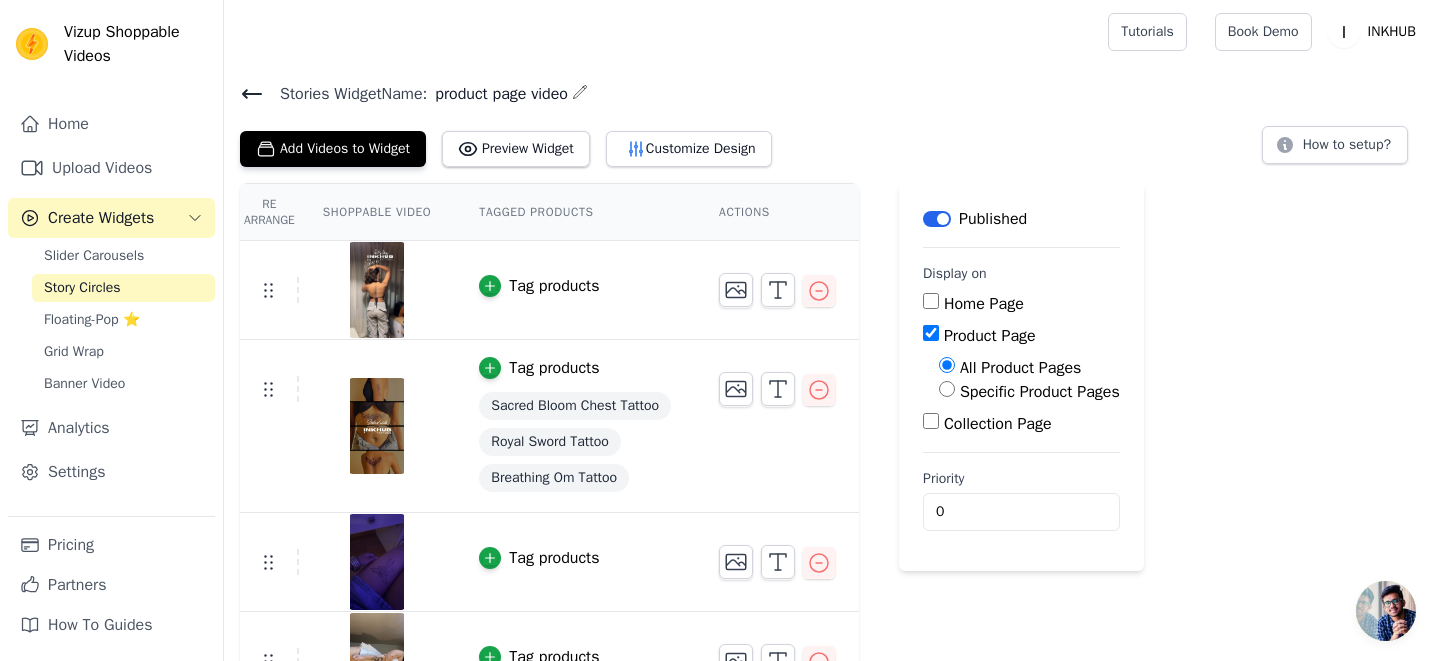 click on "Collection Page" at bounding box center [931, 421] 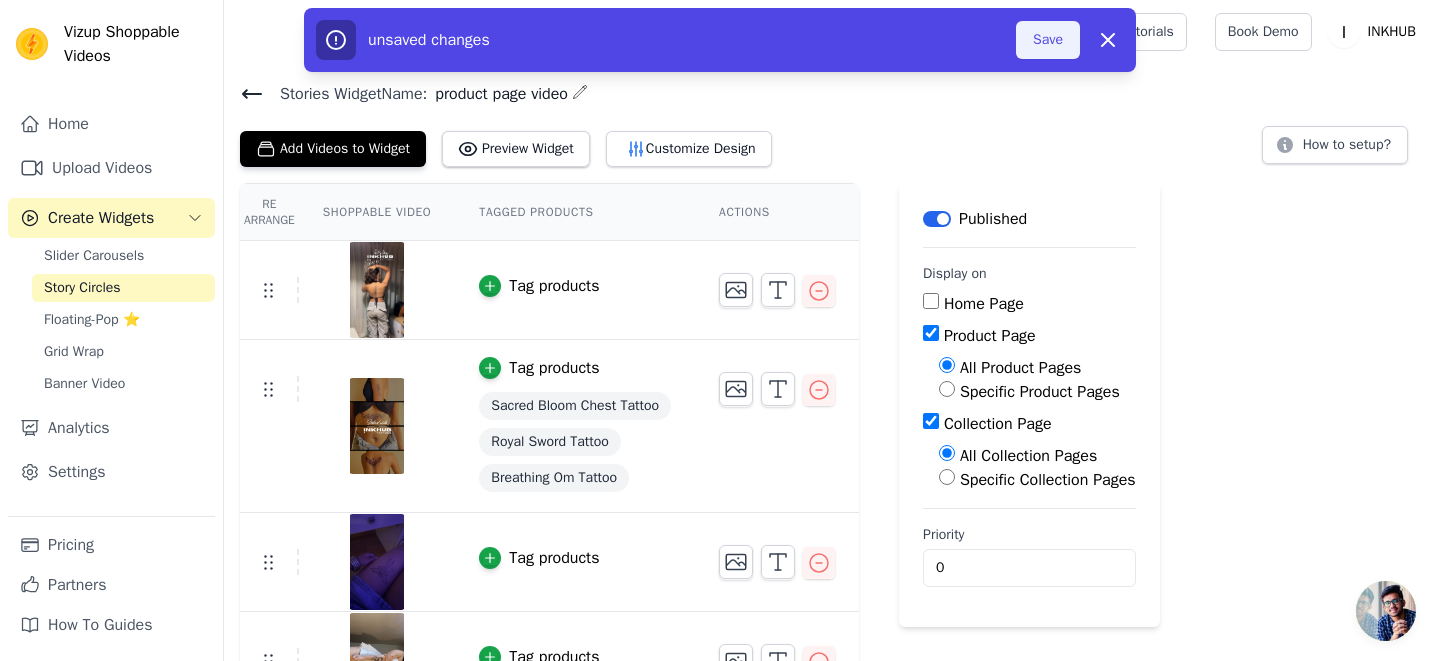 click on "Save" at bounding box center [1048, 40] 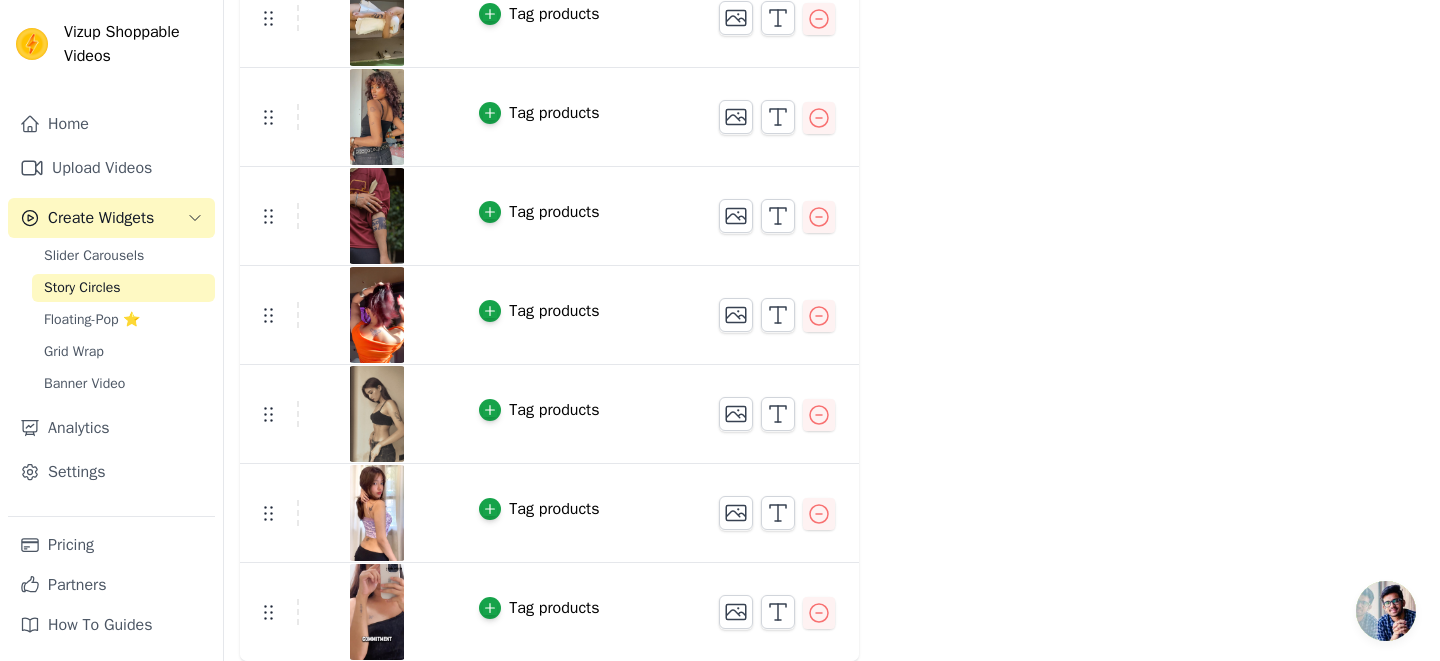 scroll, scrollTop: 0, scrollLeft: 0, axis: both 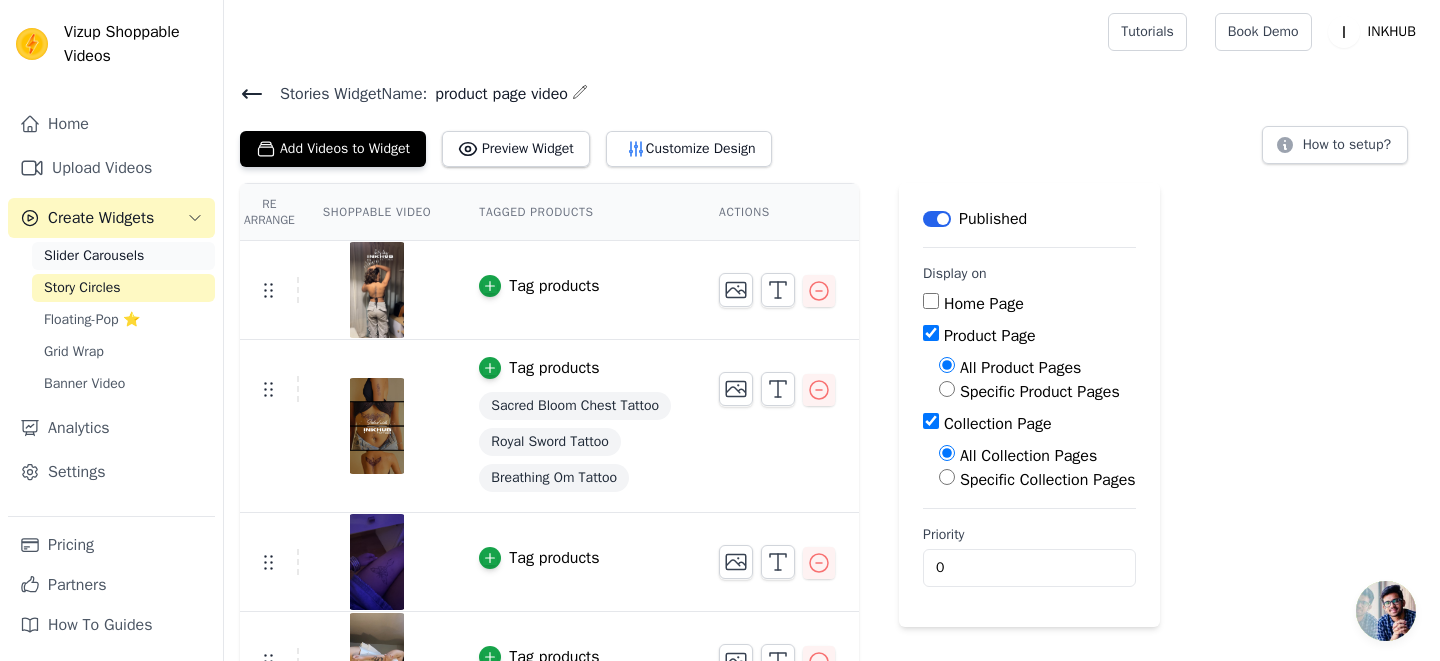 click on "Slider Carousels" at bounding box center [94, 256] 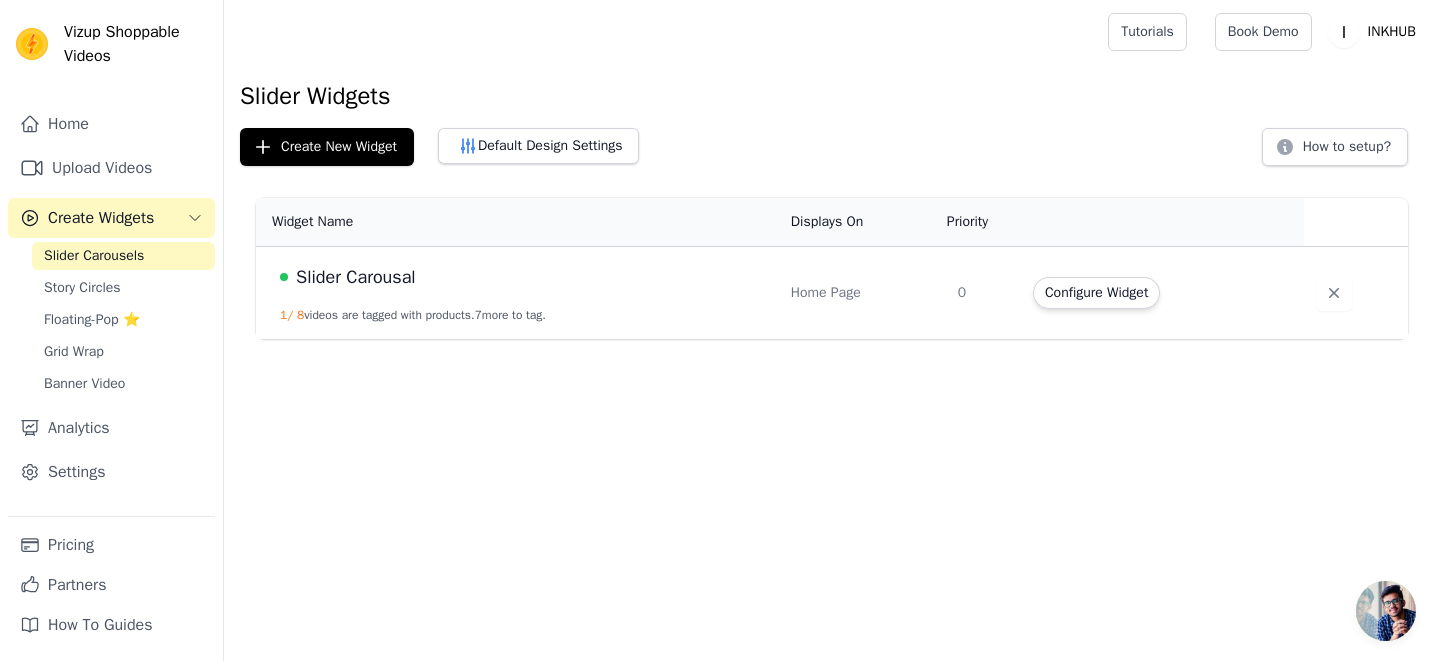 click on "Home Page" at bounding box center [862, 293] 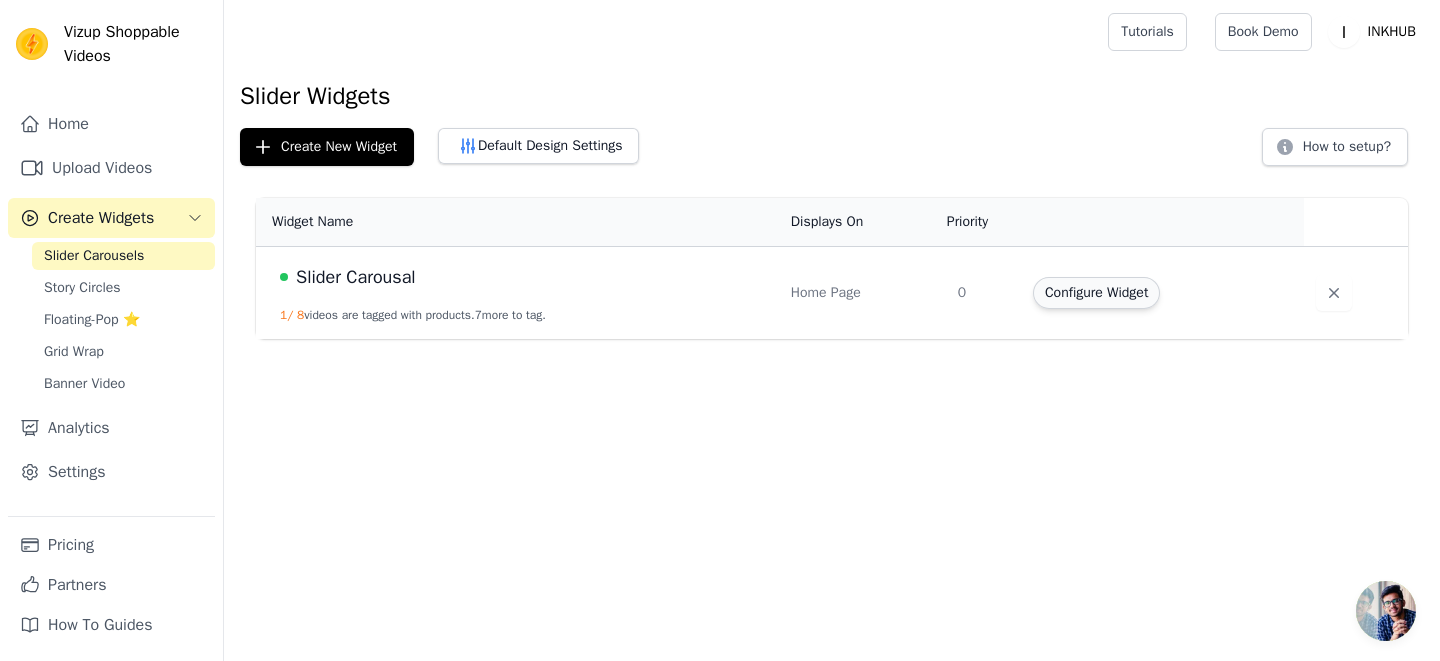 click on "Configure Widget" at bounding box center (1096, 293) 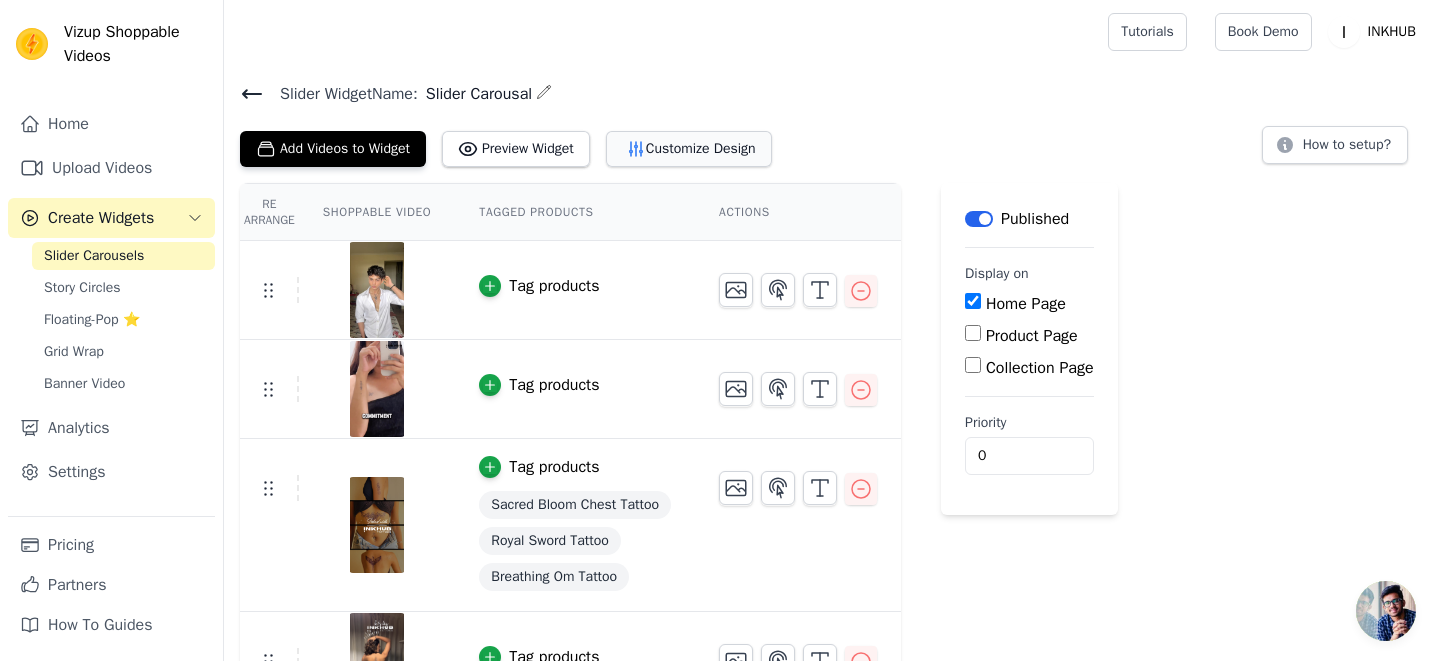 click on "Customize Design" at bounding box center [689, 149] 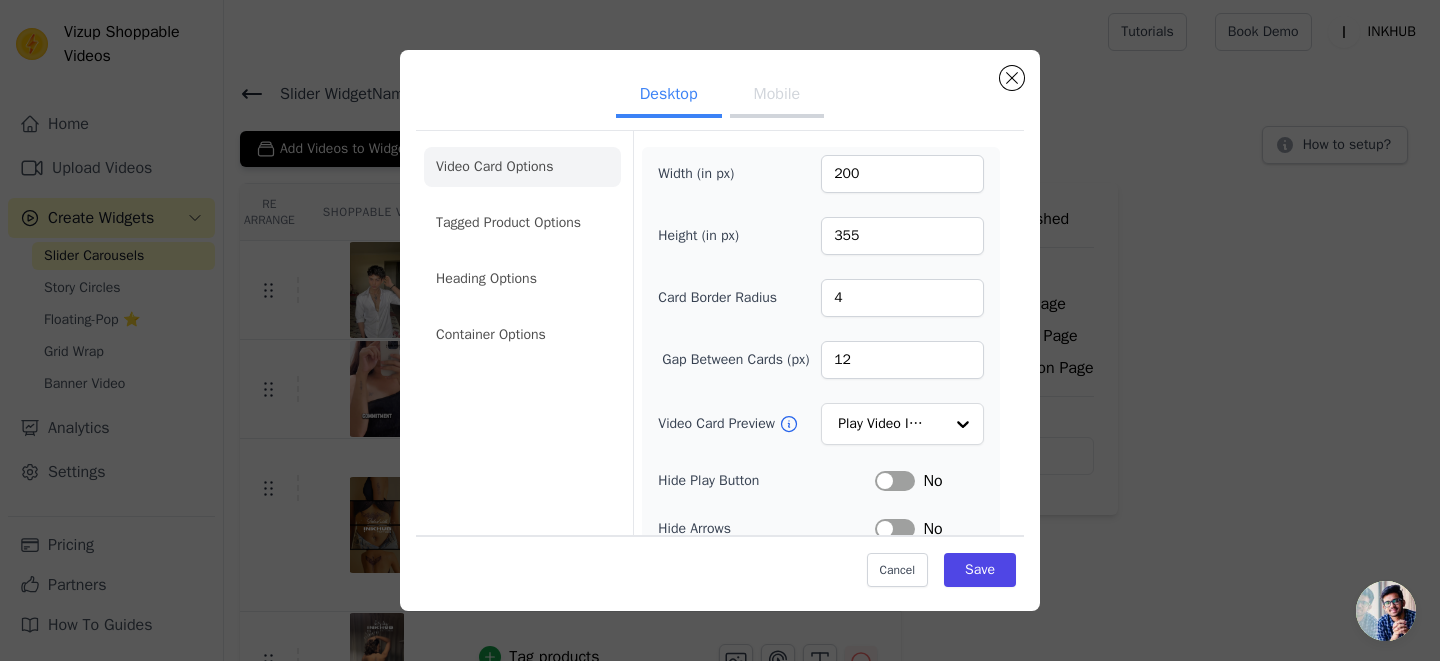 click on "Mobile" at bounding box center [777, 96] 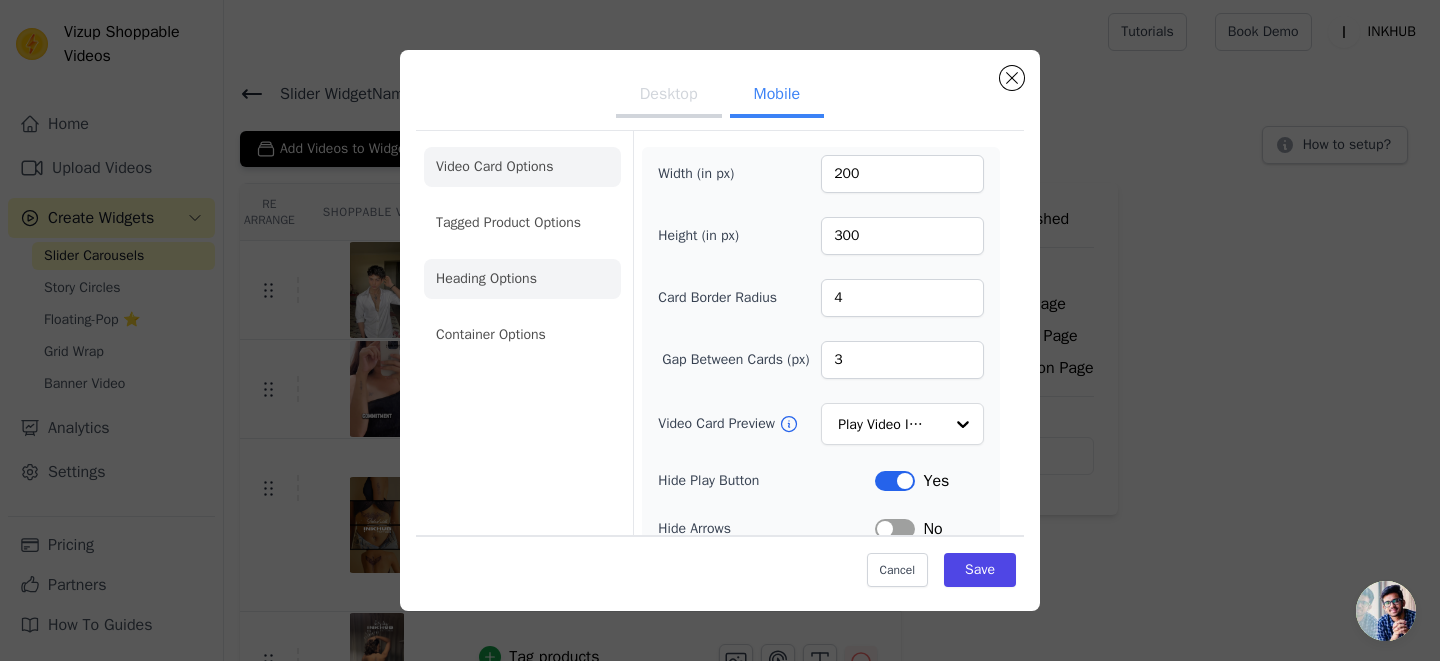 click on "Heading Options" 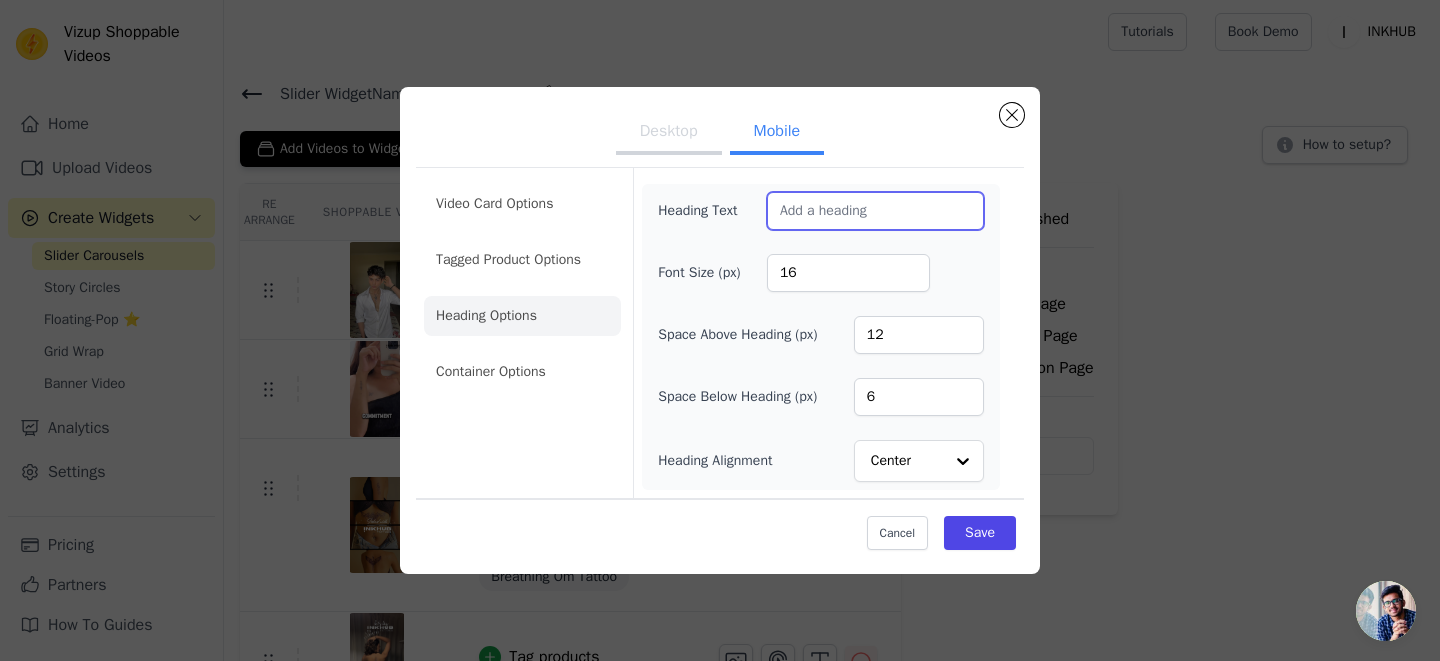 click on "Heading Text" at bounding box center (875, 211) 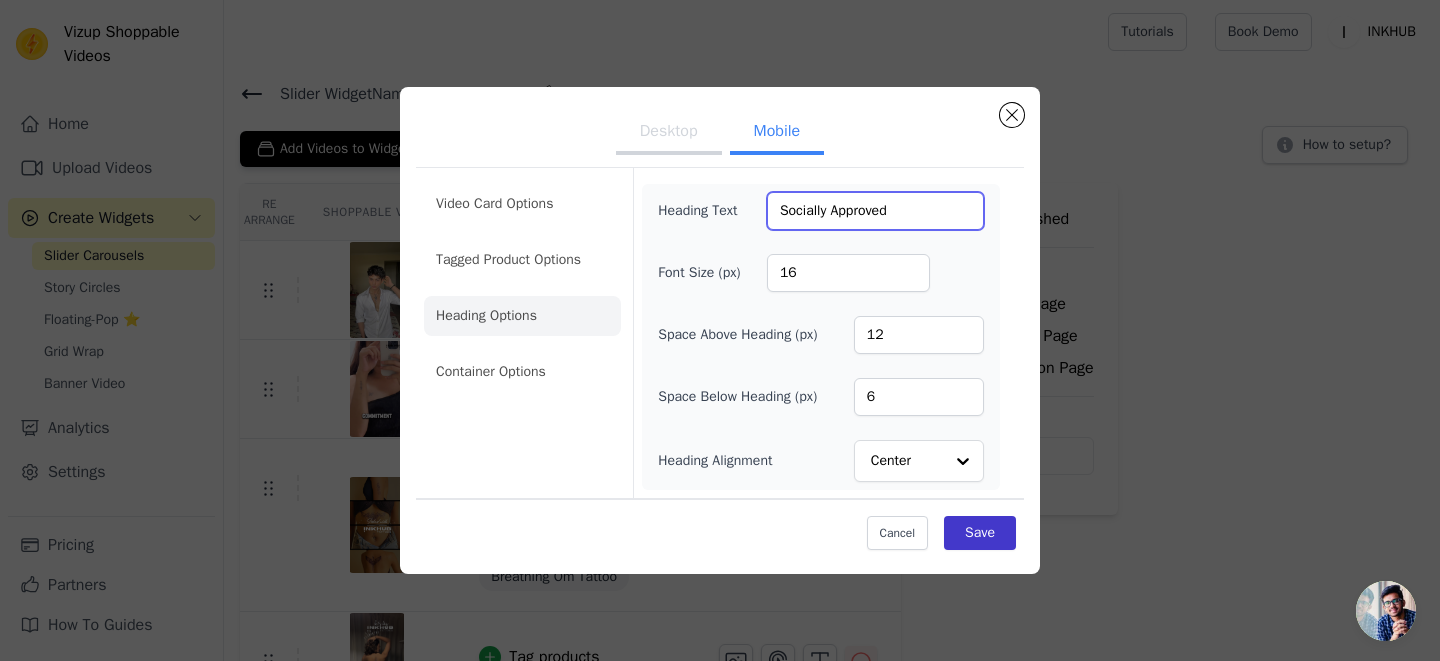 type on "Socially Approved" 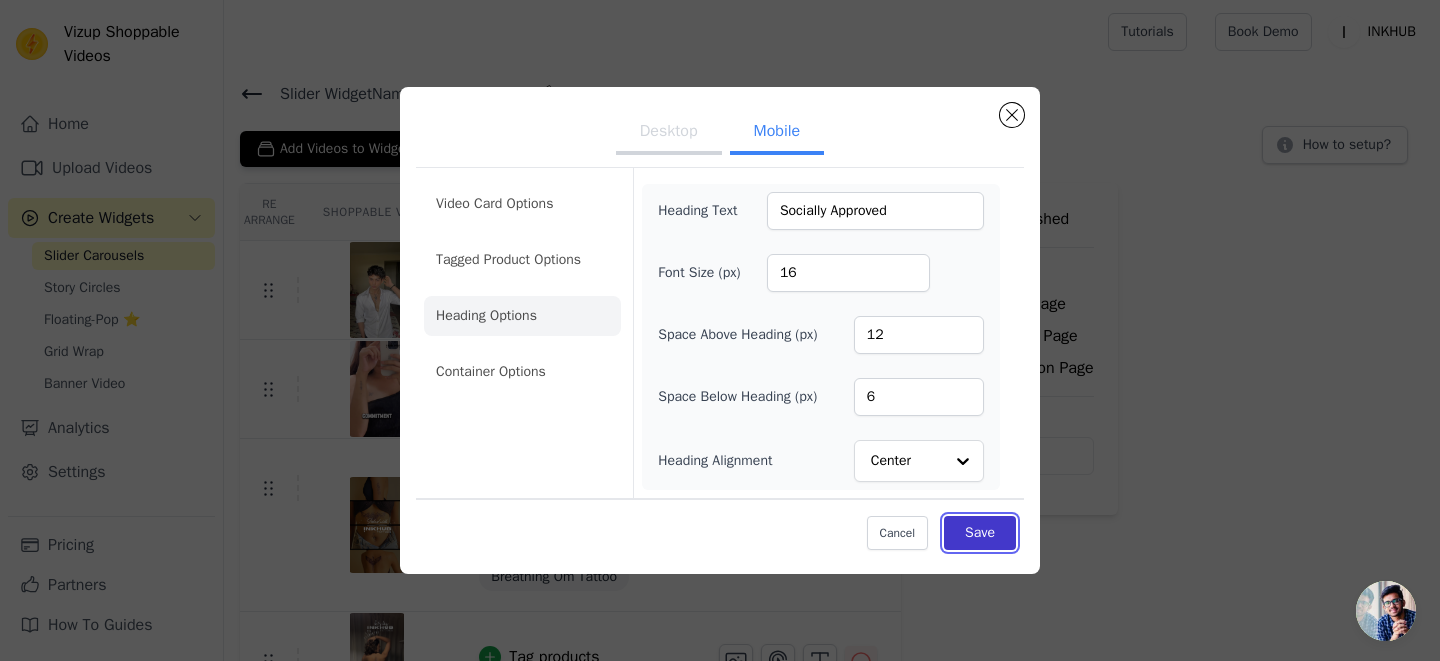 click on "Save" at bounding box center (980, 533) 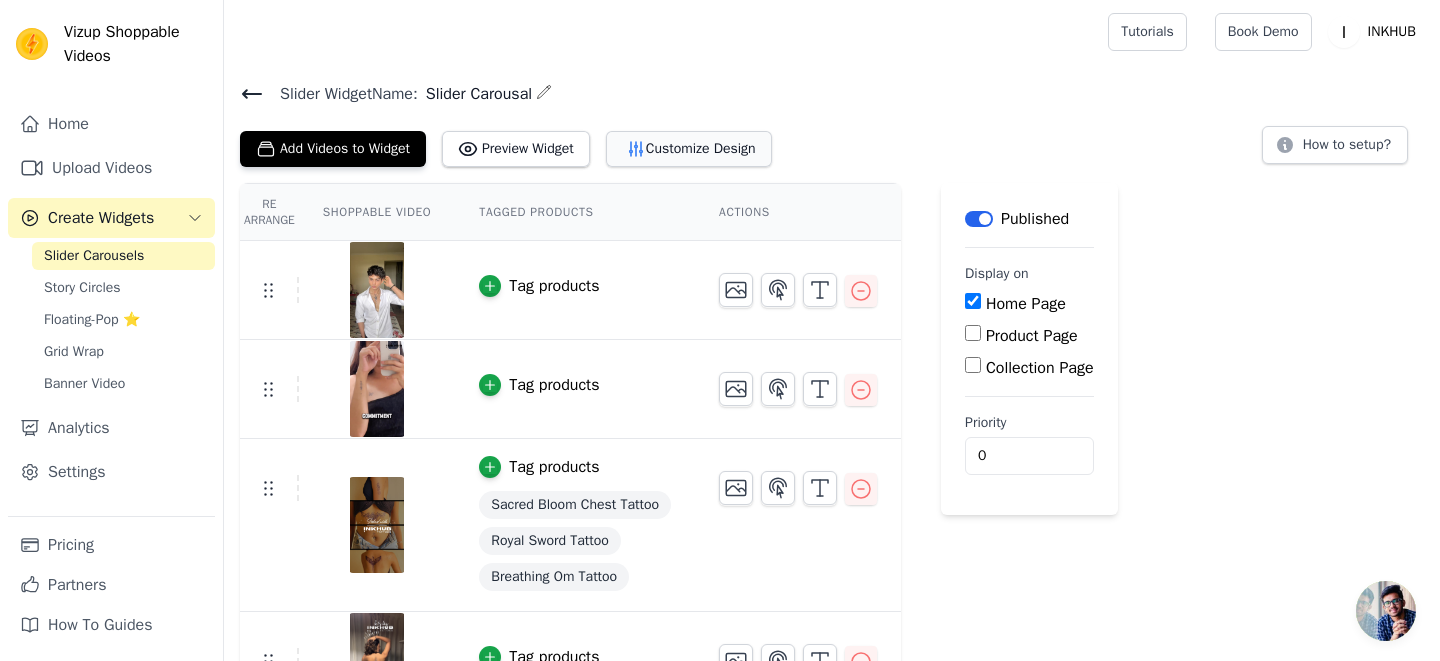 click on "Customize Design" at bounding box center (689, 149) 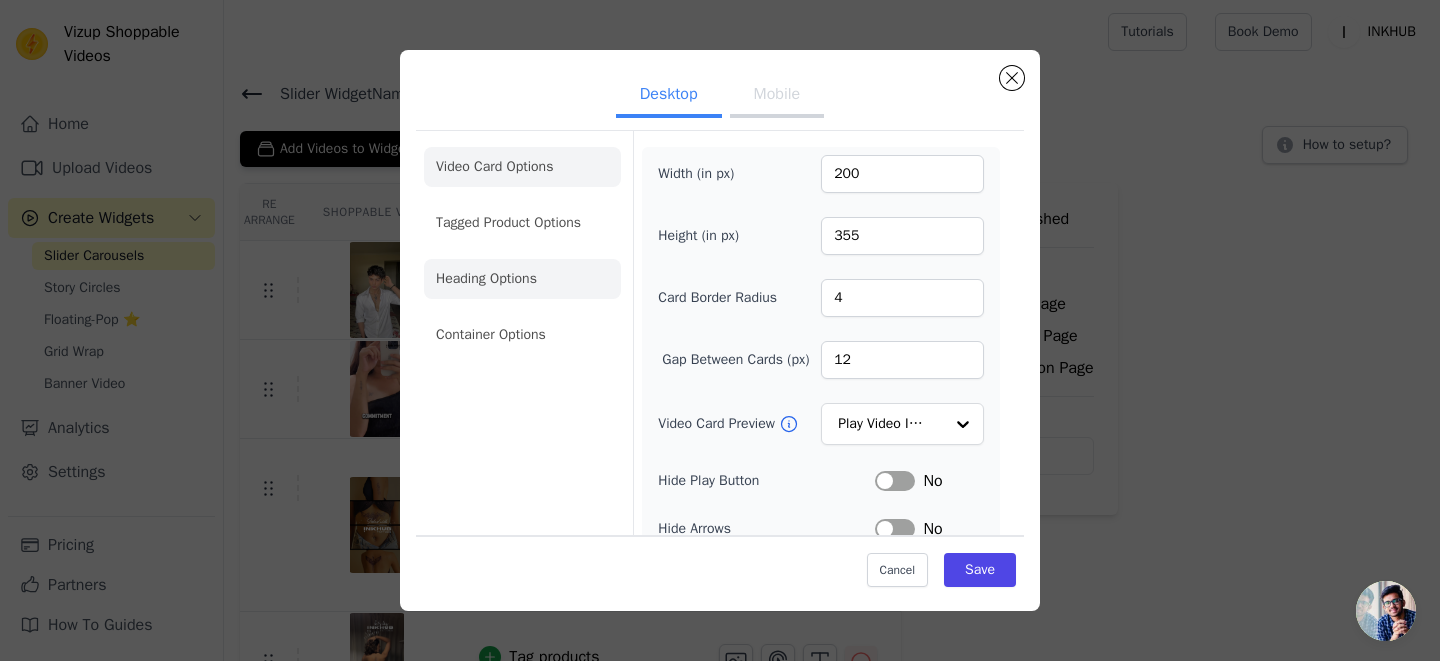 click on "Heading Options" 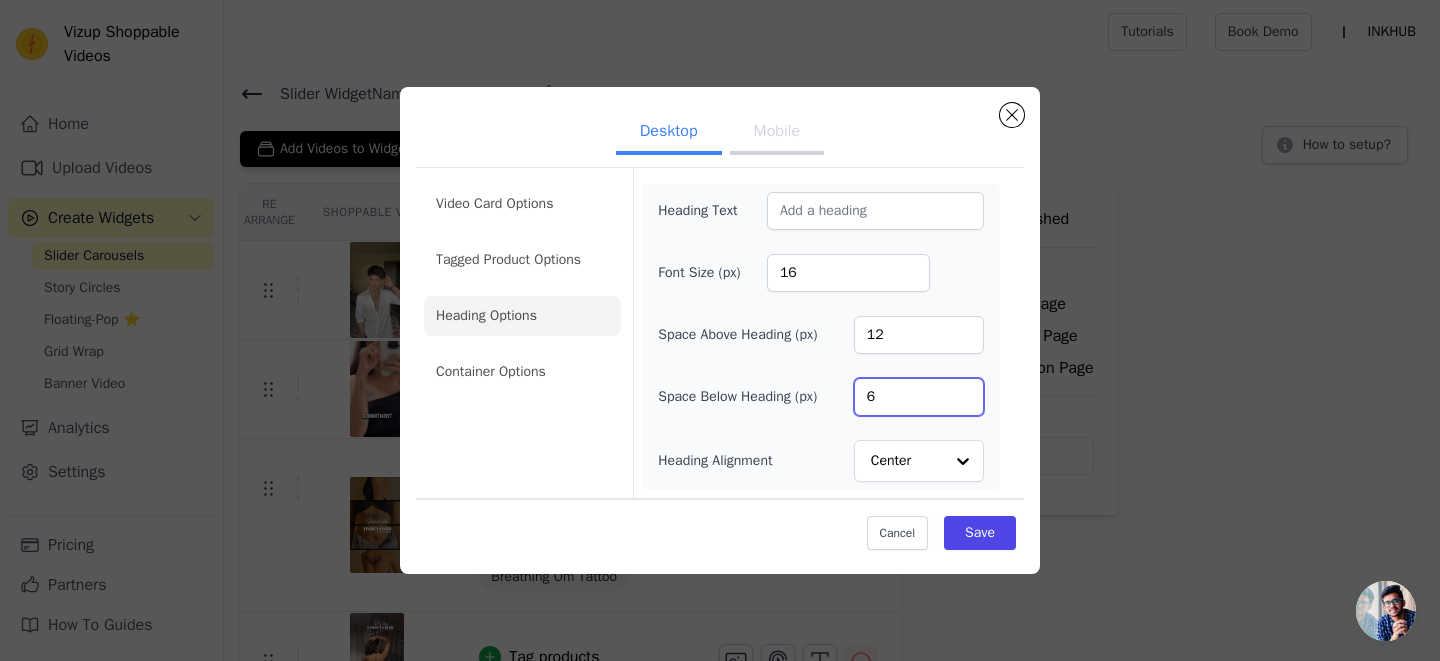 click on "6" at bounding box center [919, 397] 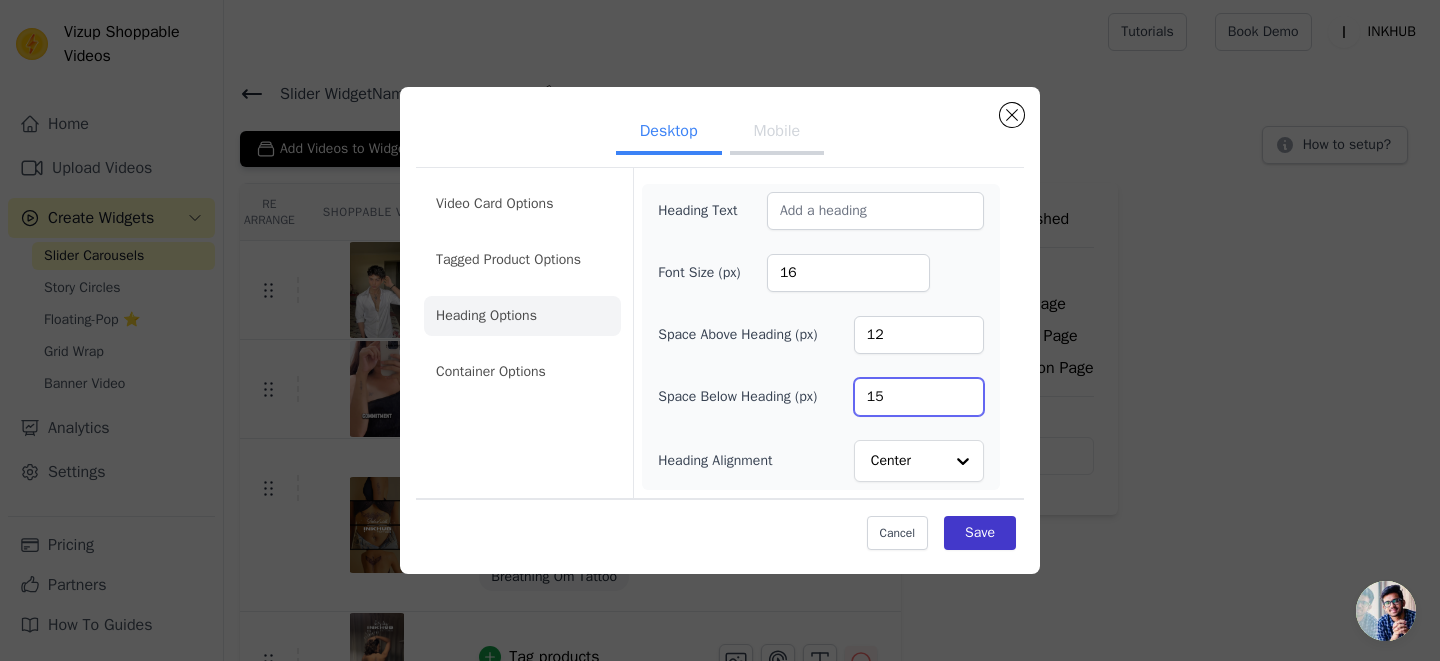 type on "15" 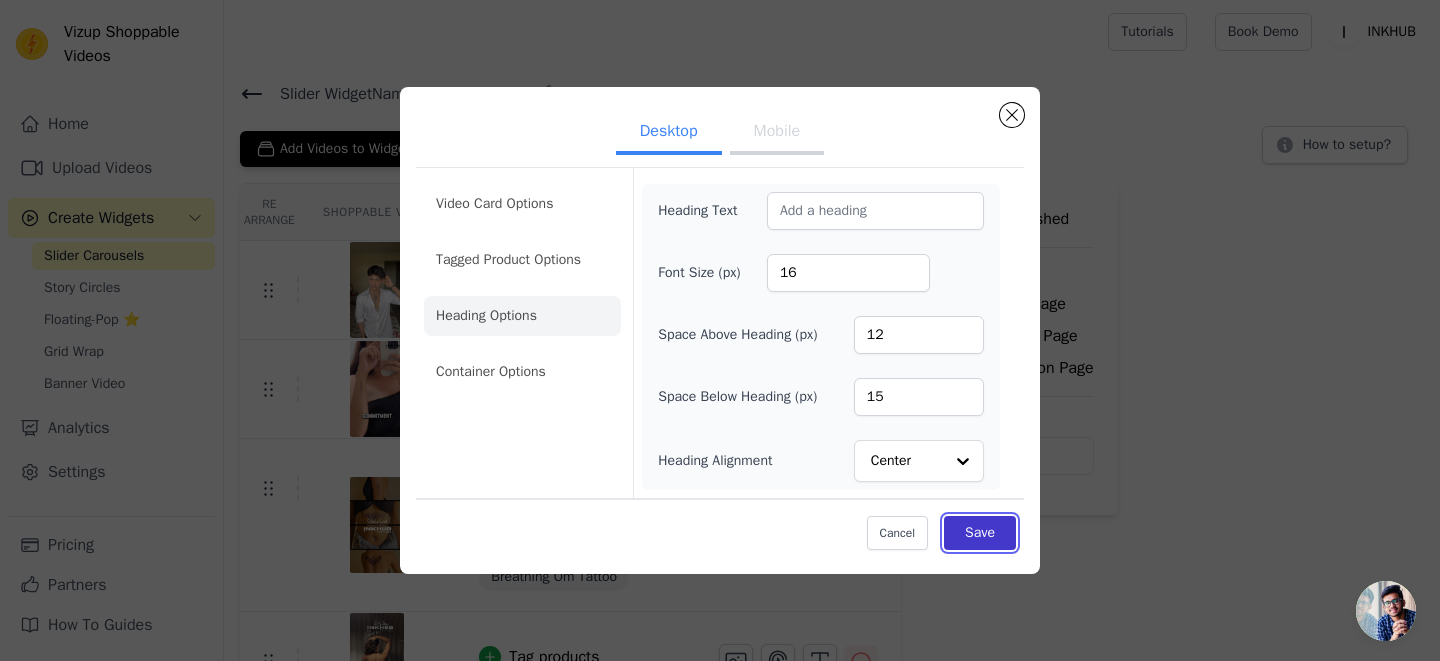 click on "Save" at bounding box center [980, 533] 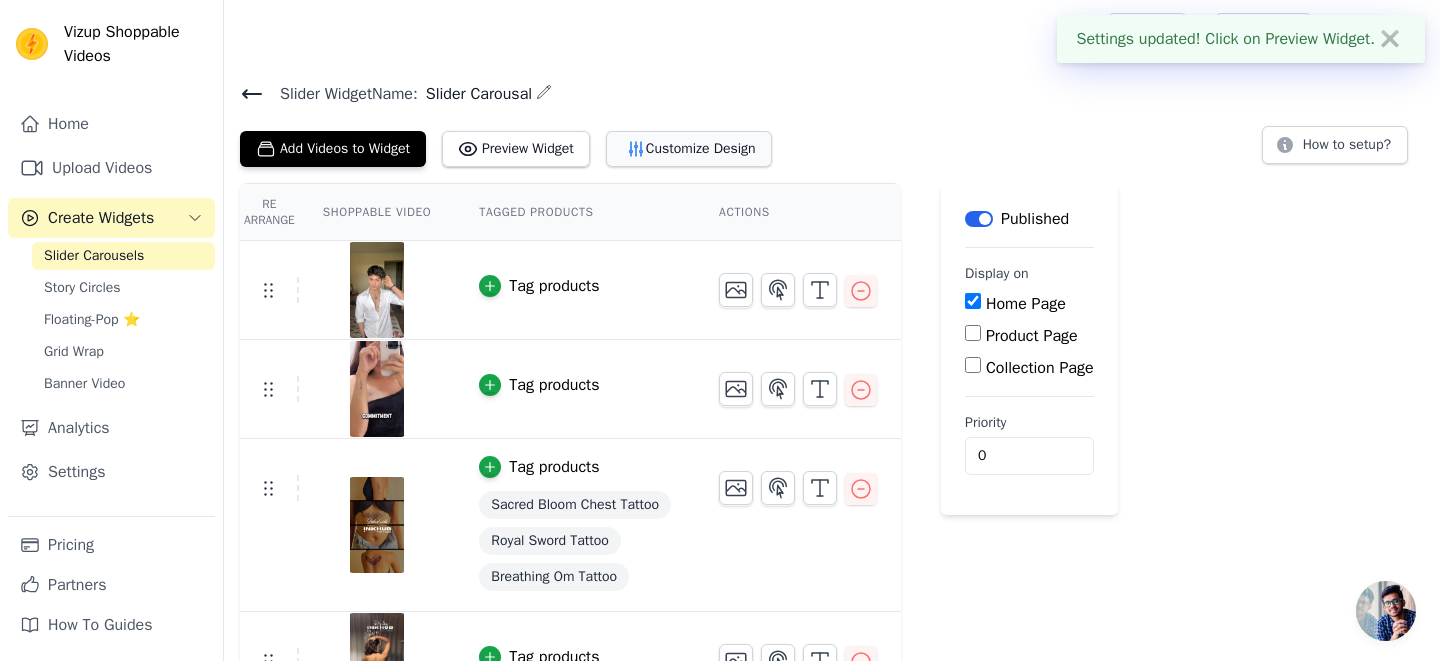click on "Customize Design" at bounding box center [689, 149] 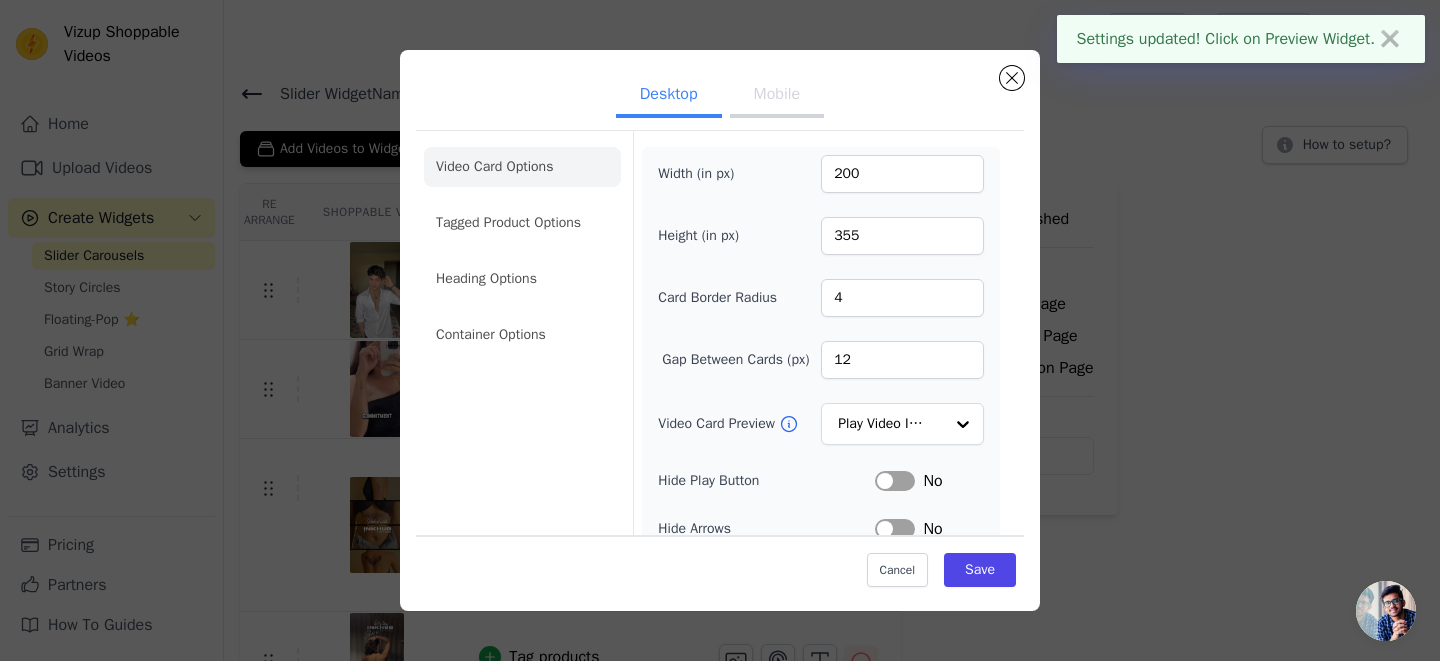 click on "Mobile" at bounding box center (777, 96) 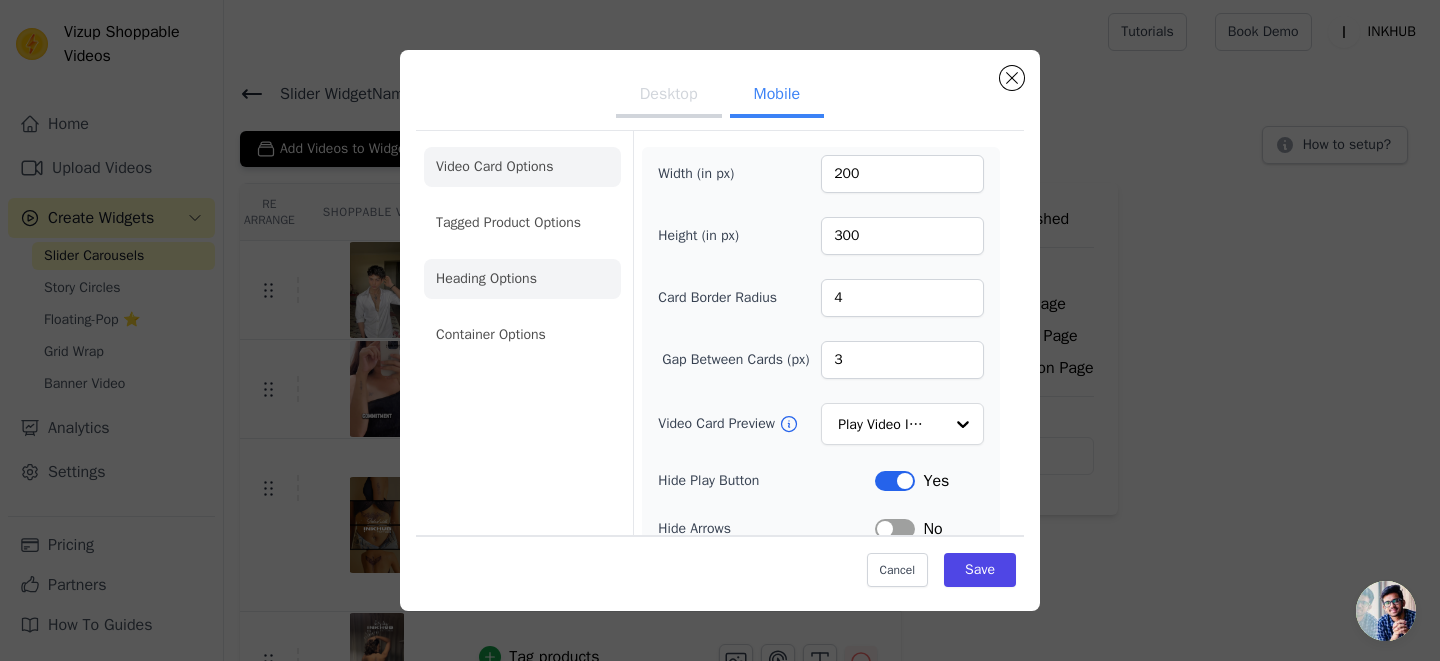 click on "Heading Options" 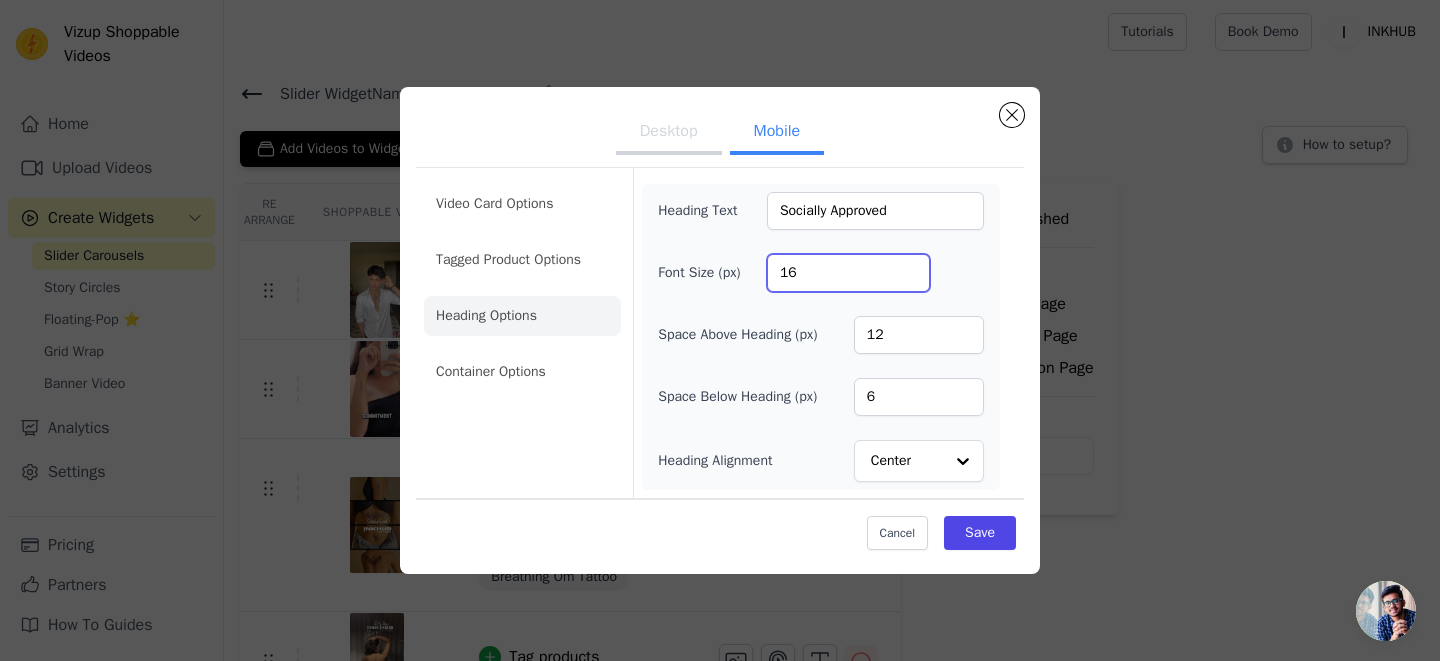 click on "16" at bounding box center [848, 273] 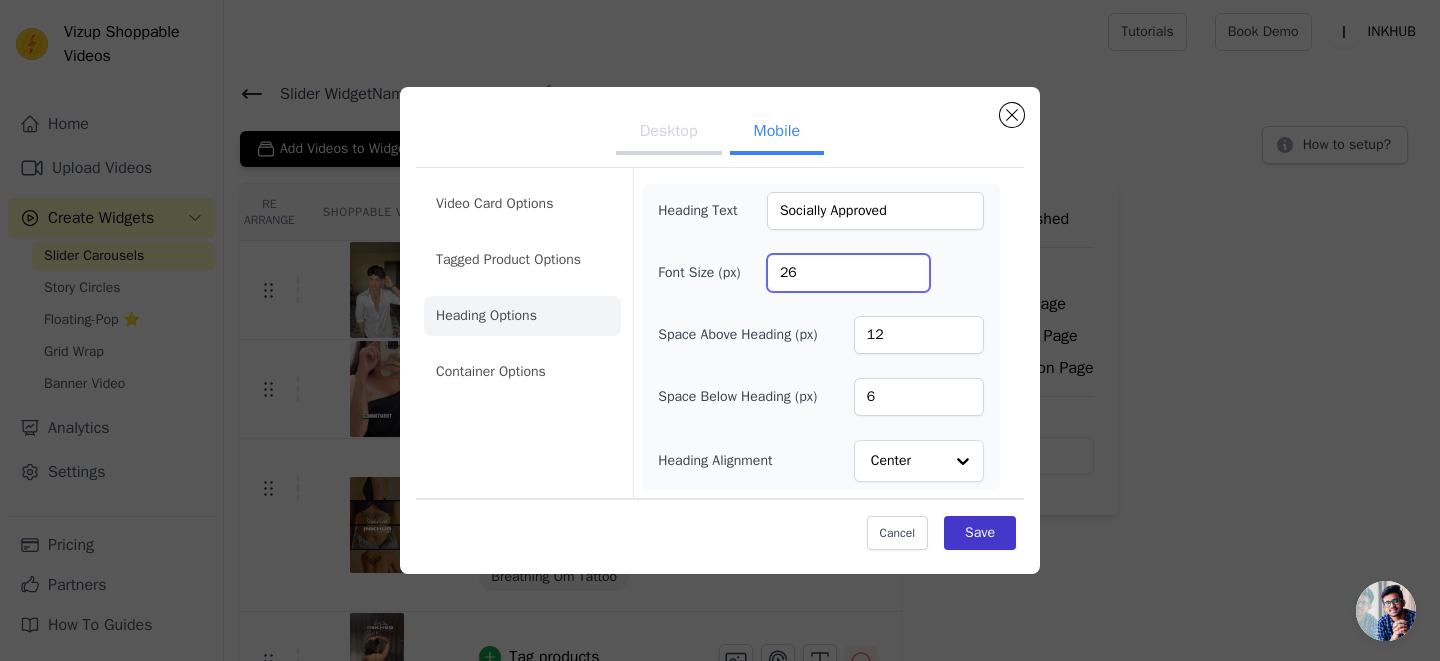 type on "26" 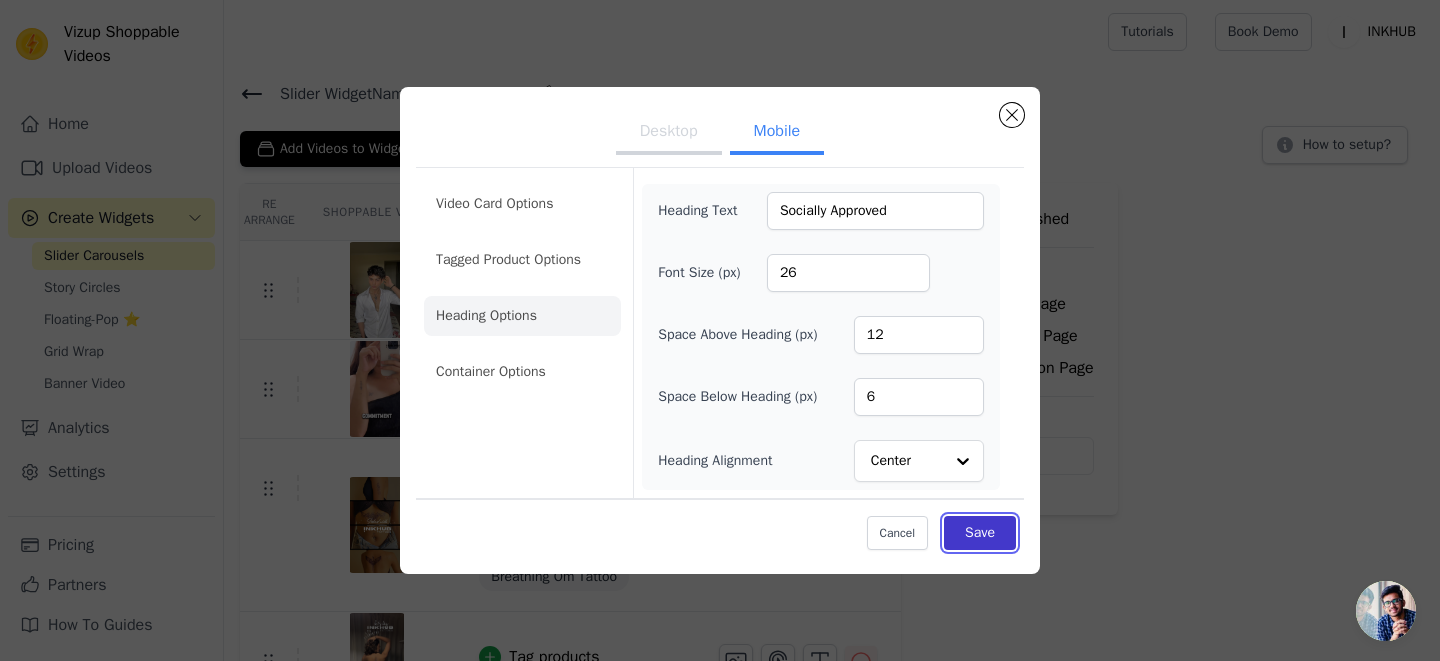 click on "Save" at bounding box center (980, 533) 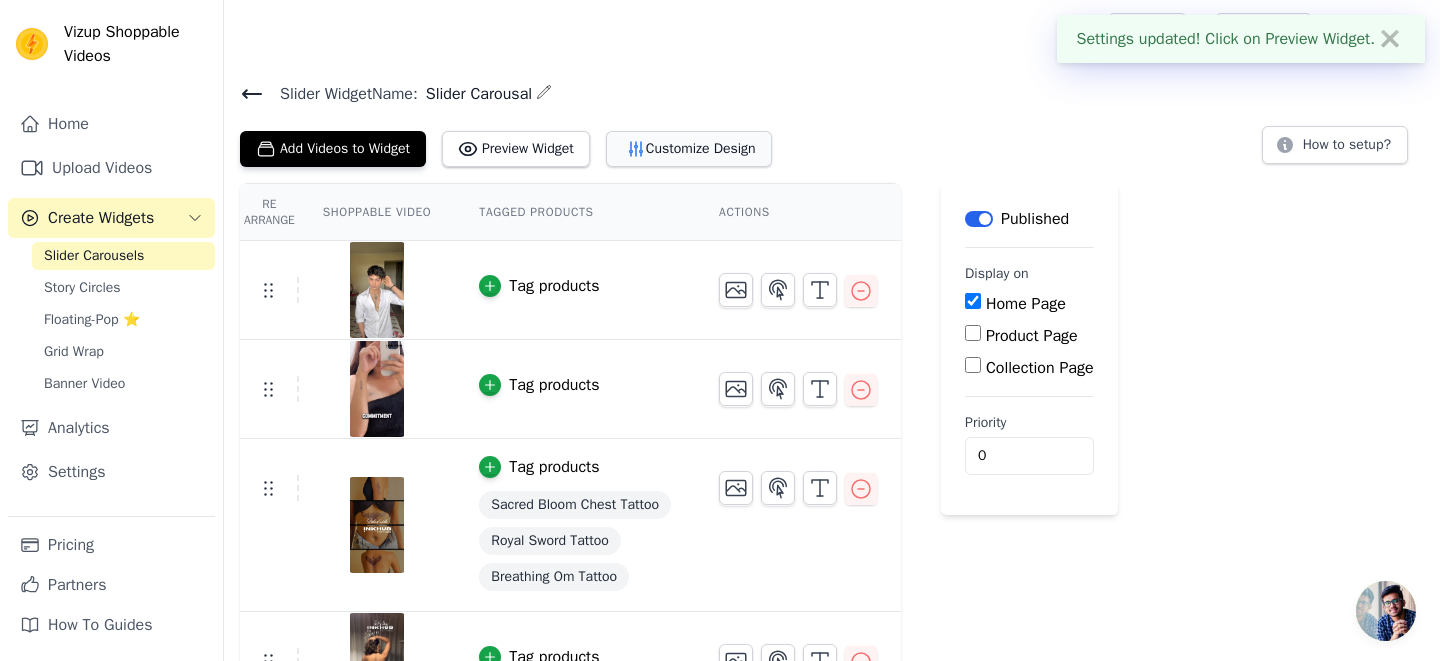 click on "Customize Design" at bounding box center [689, 149] 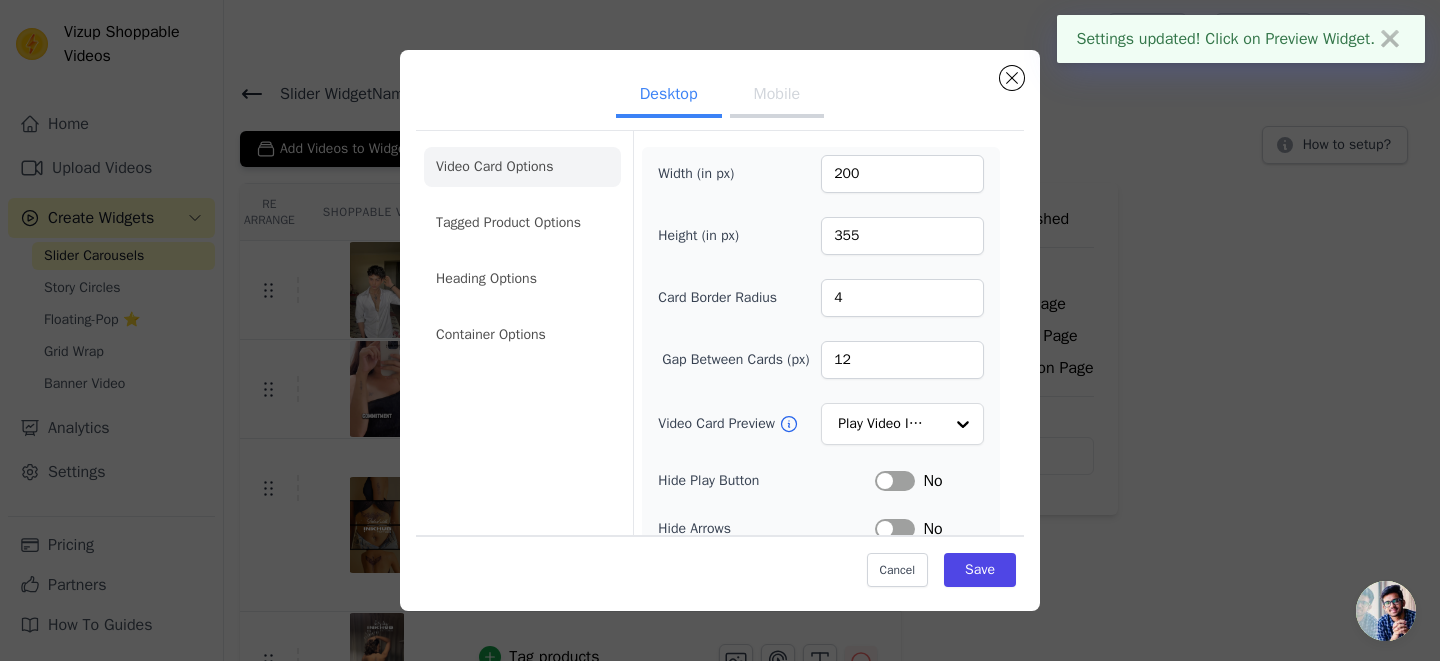 click on "Mobile" at bounding box center (777, 96) 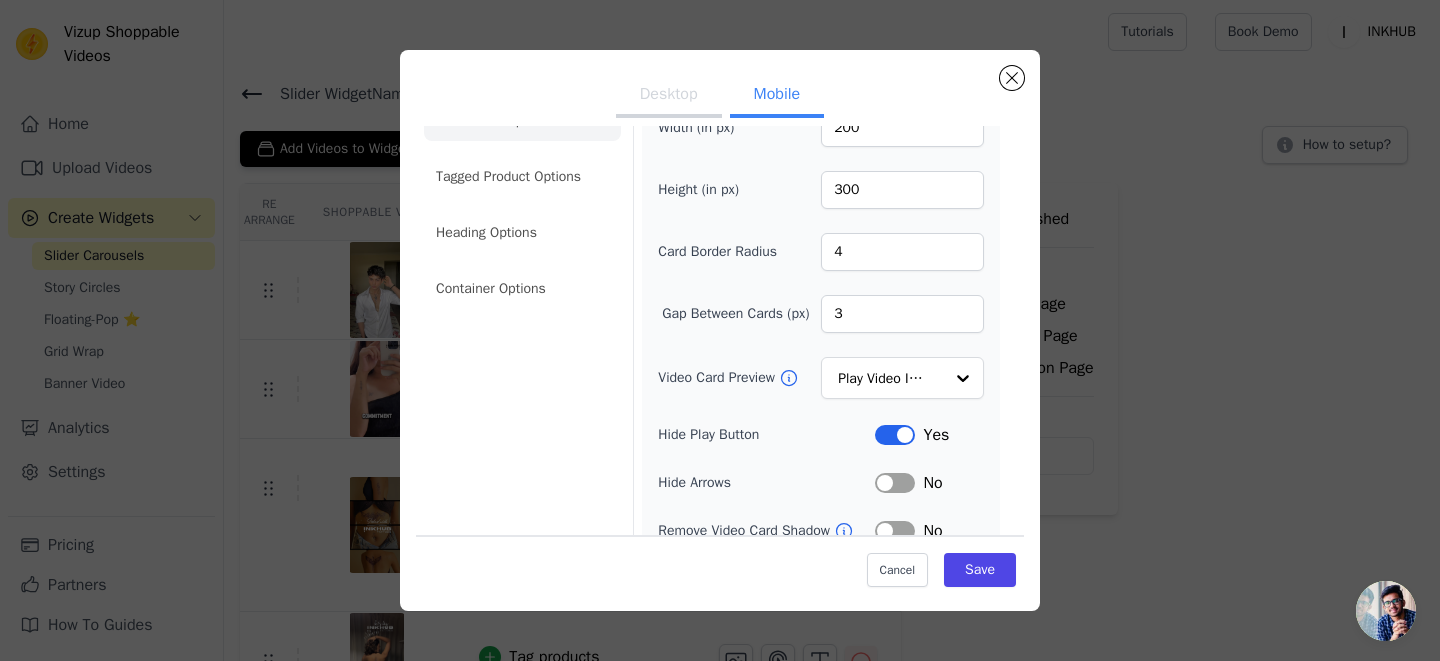 scroll, scrollTop: 0, scrollLeft: 0, axis: both 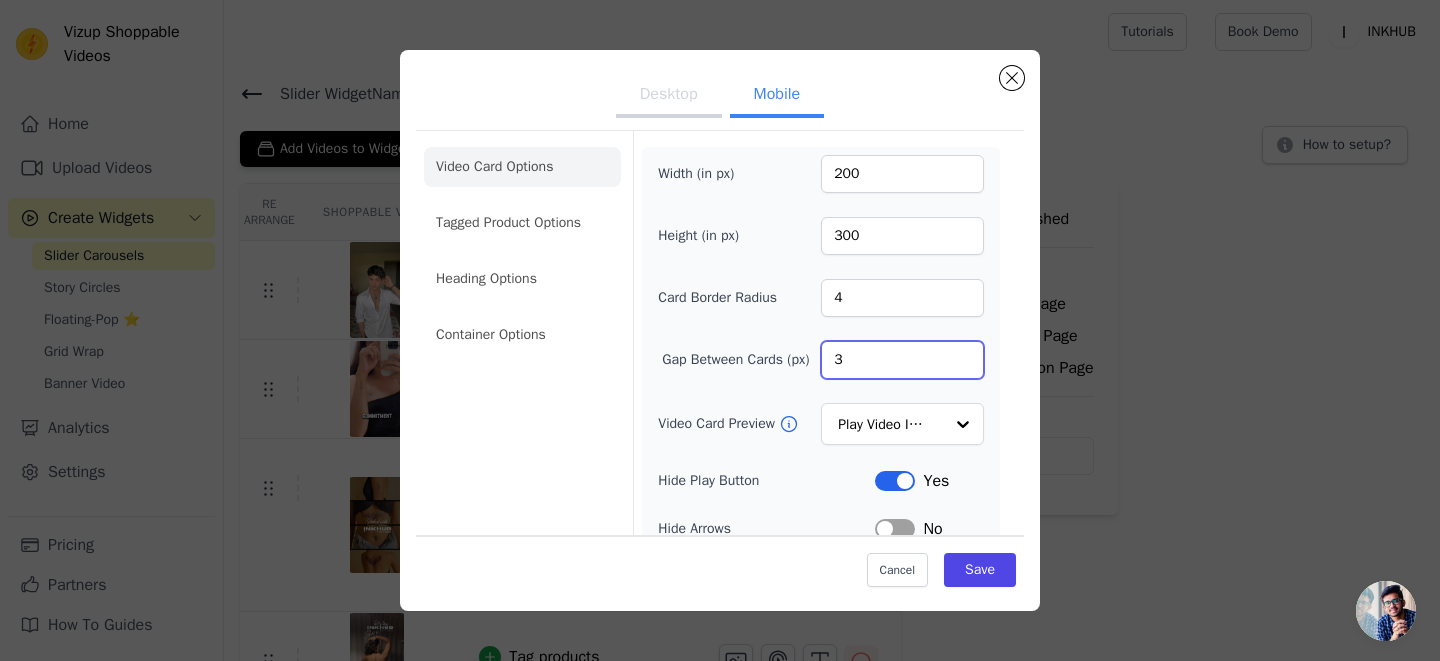 click on "3" at bounding box center [902, 360] 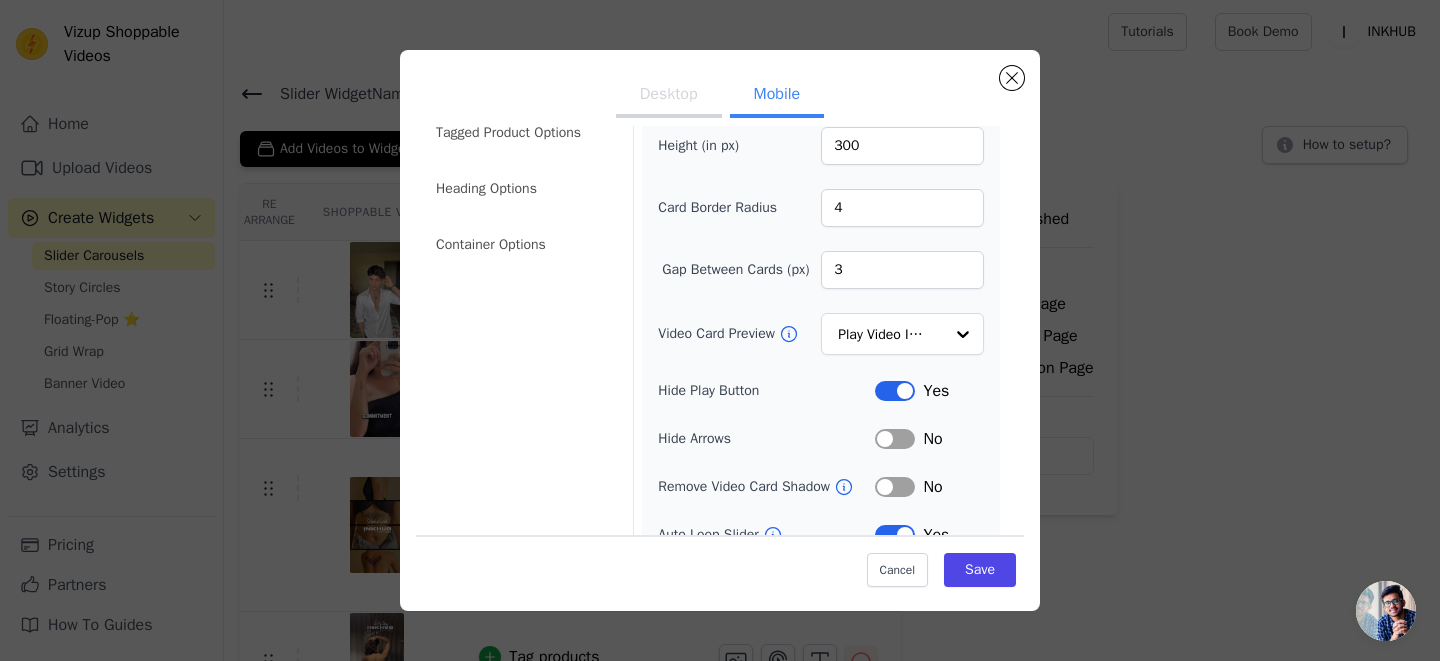 scroll, scrollTop: 264, scrollLeft: 0, axis: vertical 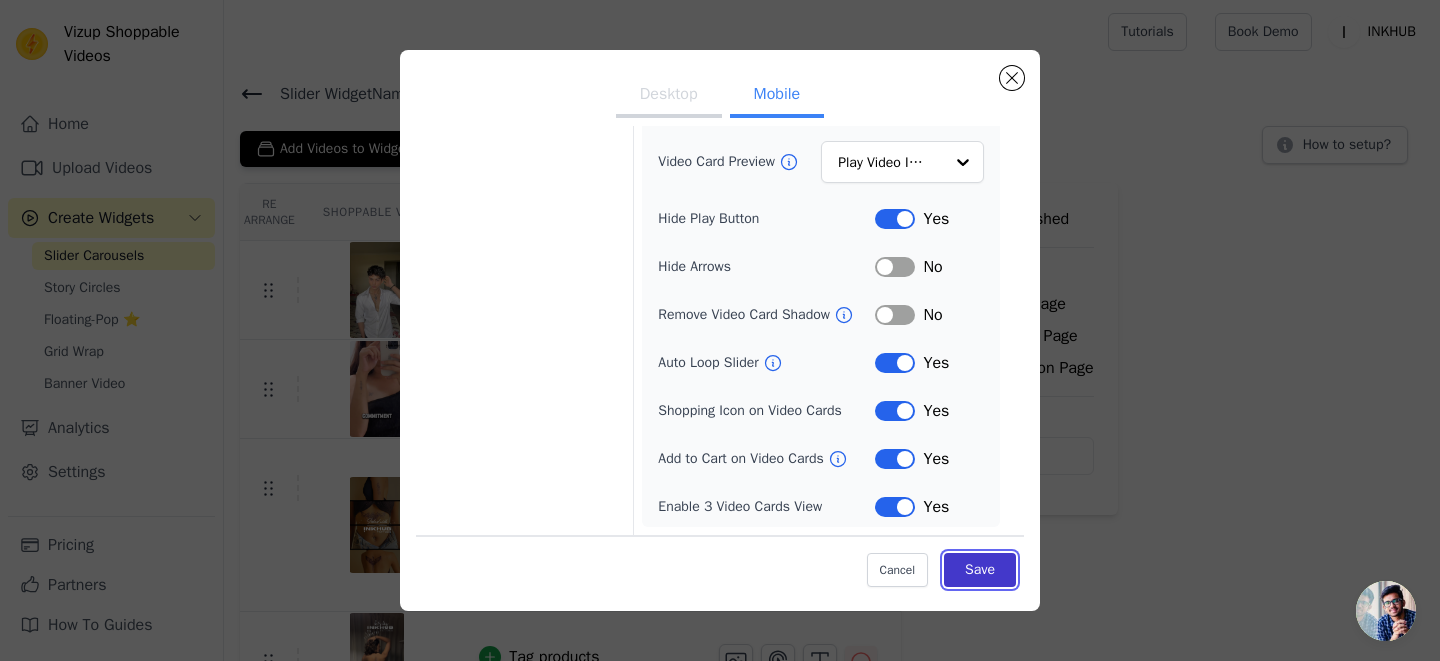 click on "Save" at bounding box center (980, 570) 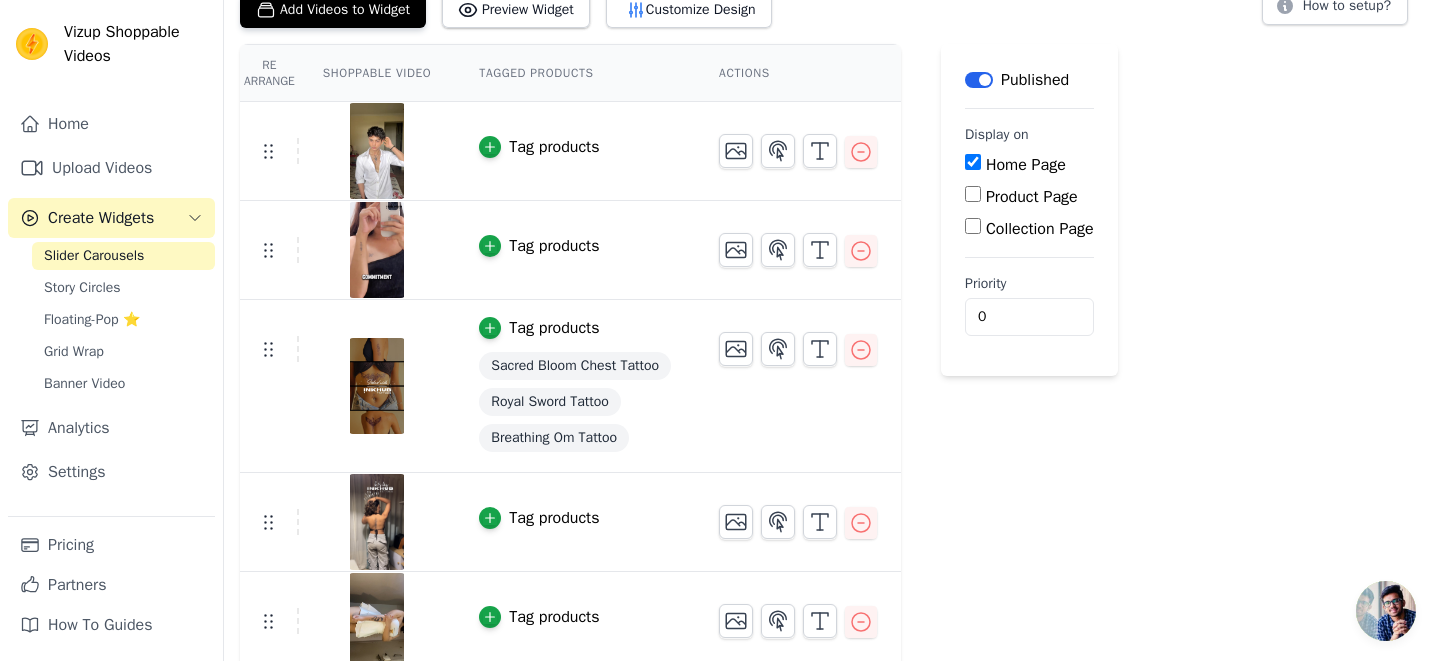 scroll, scrollTop: 0, scrollLeft: 0, axis: both 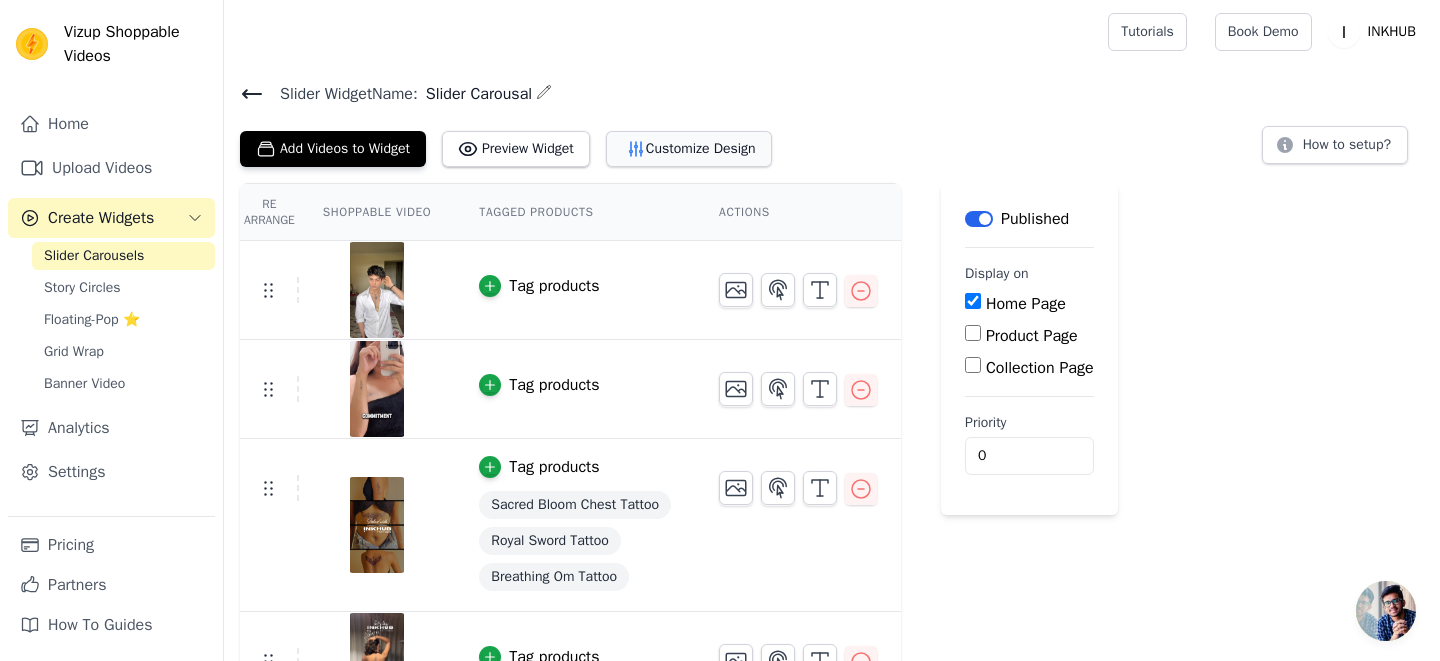 click on "Customize Design" at bounding box center (689, 149) 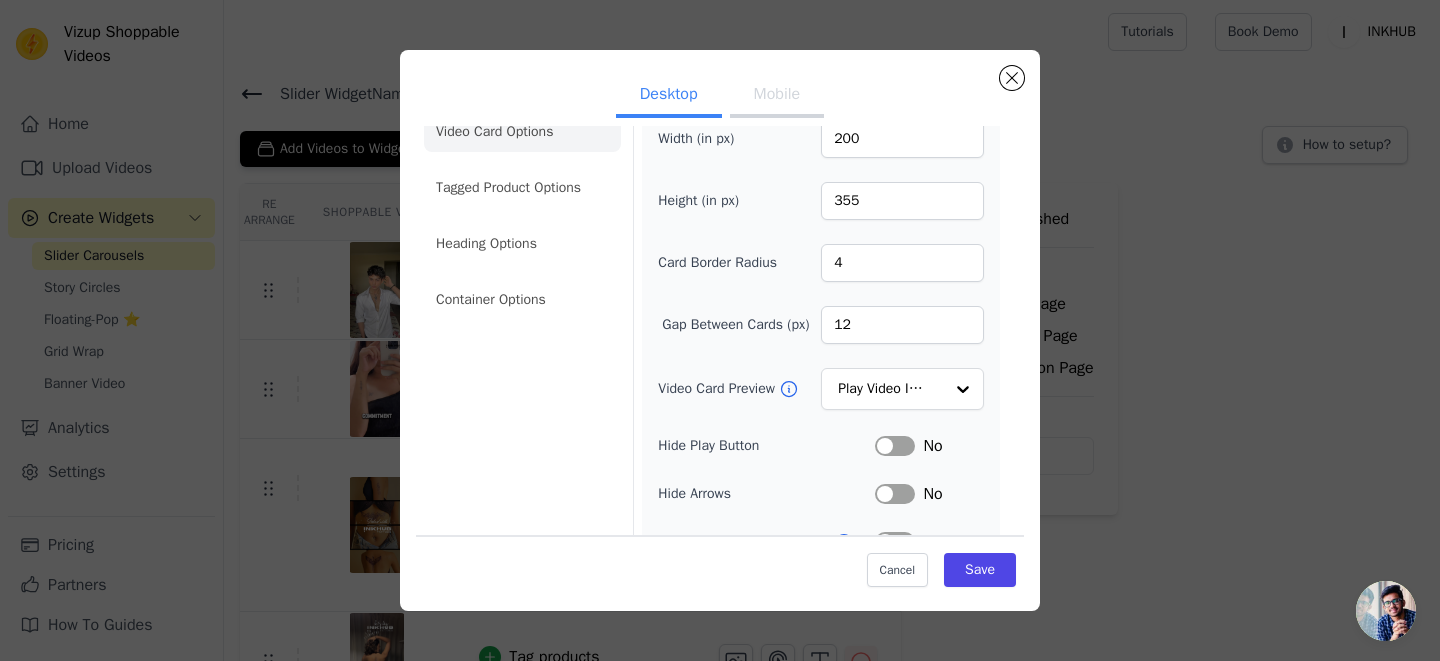 scroll, scrollTop: 19, scrollLeft: 0, axis: vertical 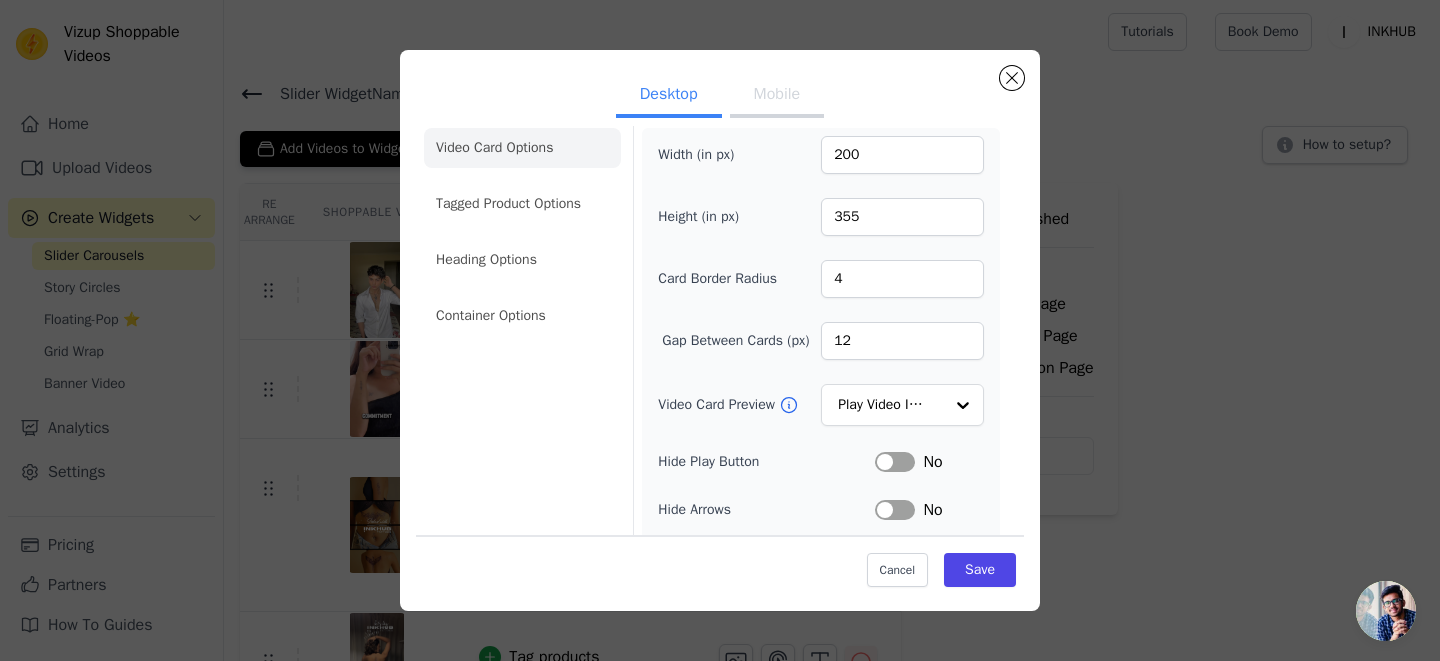 click on "Mobile" at bounding box center [777, 96] 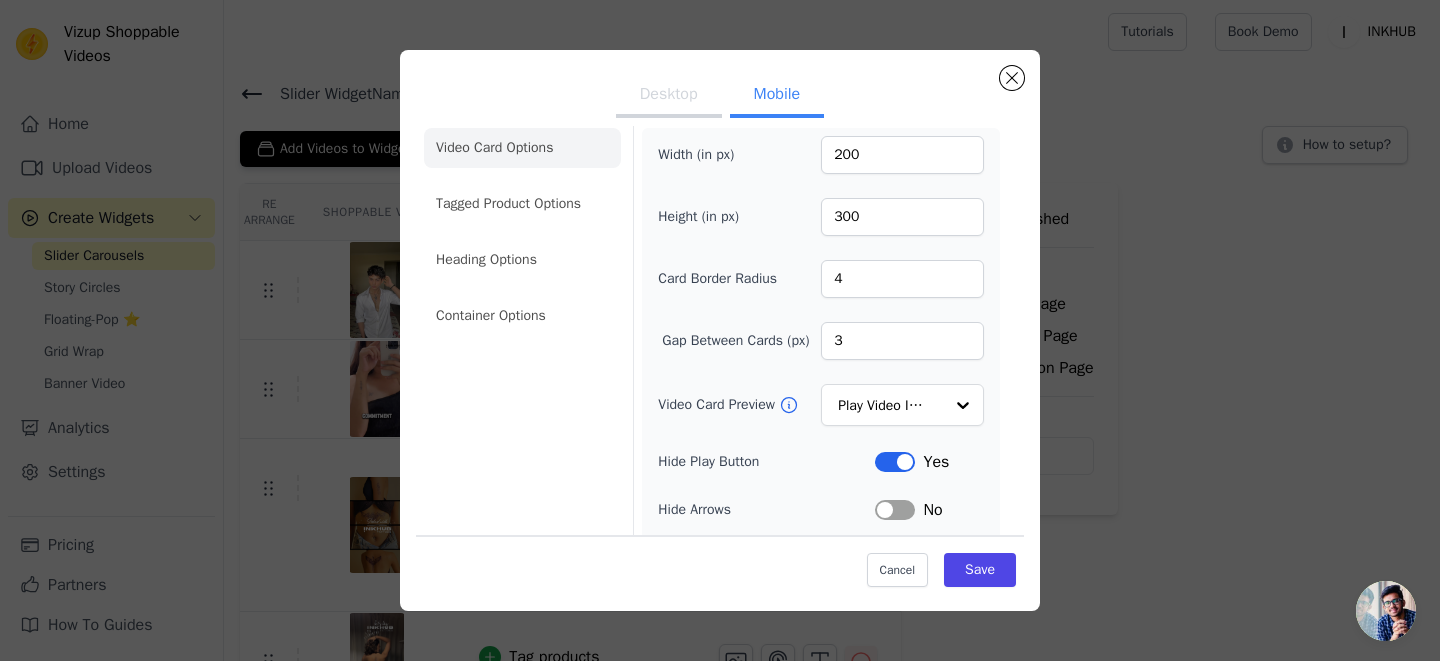 click on "Desktop" at bounding box center (669, 96) 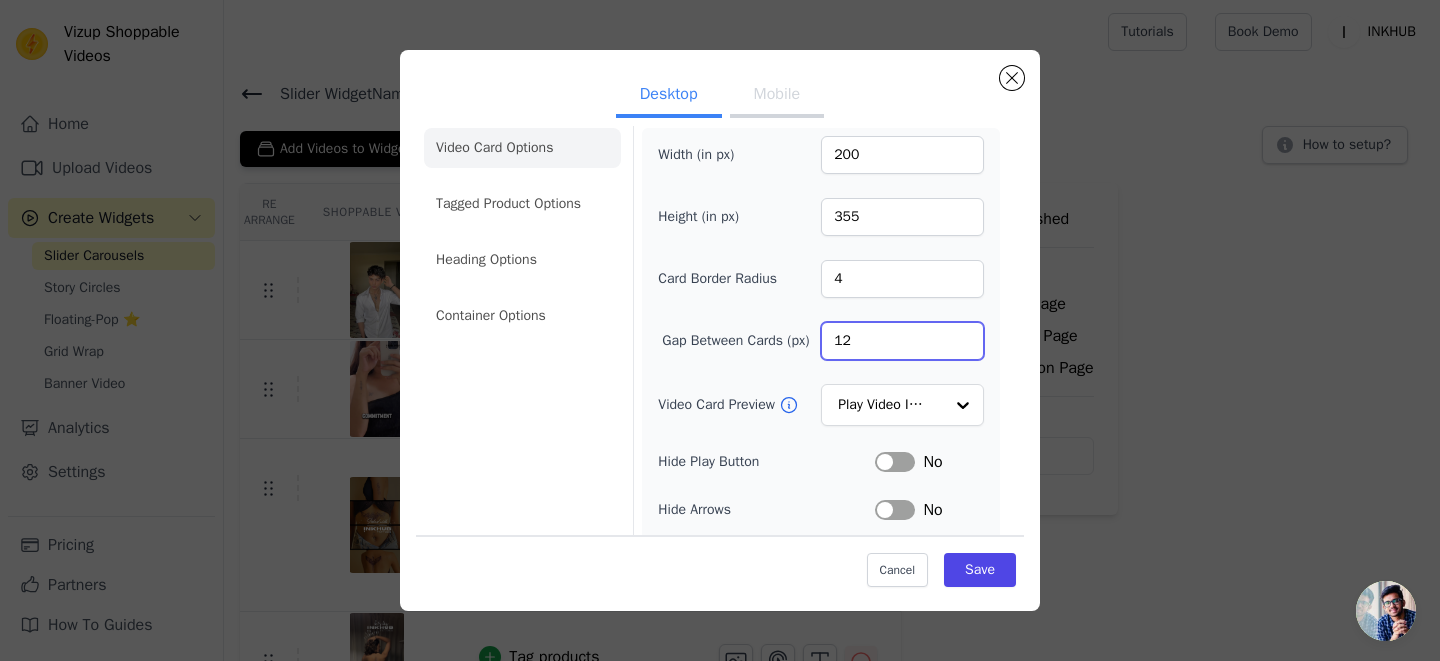 click on "12" at bounding box center [902, 341] 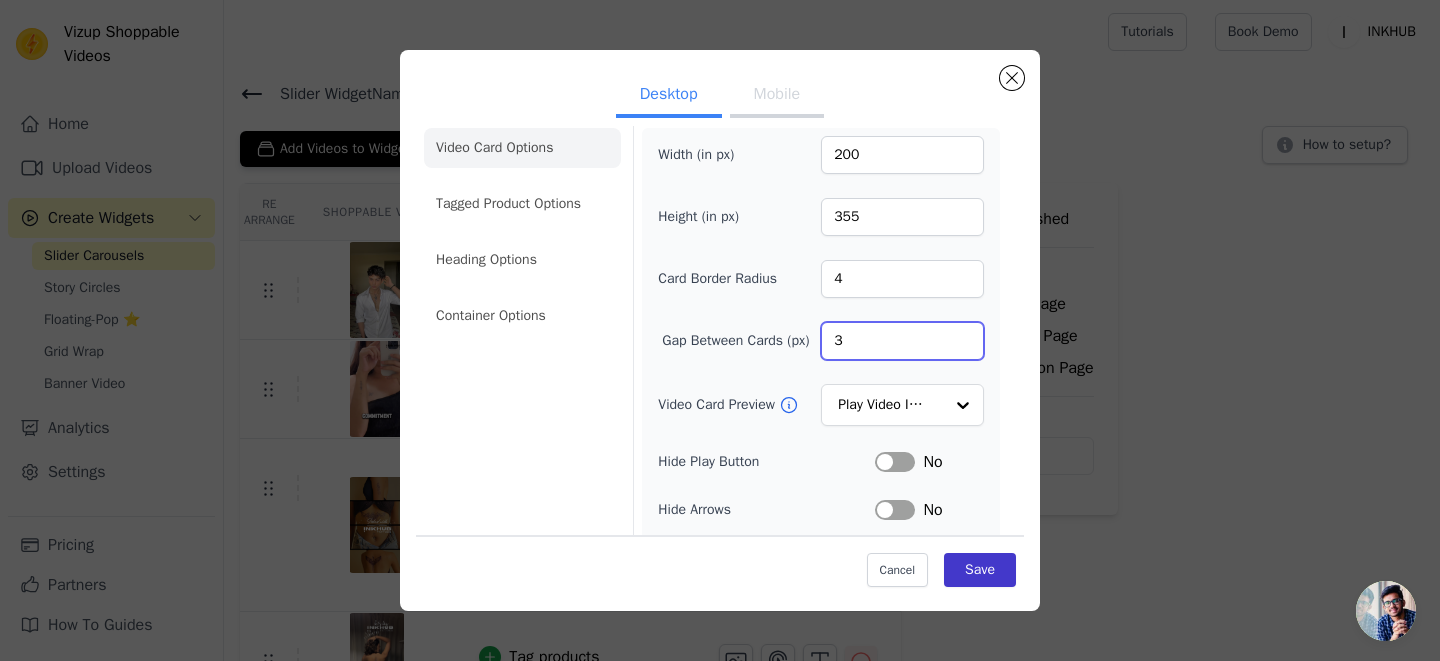 type on "3" 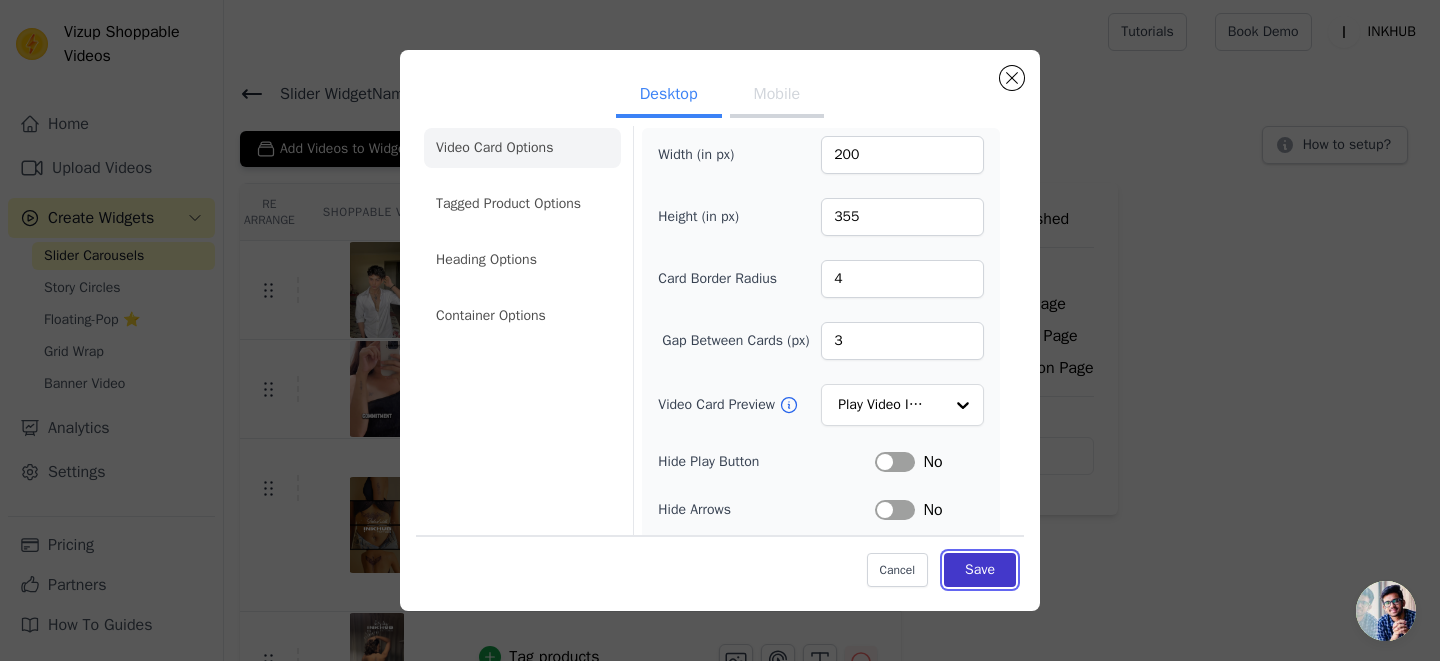 click on "Save" at bounding box center [980, 570] 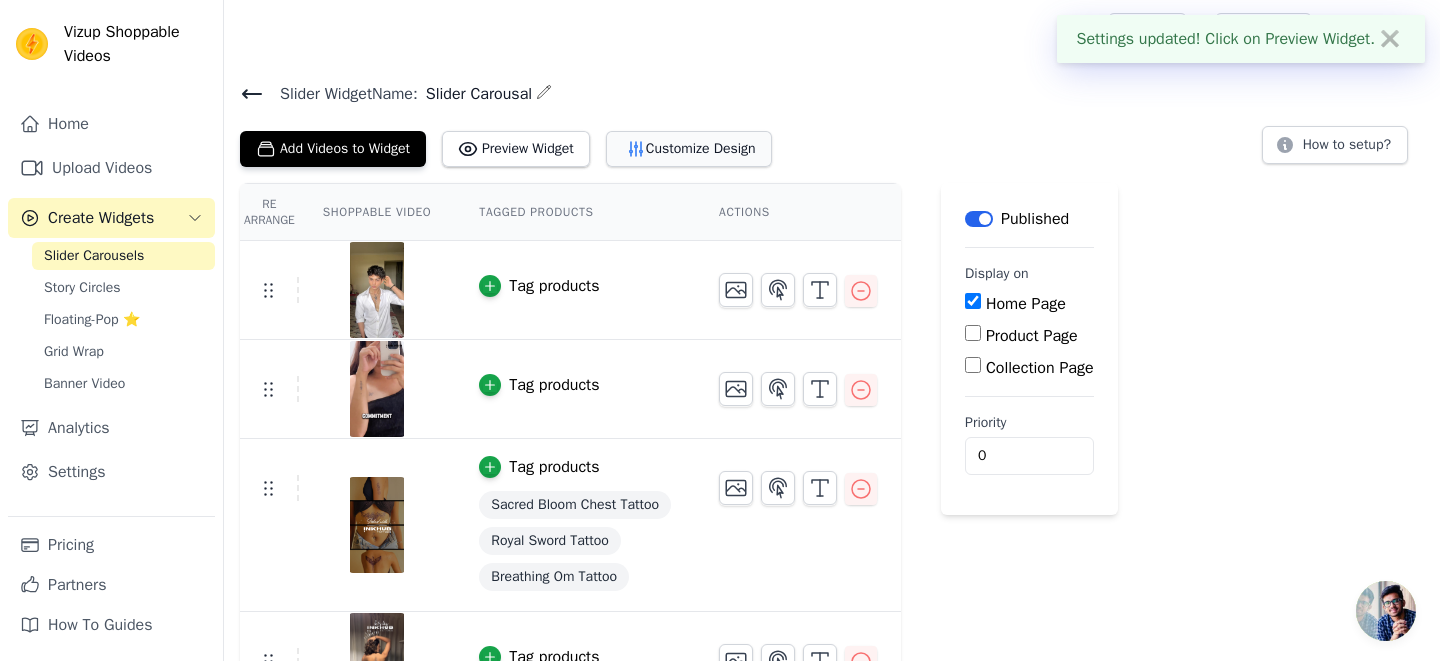 click on "Customize Design" at bounding box center [689, 149] 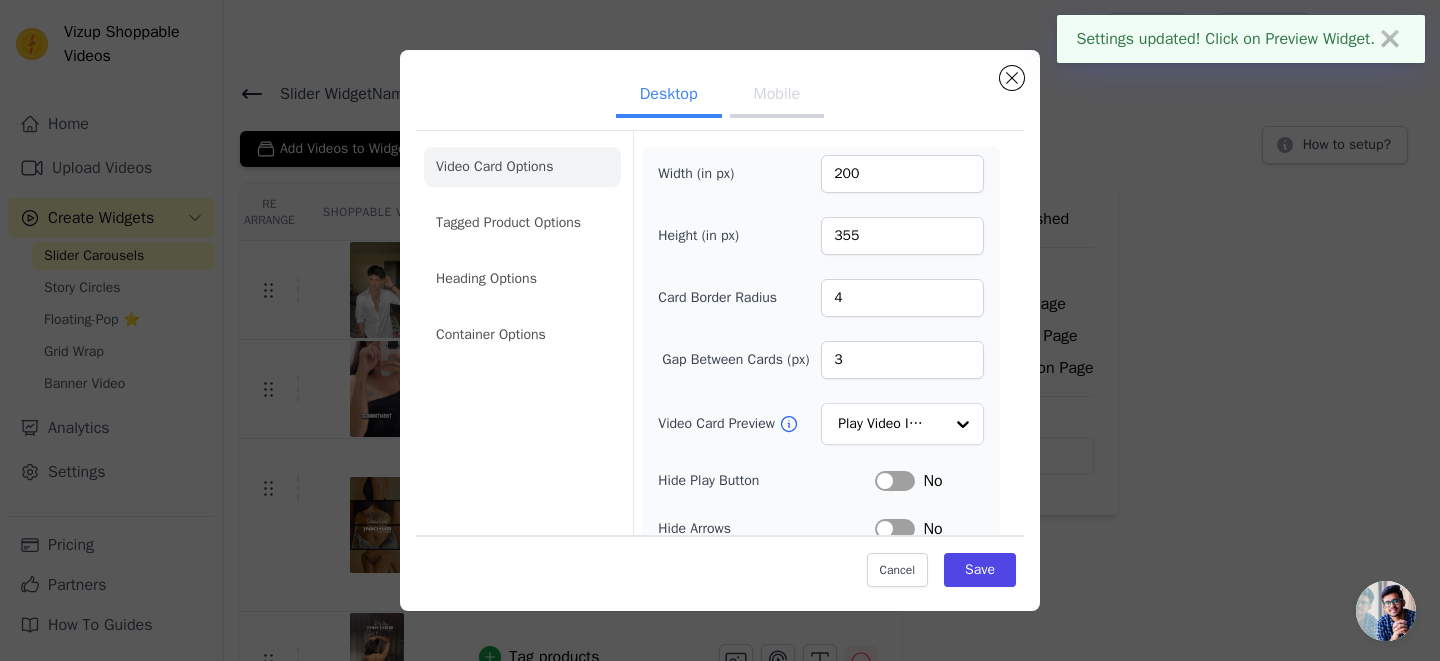 click on "Mobile" at bounding box center [777, 96] 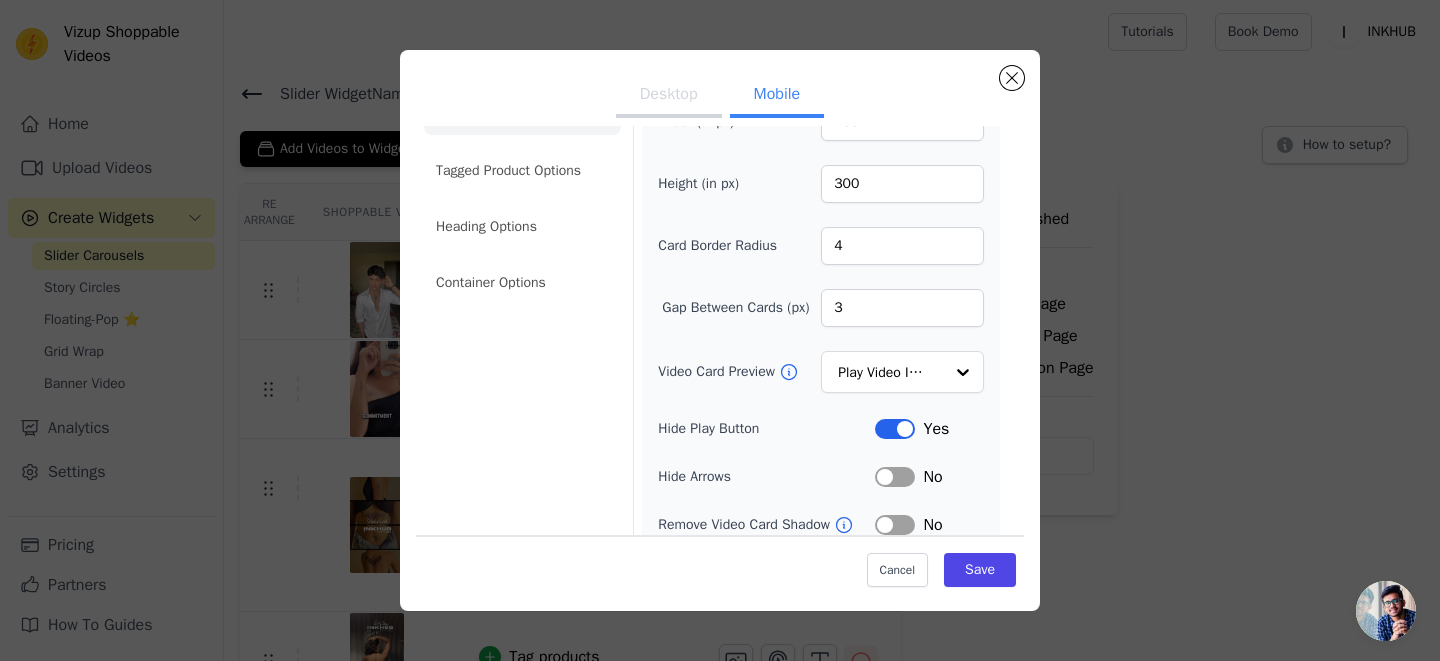 scroll, scrollTop: 29, scrollLeft: 0, axis: vertical 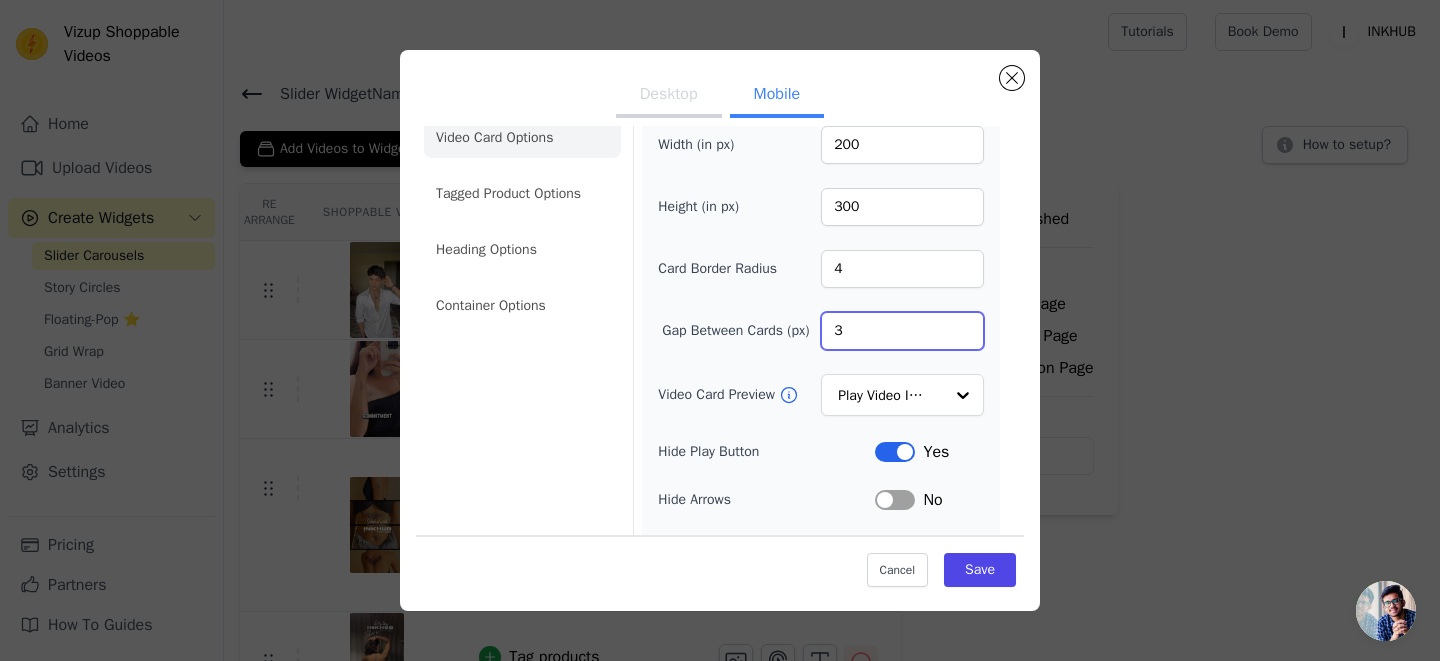 click on "3" at bounding box center [902, 331] 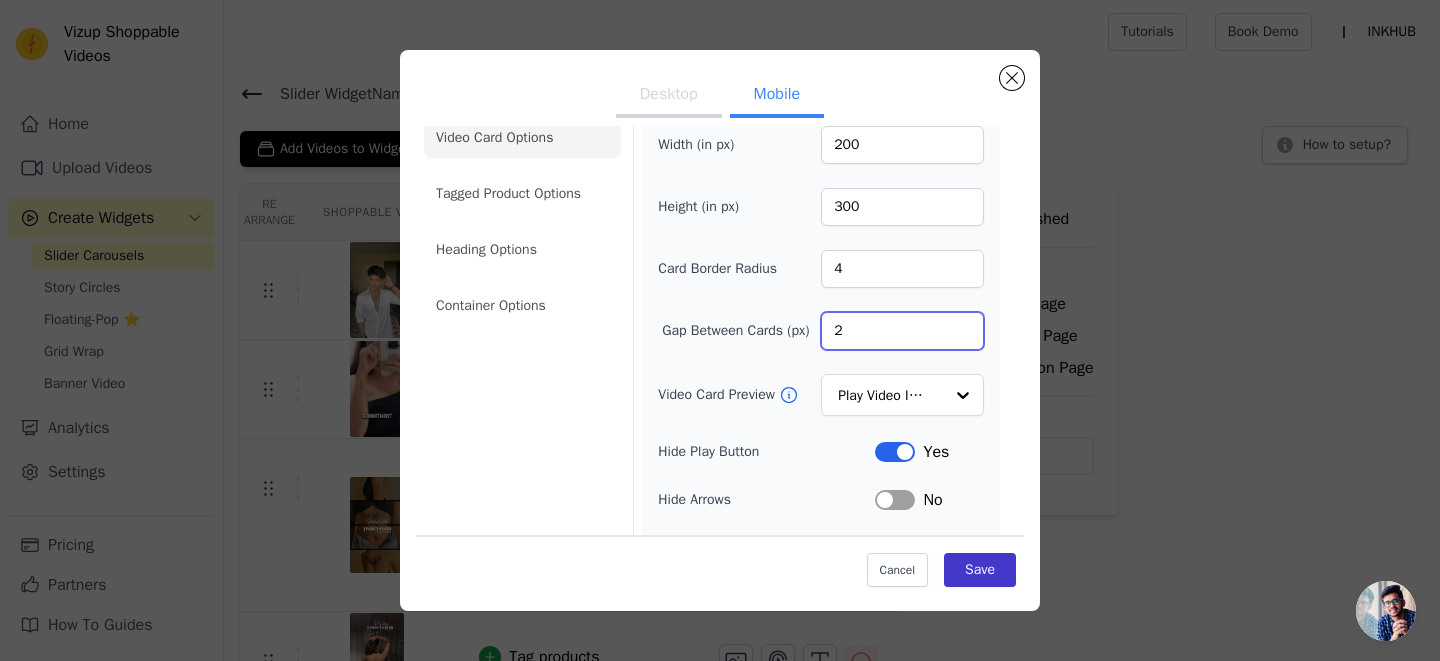 type on "2" 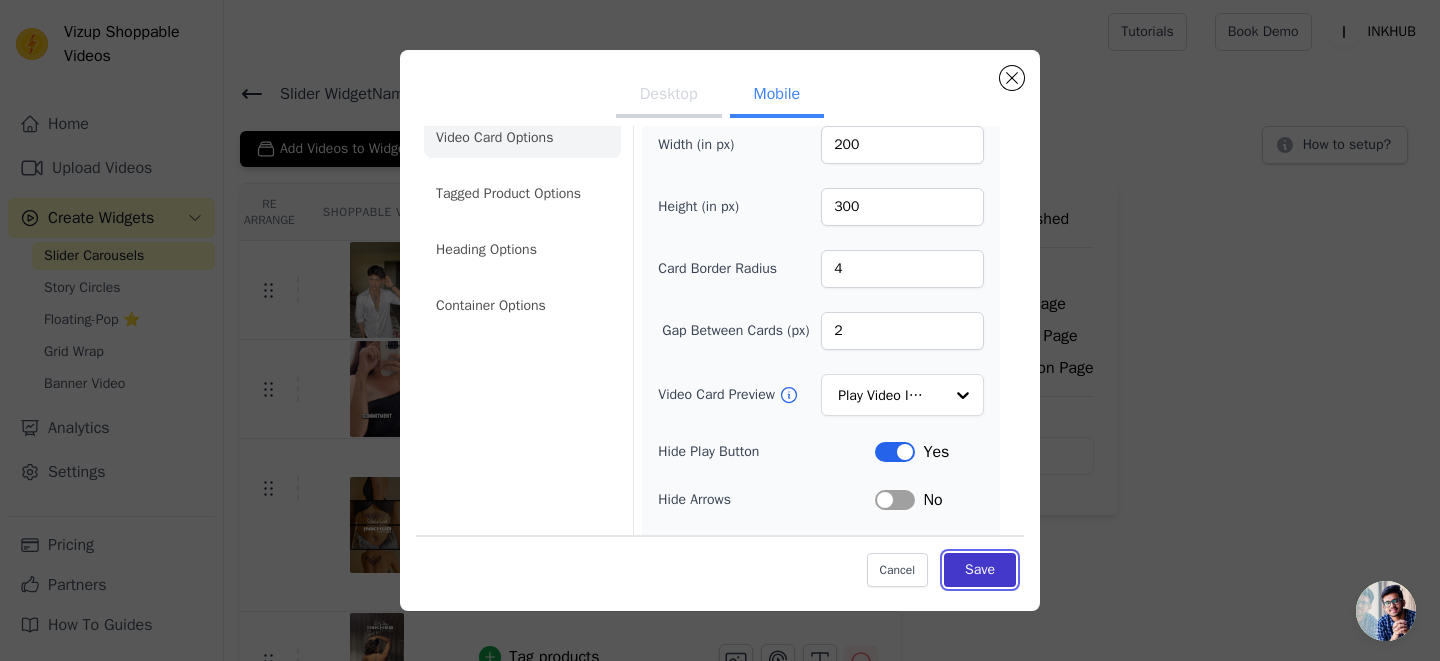 click on "Save" at bounding box center [980, 570] 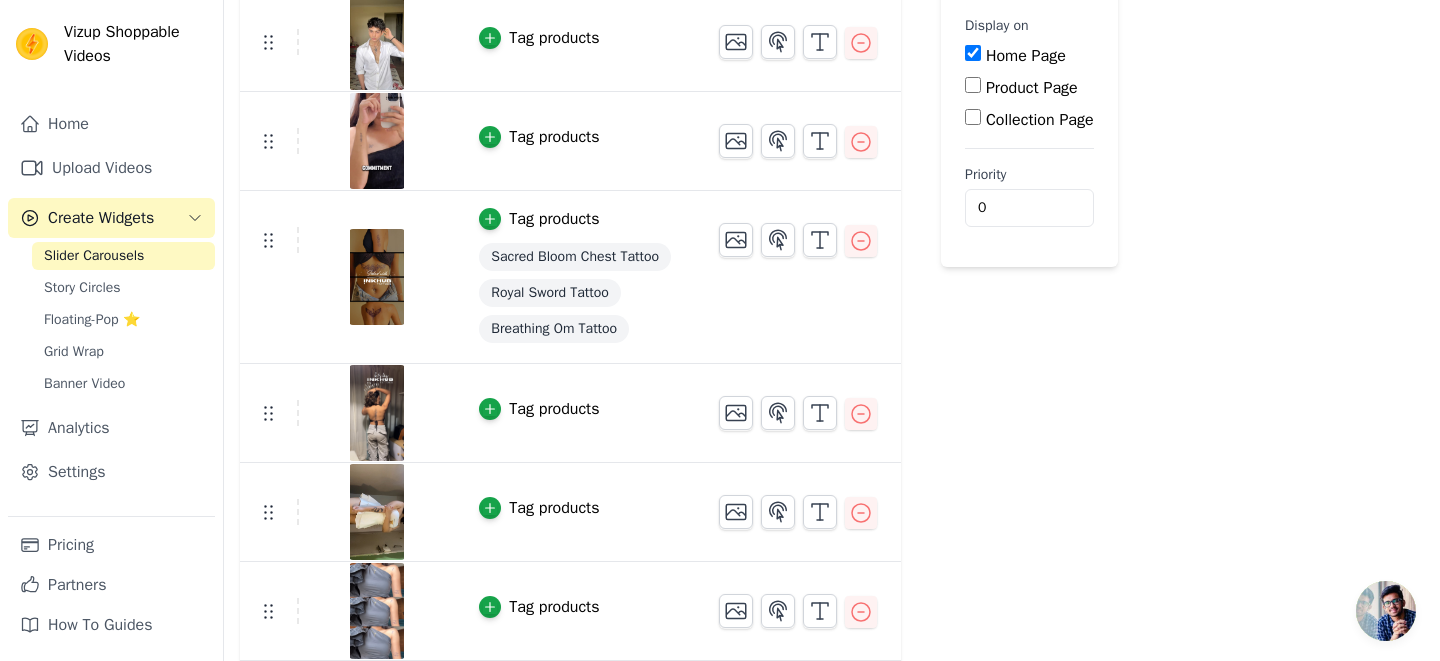 scroll, scrollTop: 0, scrollLeft: 0, axis: both 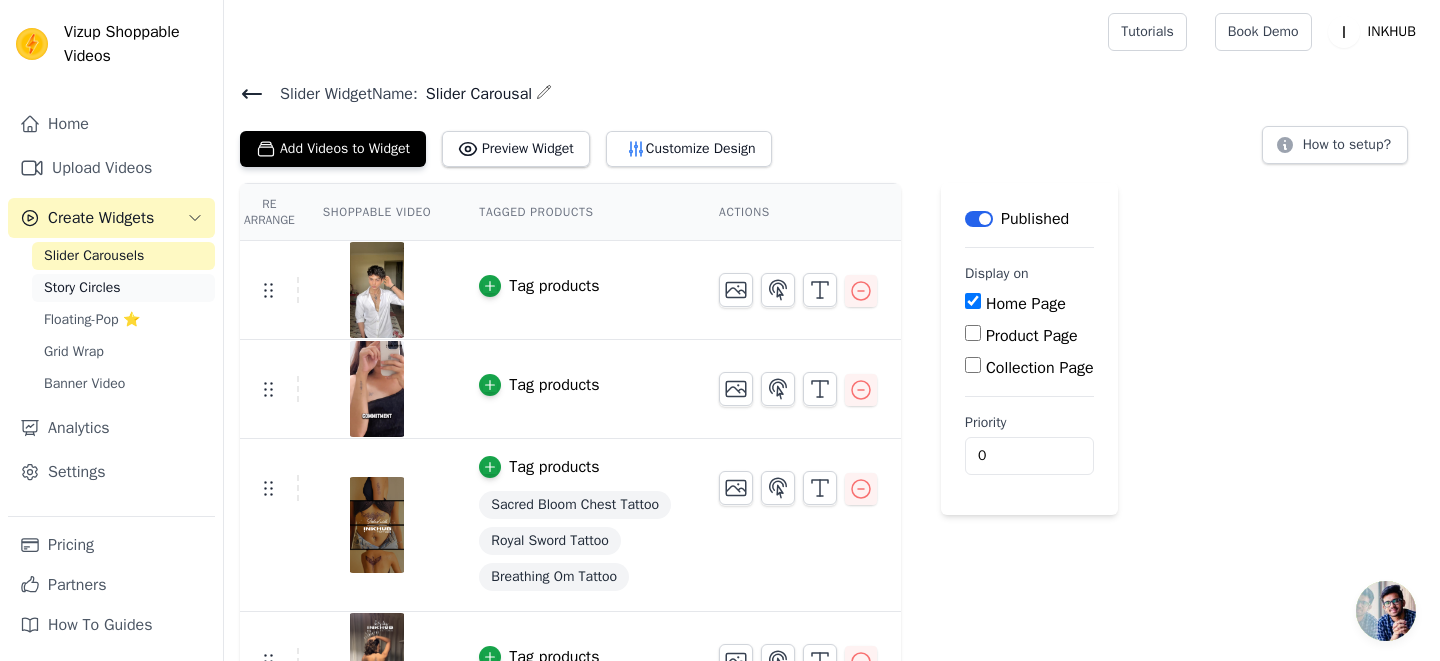 click on "Story Circles" at bounding box center [82, 288] 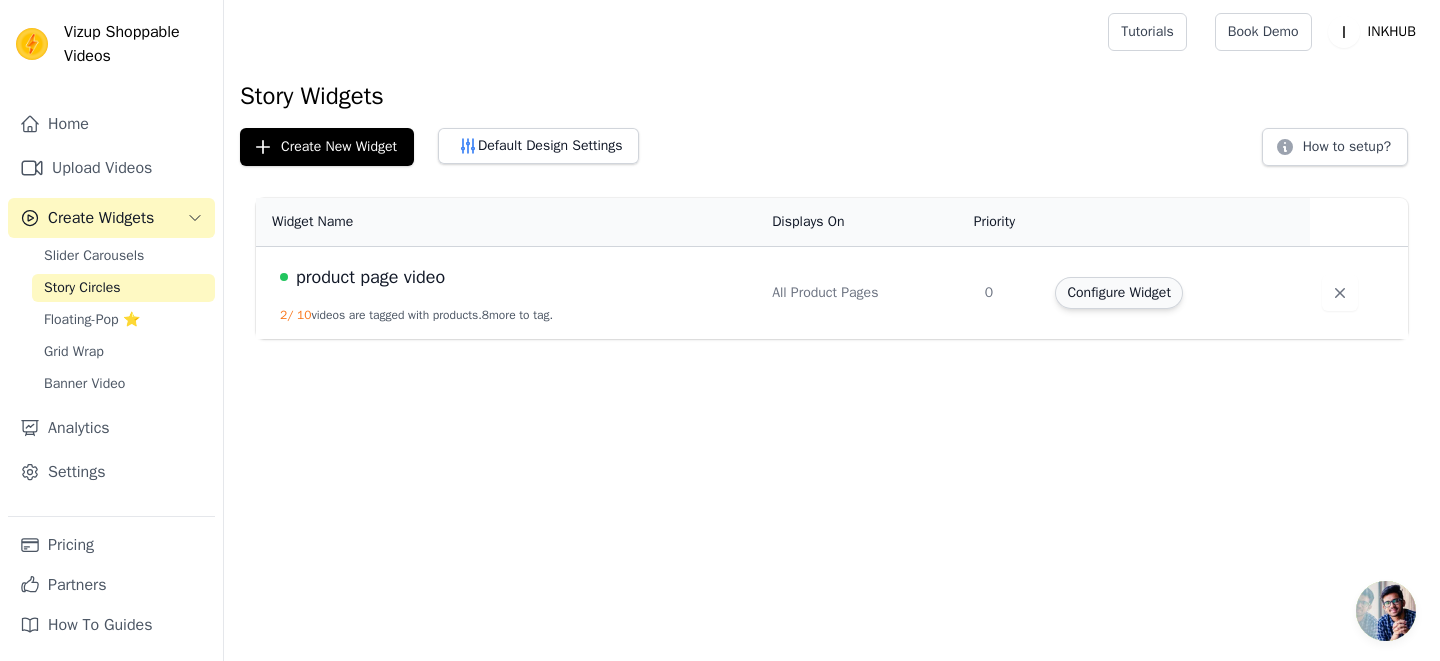 click on "Configure Widget" at bounding box center [1118, 293] 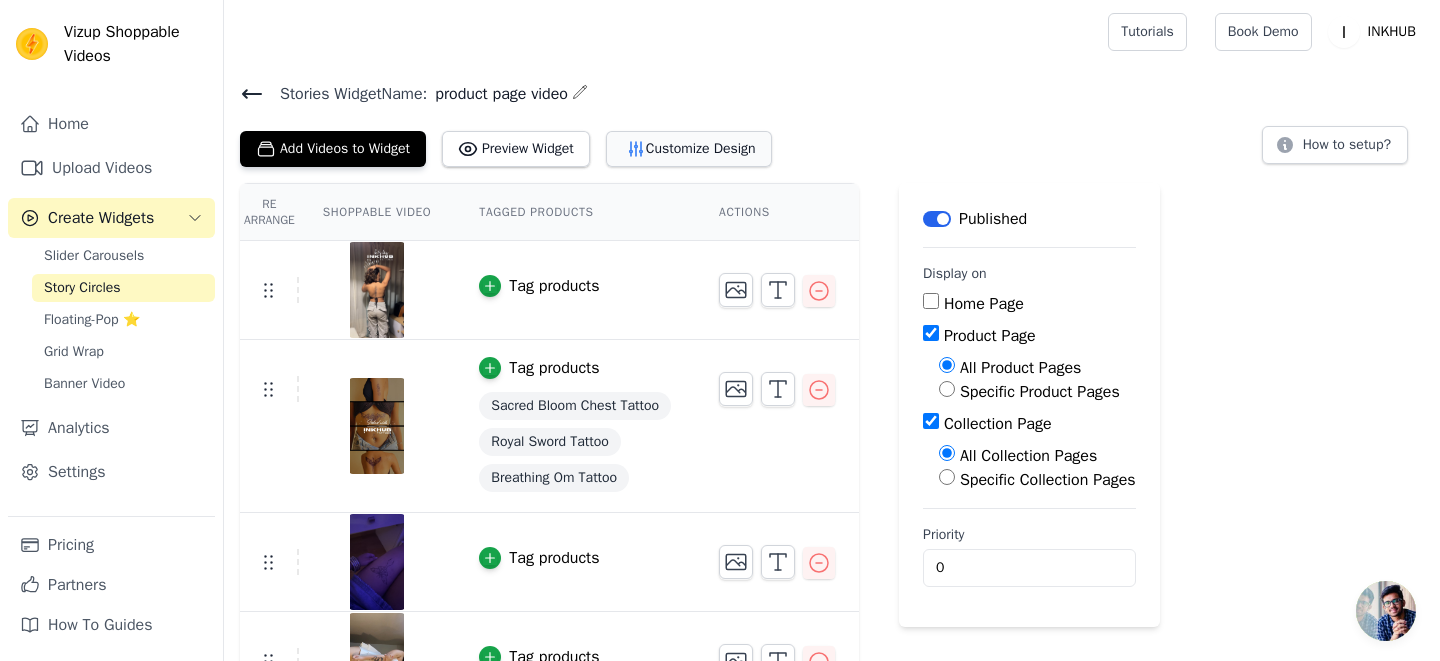 click on "Customize Design" at bounding box center [689, 149] 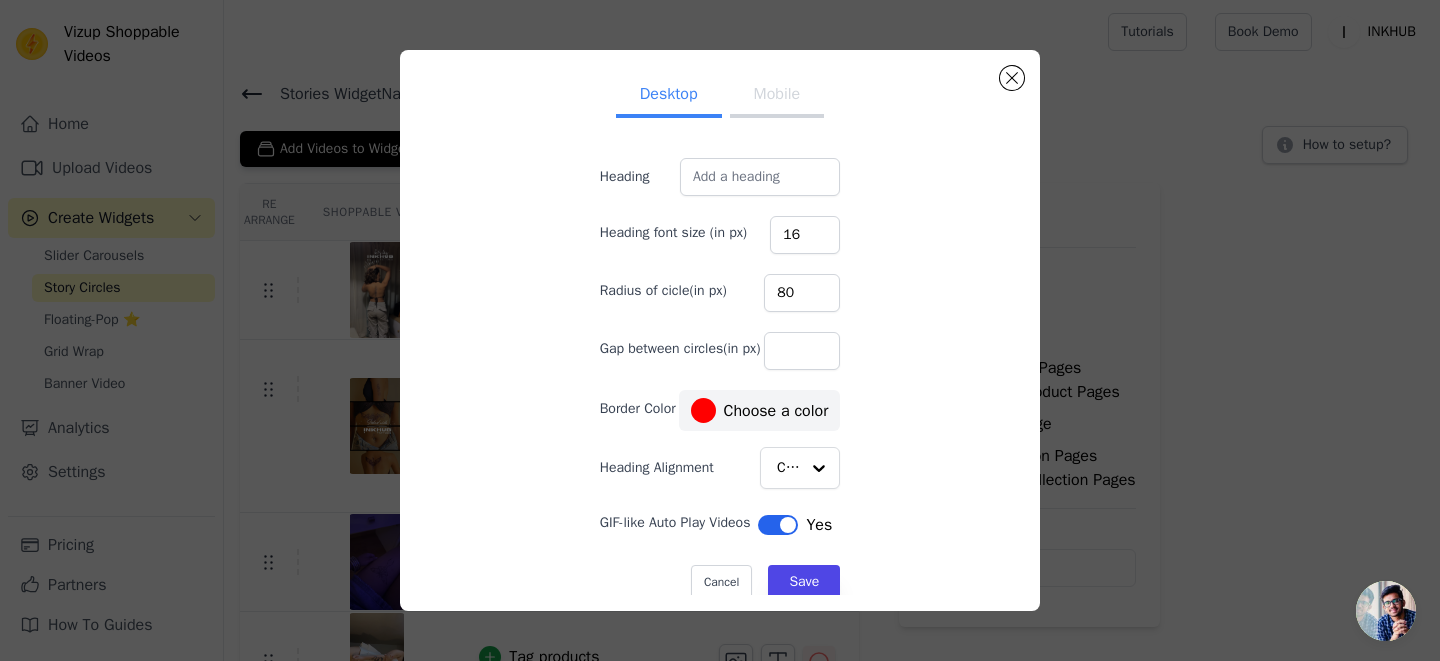 click on "Mobile" at bounding box center [777, 96] 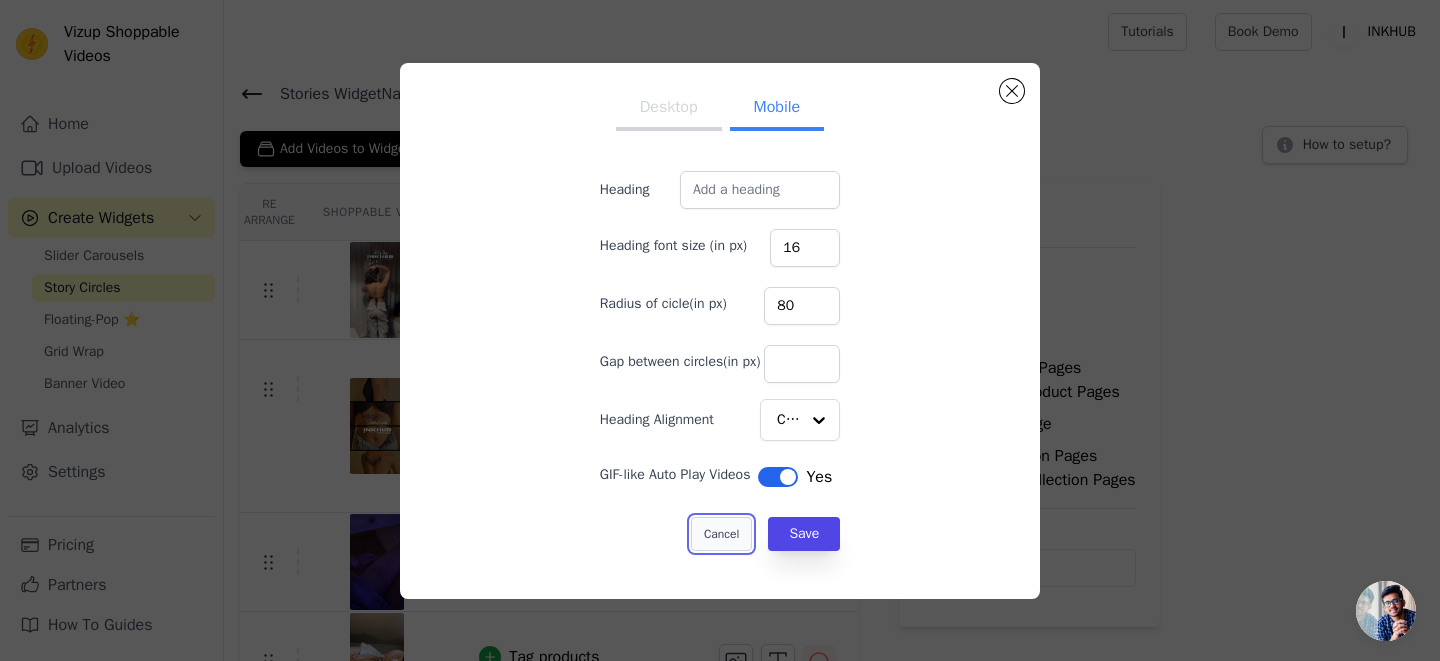 click on "Cancel" at bounding box center (721, 534) 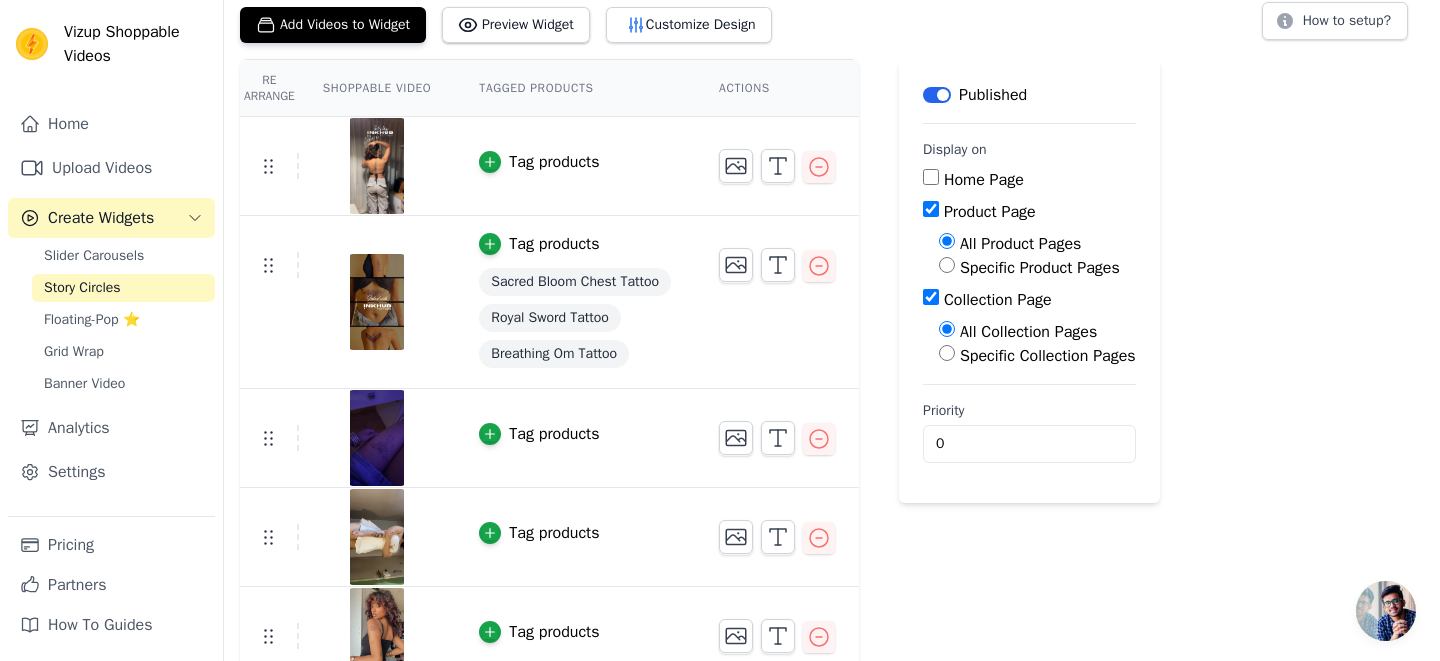scroll, scrollTop: 0, scrollLeft: 0, axis: both 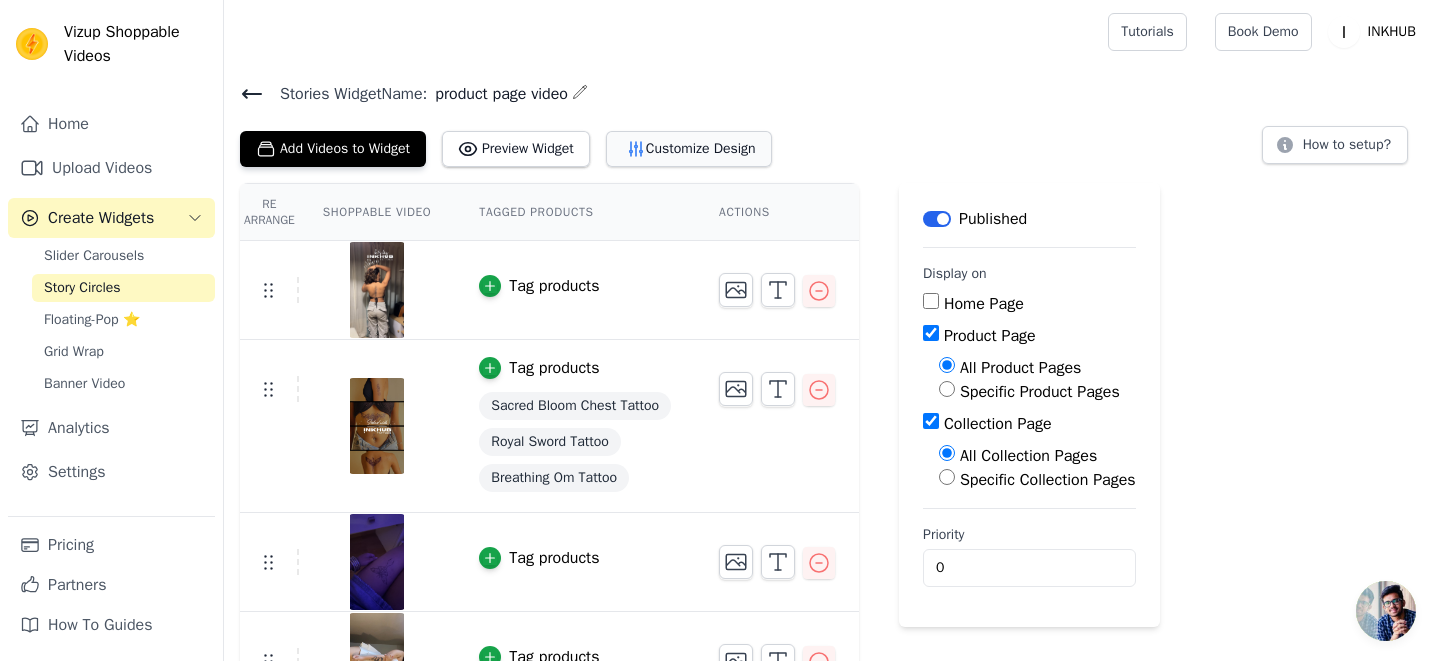 click on "Customize Design" at bounding box center (689, 149) 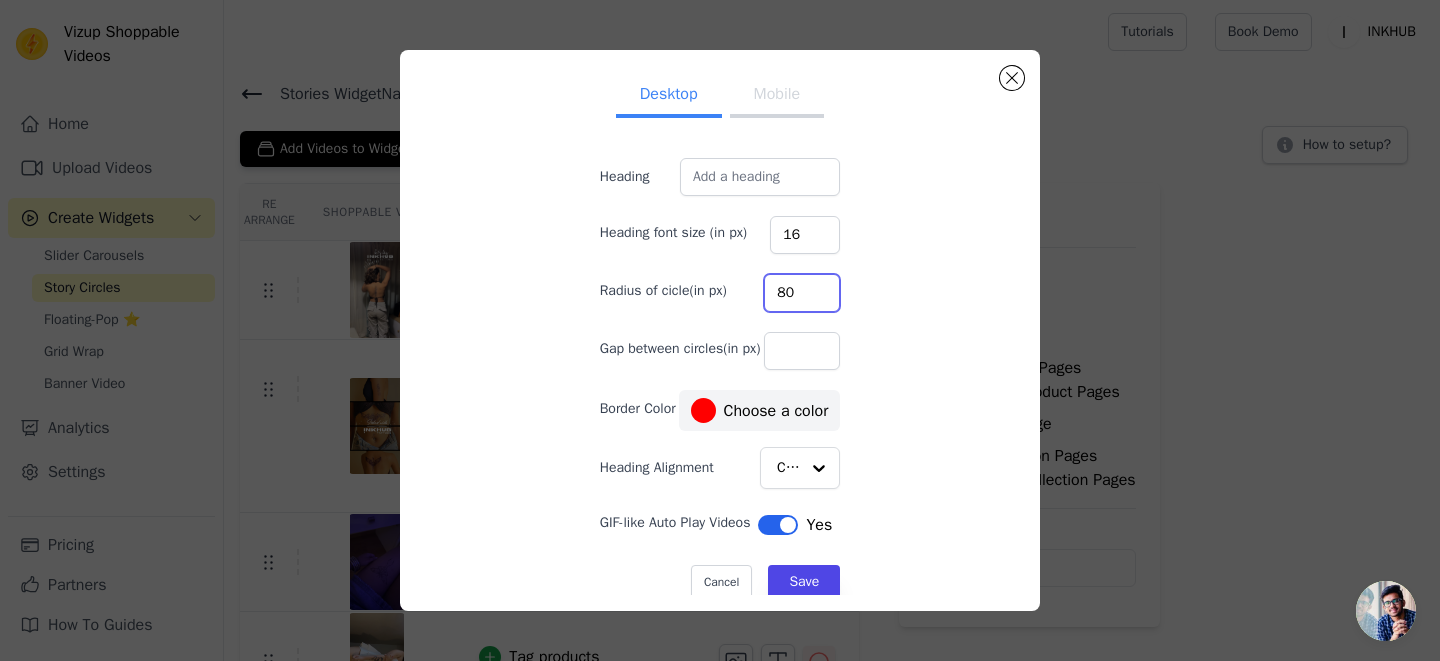 click on "80" at bounding box center (802, 293) 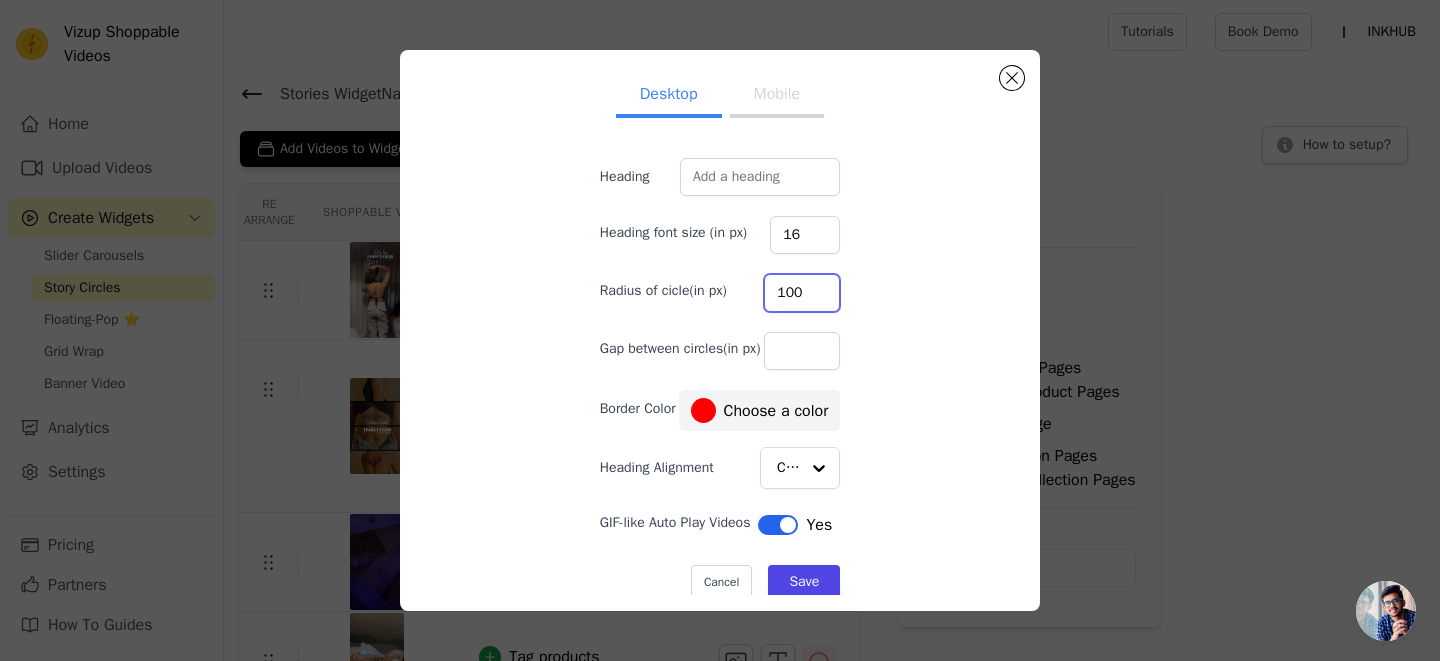 click on "100" at bounding box center (802, 293) 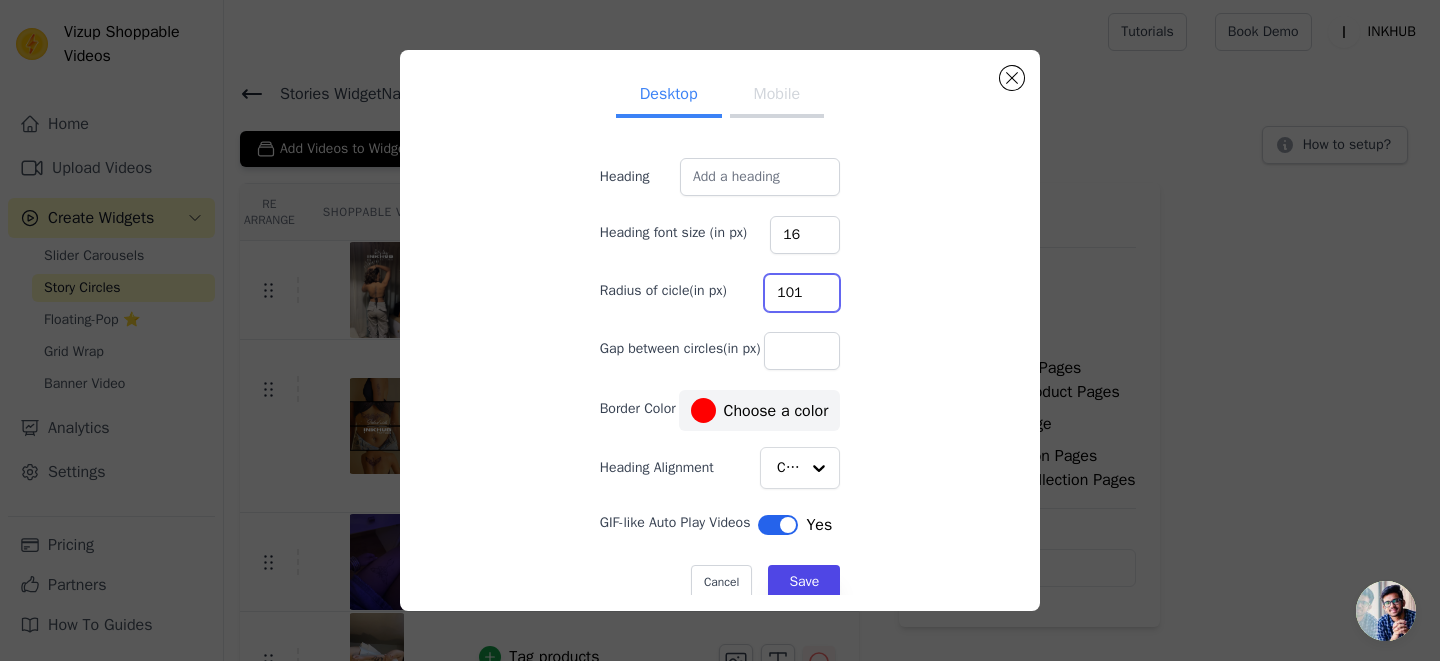 click on "101" at bounding box center (802, 293) 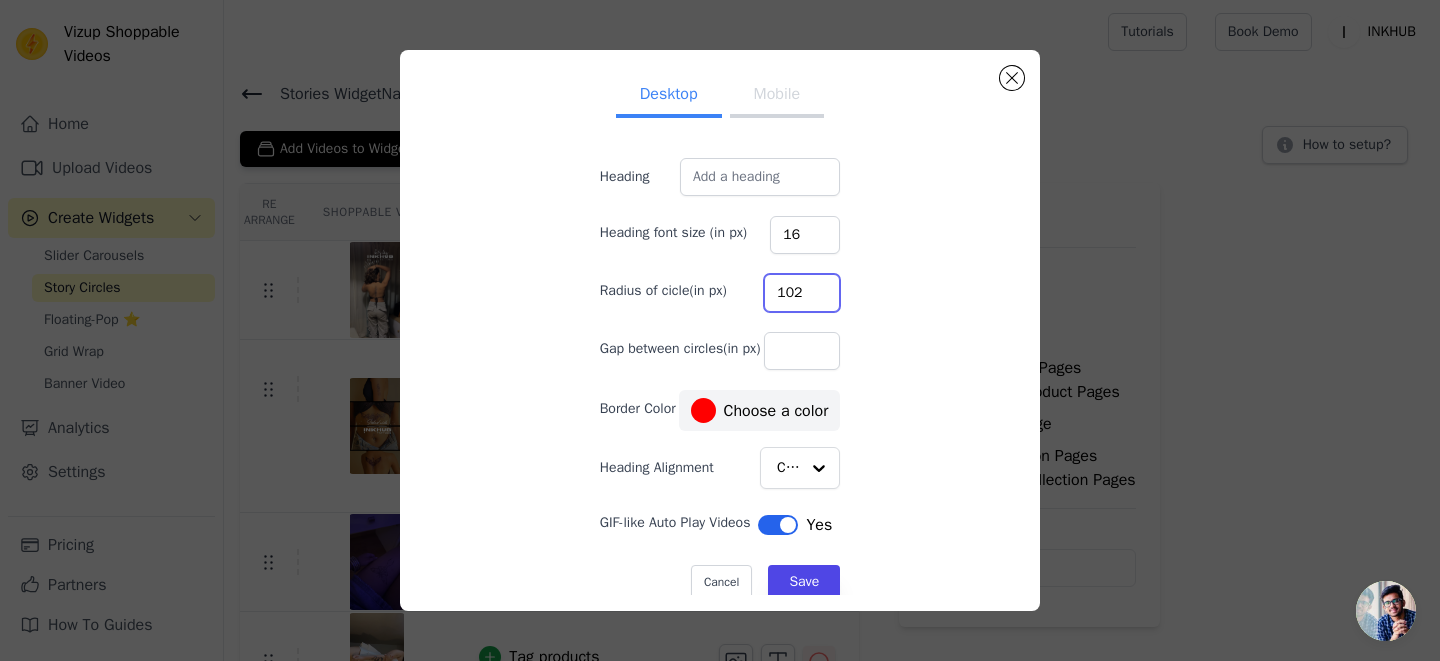 click on "102" at bounding box center (802, 293) 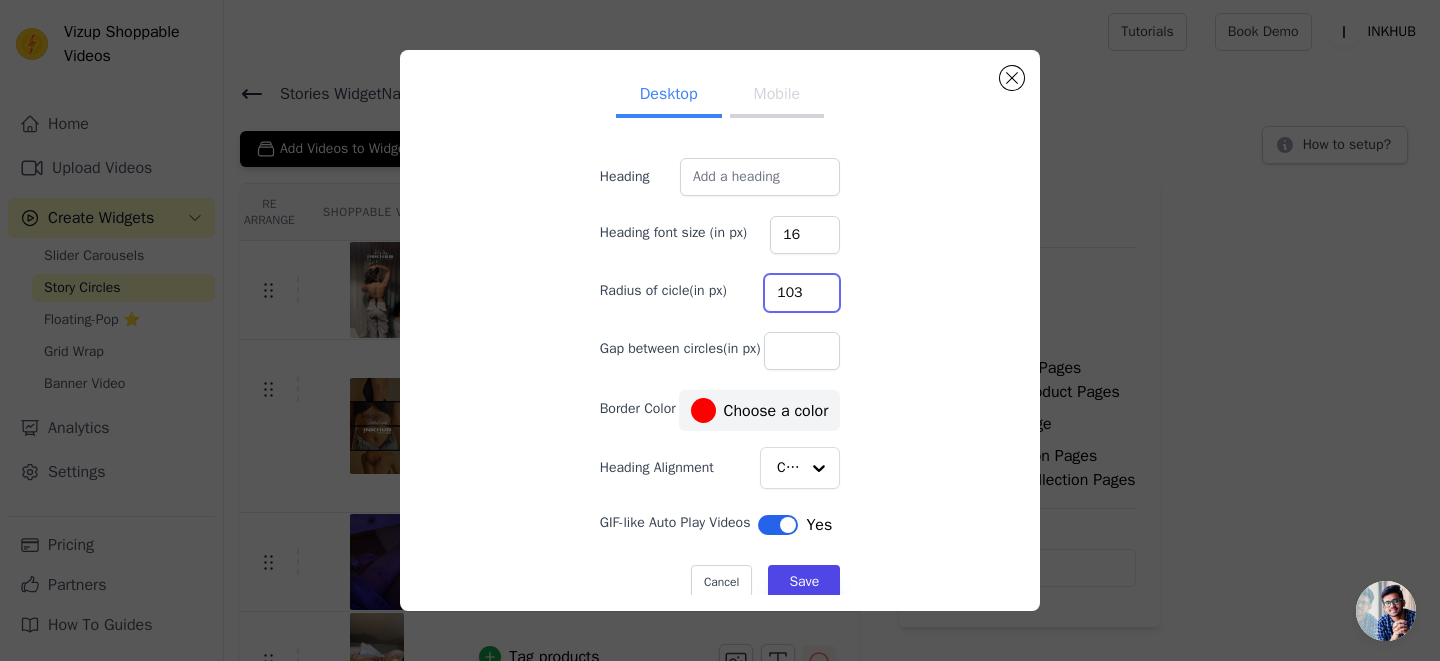 click on "103" at bounding box center (802, 293) 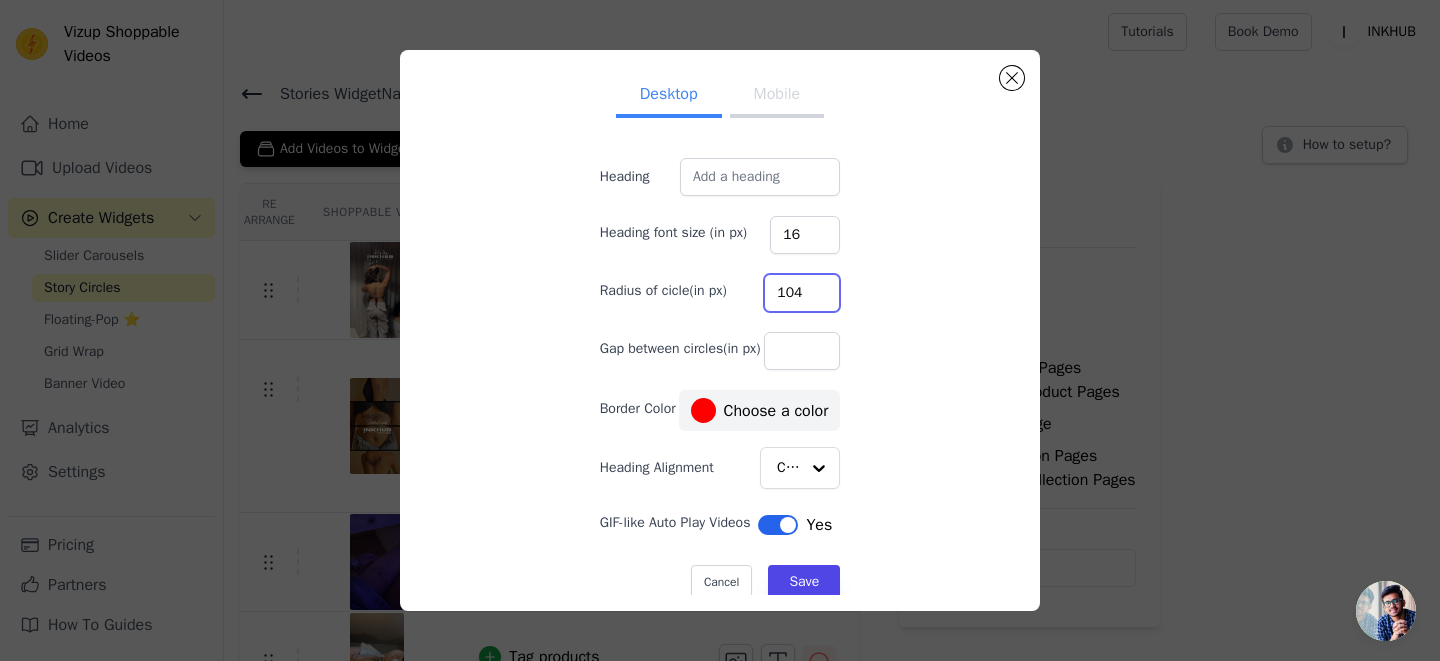 click on "104" at bounding box center (802, 293) 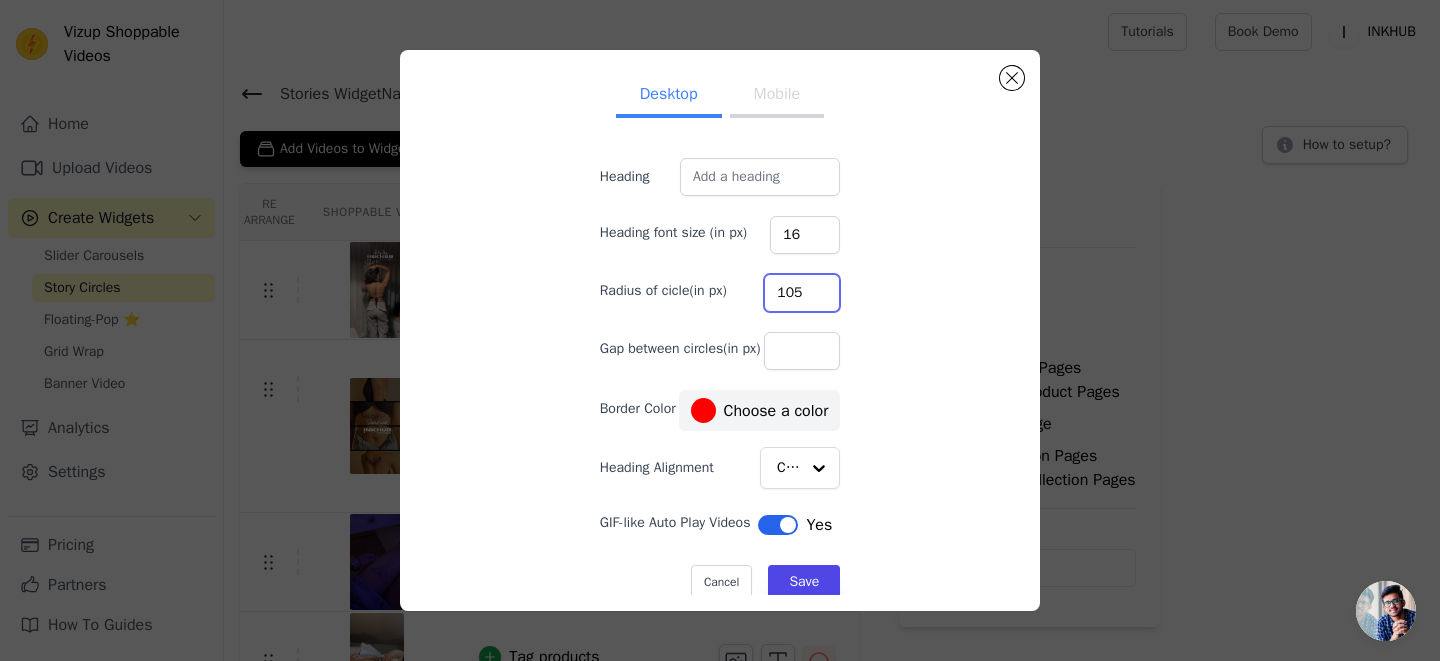 click on "105" at bounding box center (802, 293) 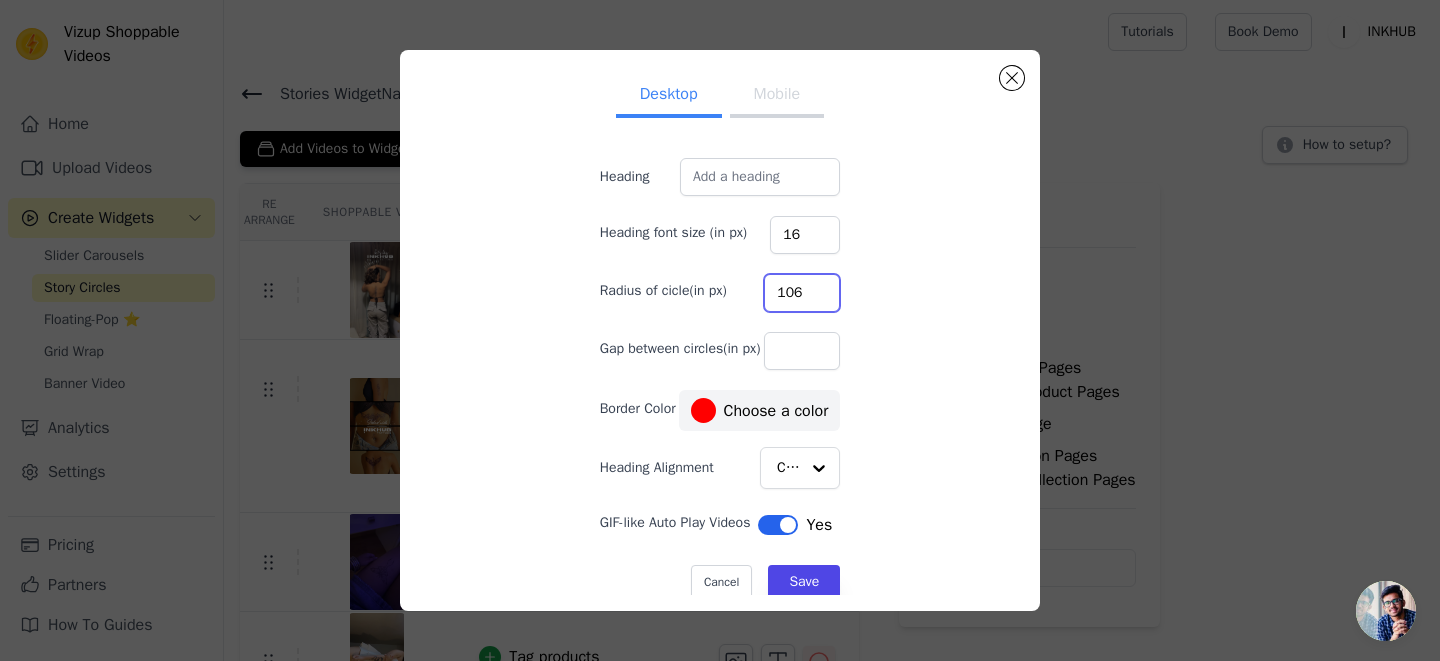 click on "106" at bounding box center (802, 293) 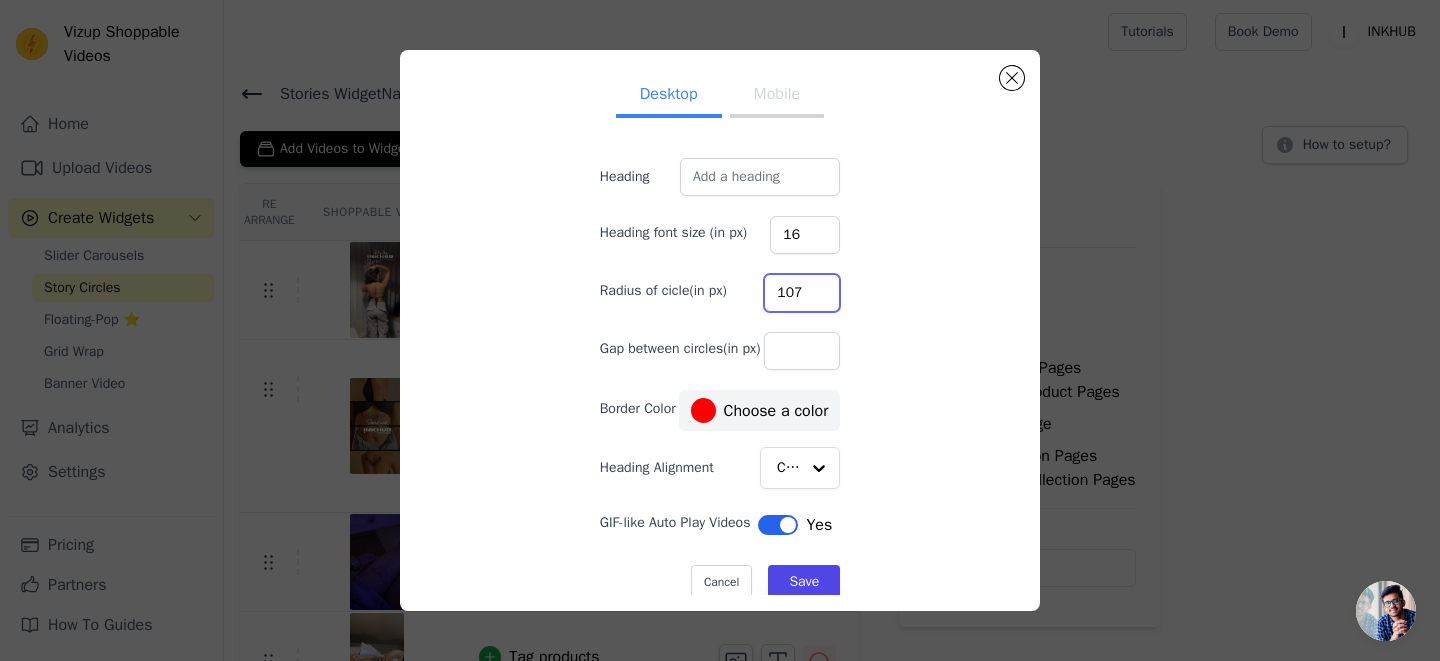 click on "107" at bounding box center (802, 293) 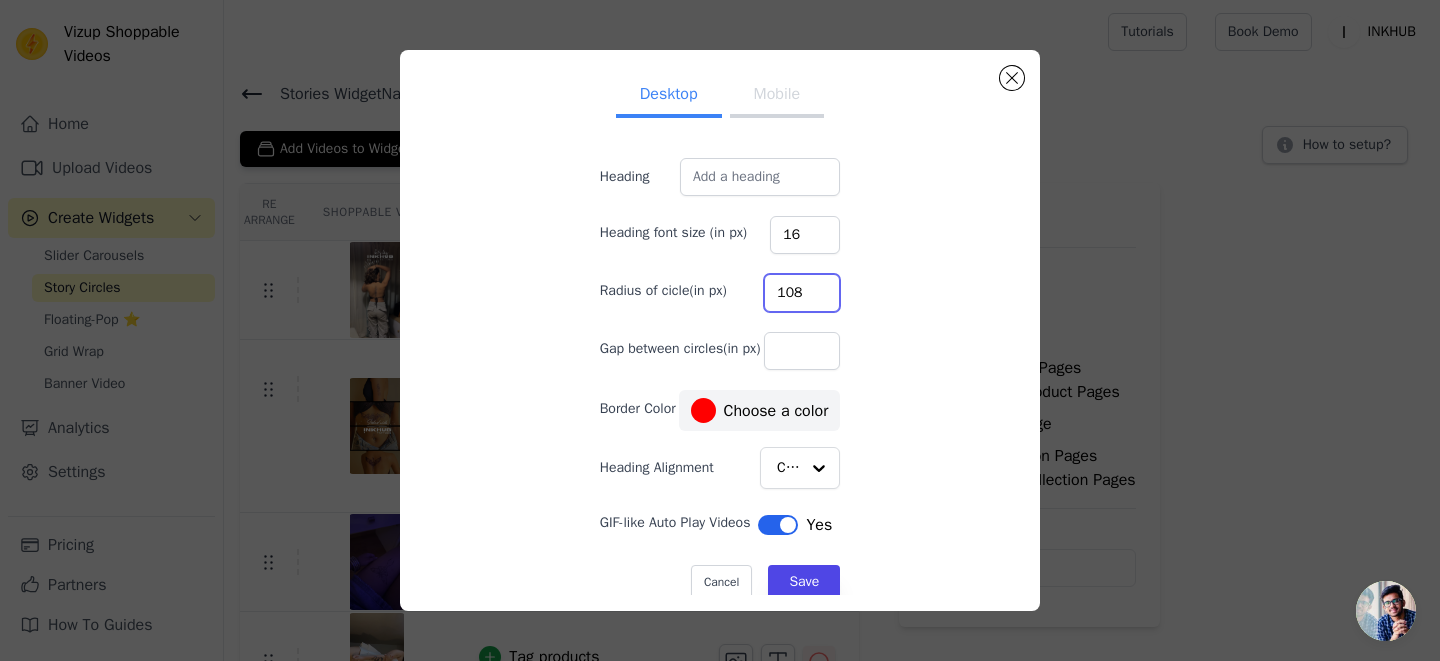 click on "108" at bounding box center (802, 293) 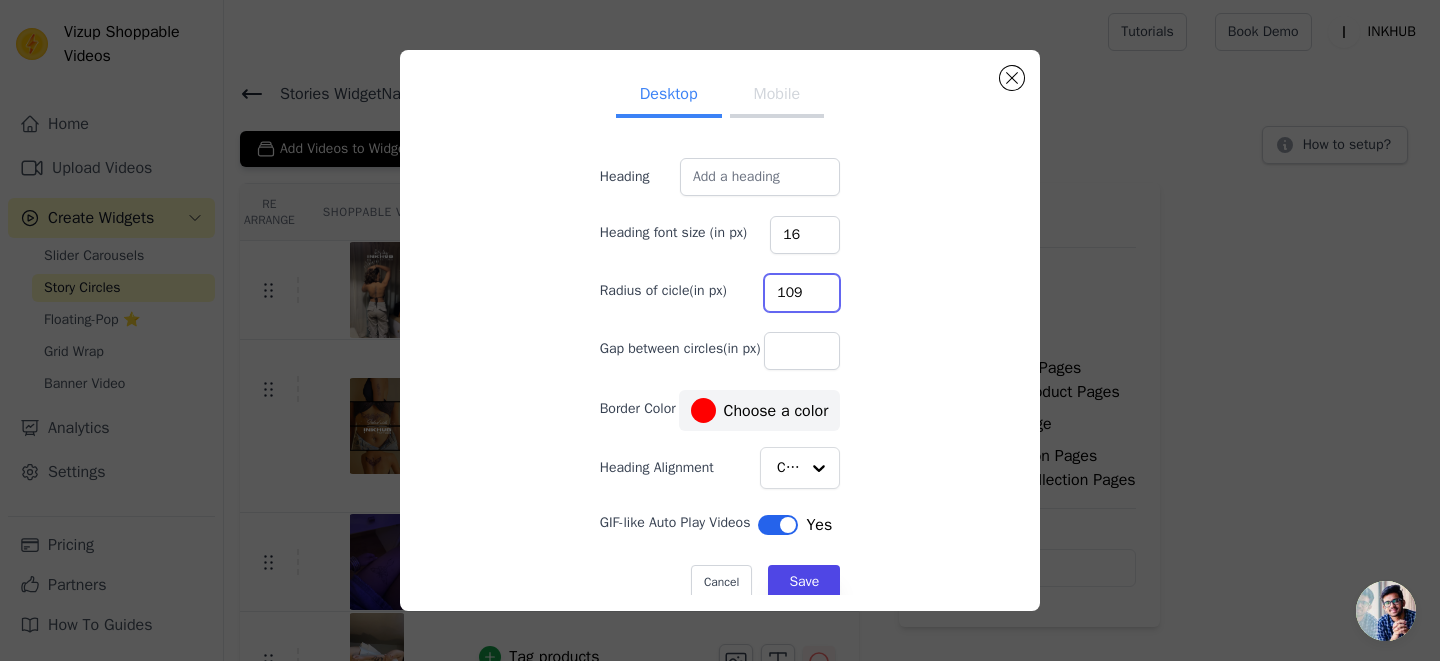 click on "109" at bounding box center (802, 293) 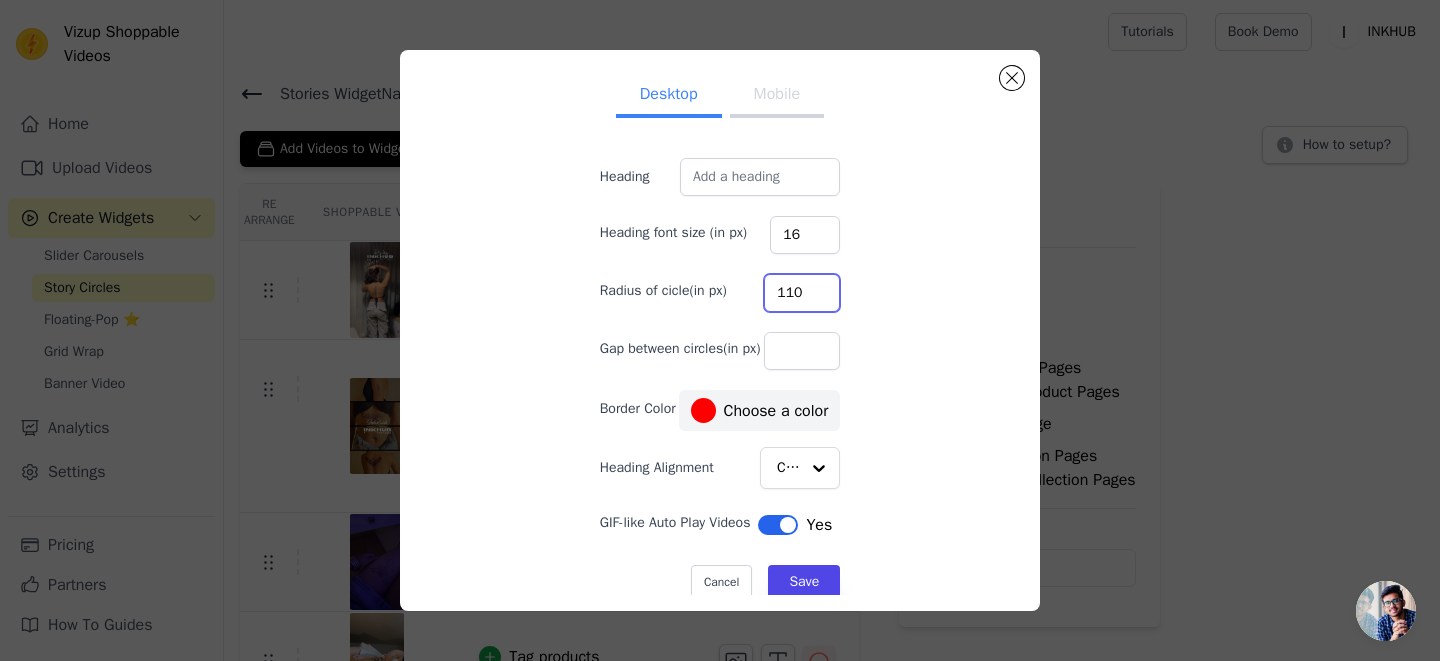 click on "110" at bounding box center [802, 293] 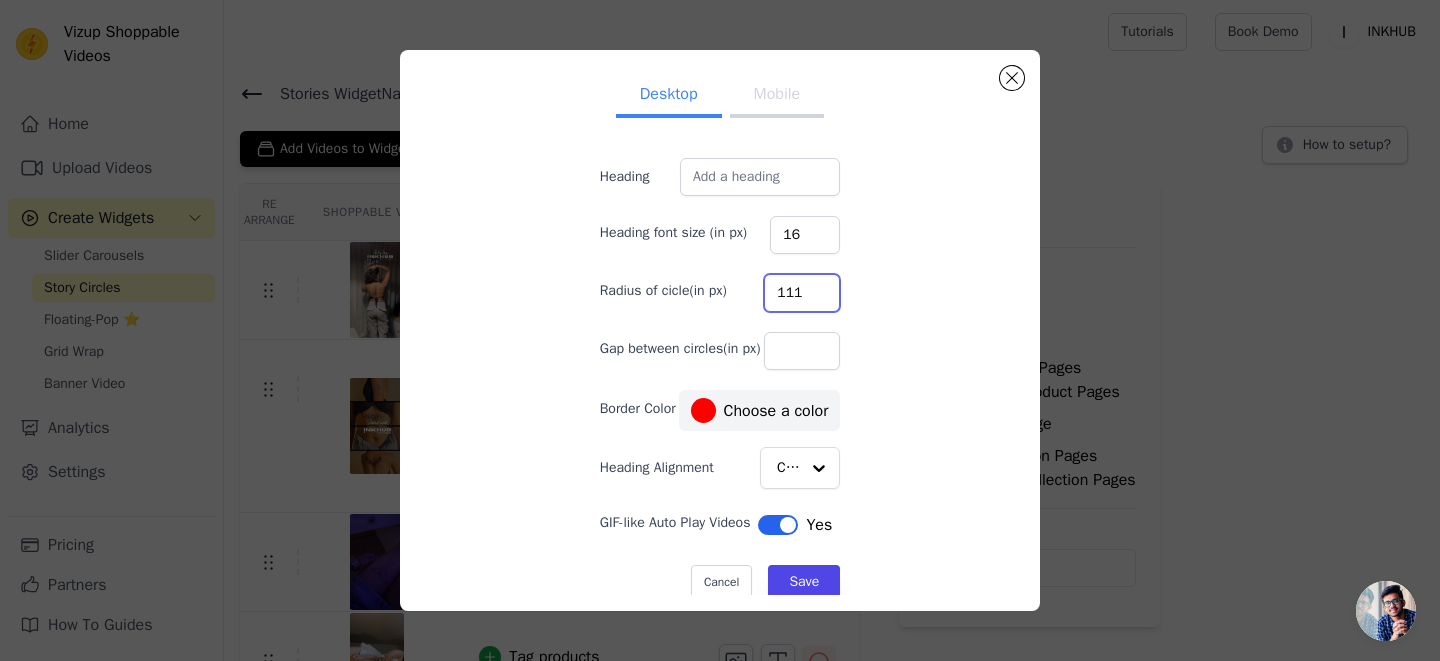 click on "111" at bounding box center [802, 293] 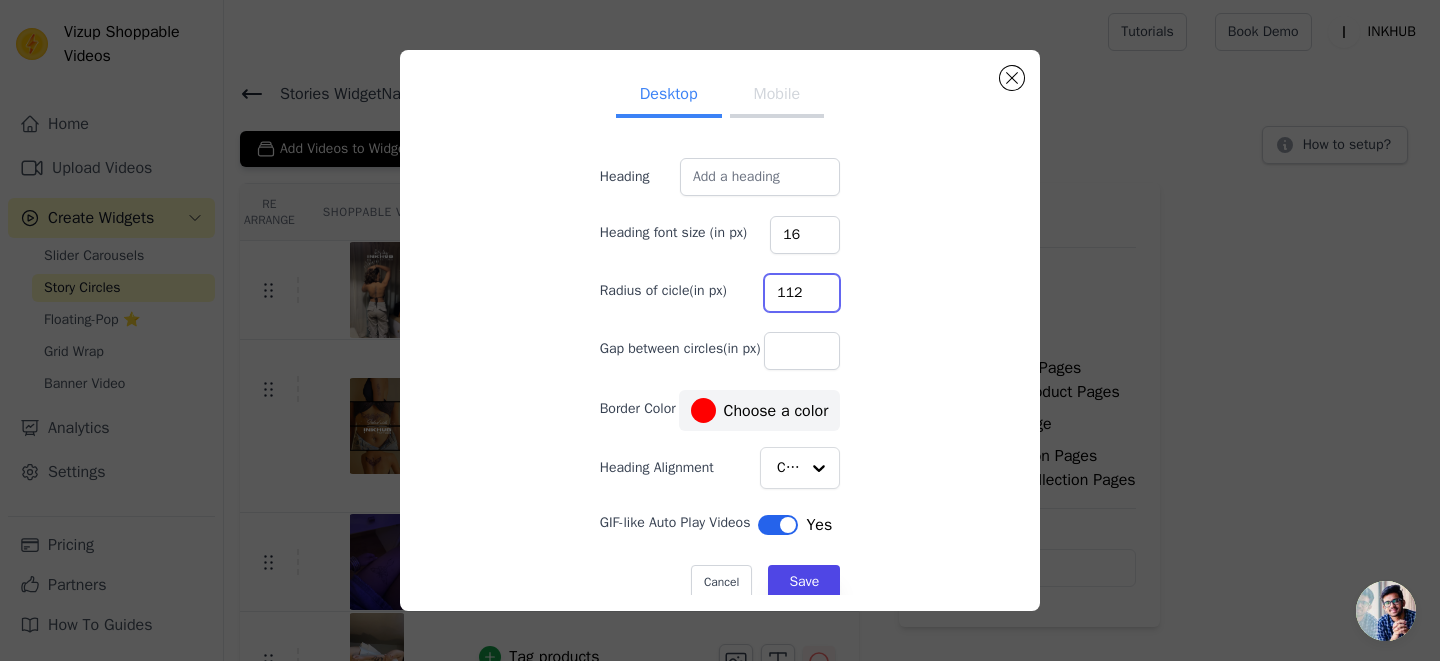 click on "112" at bounding box center [802, 293] 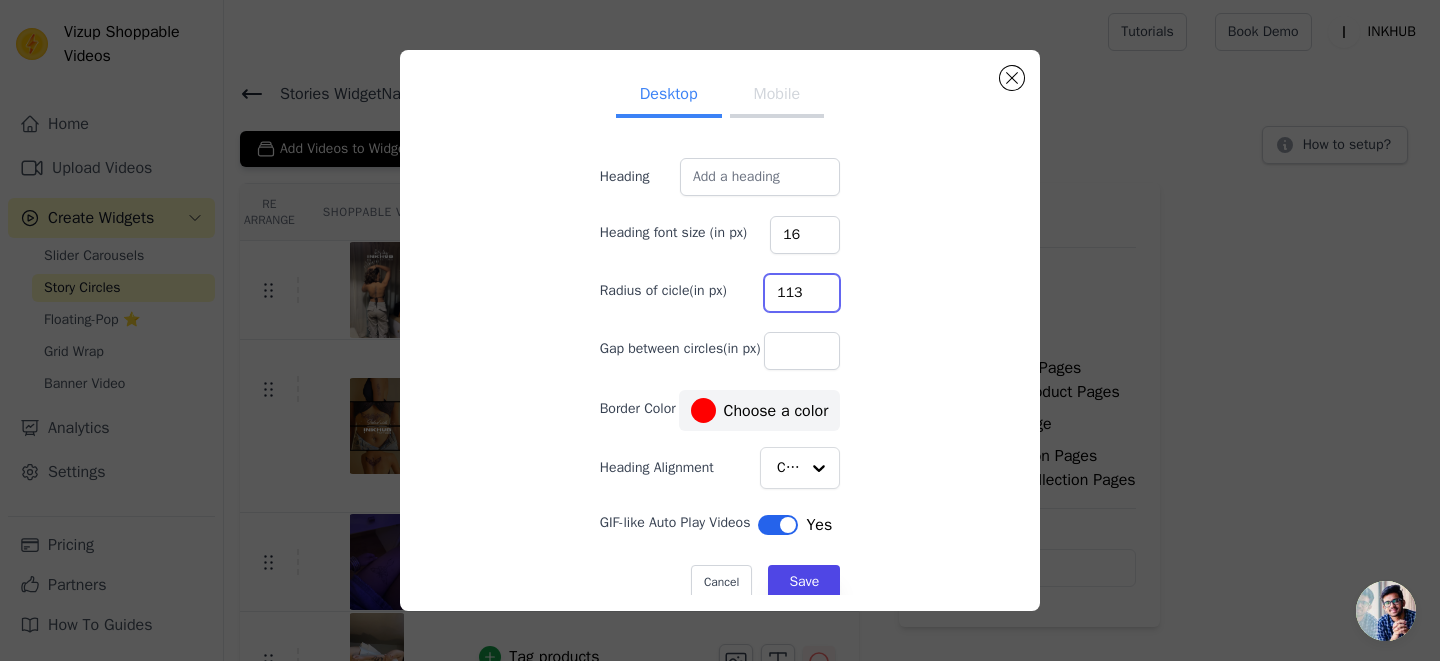 click on "113" at bounding box center [802, 293] 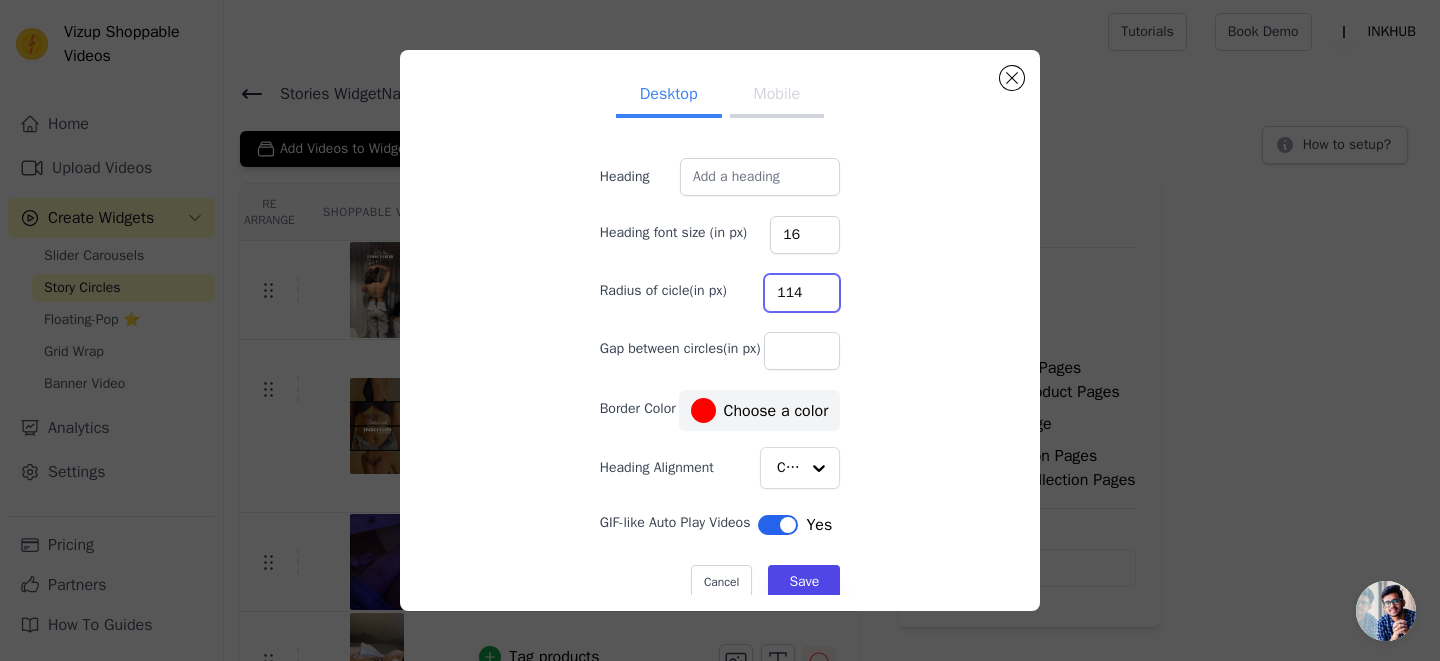 click on "114" at bounding box center [802, 293] 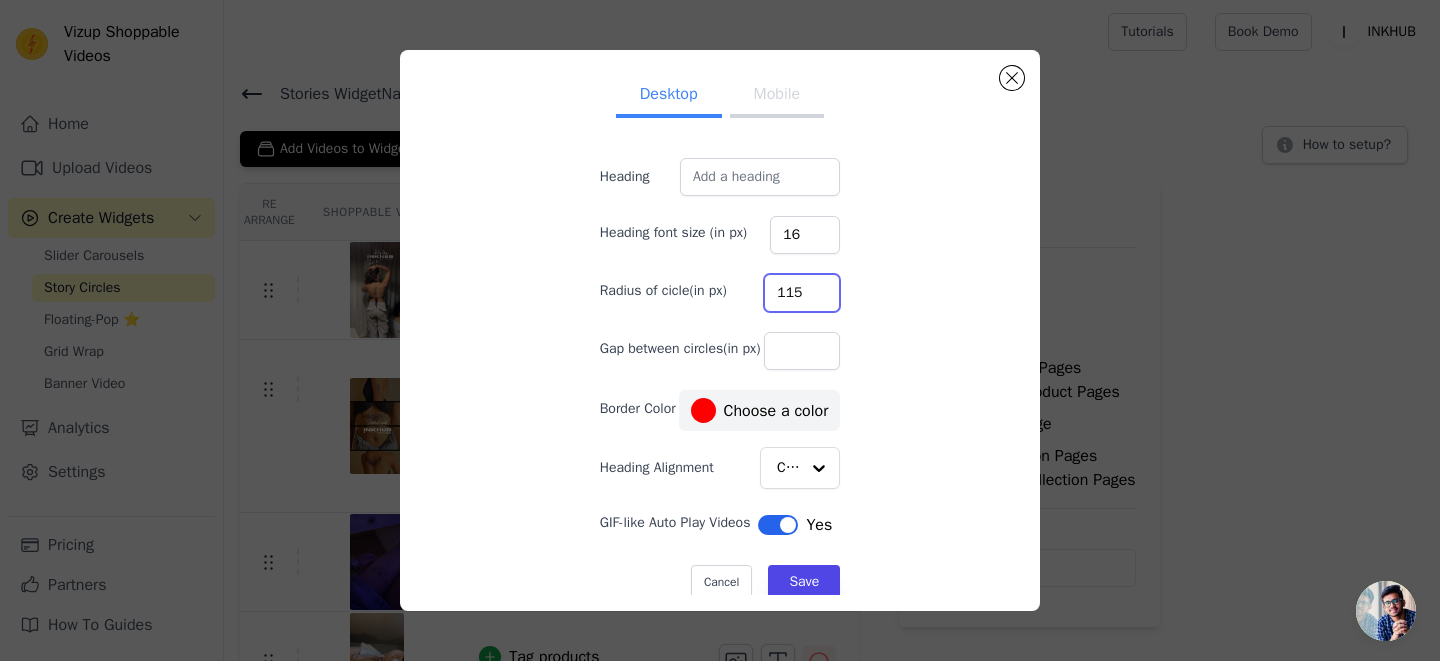 click on "115" at bounding box center [802, 293] 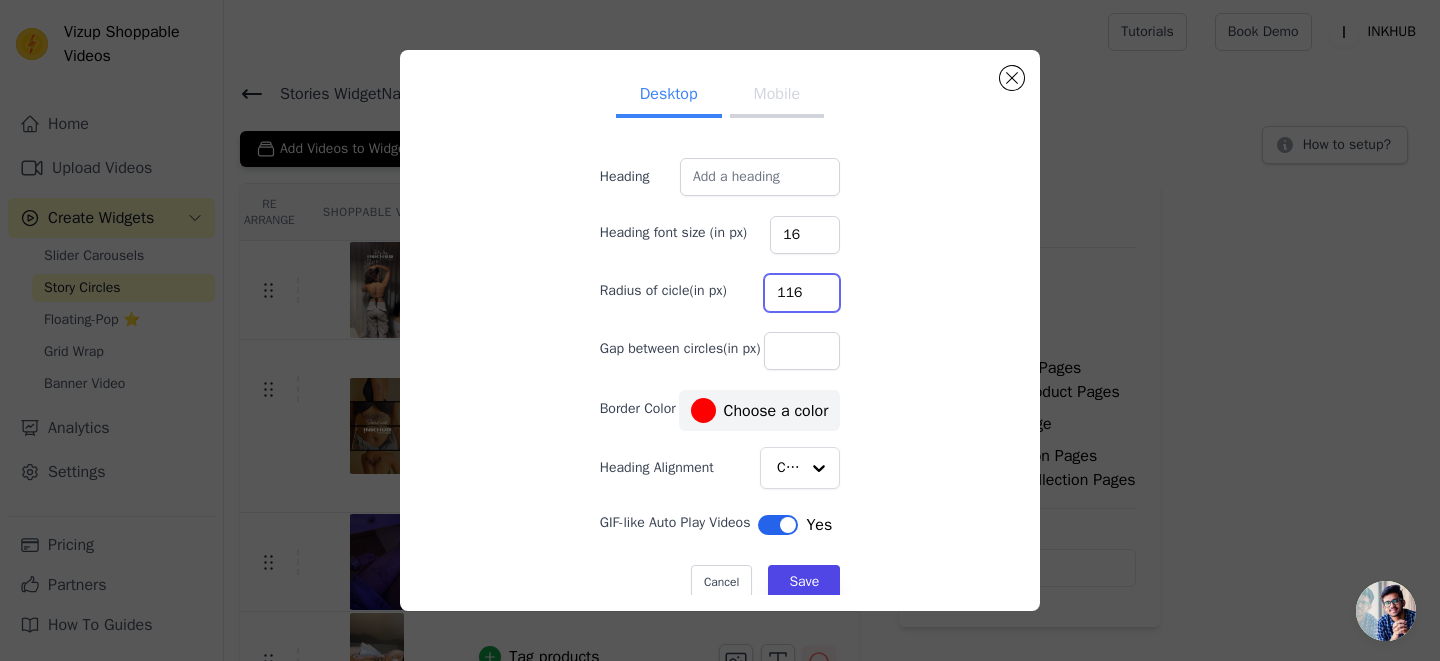 click on "116" at bounding box center (802, 293) 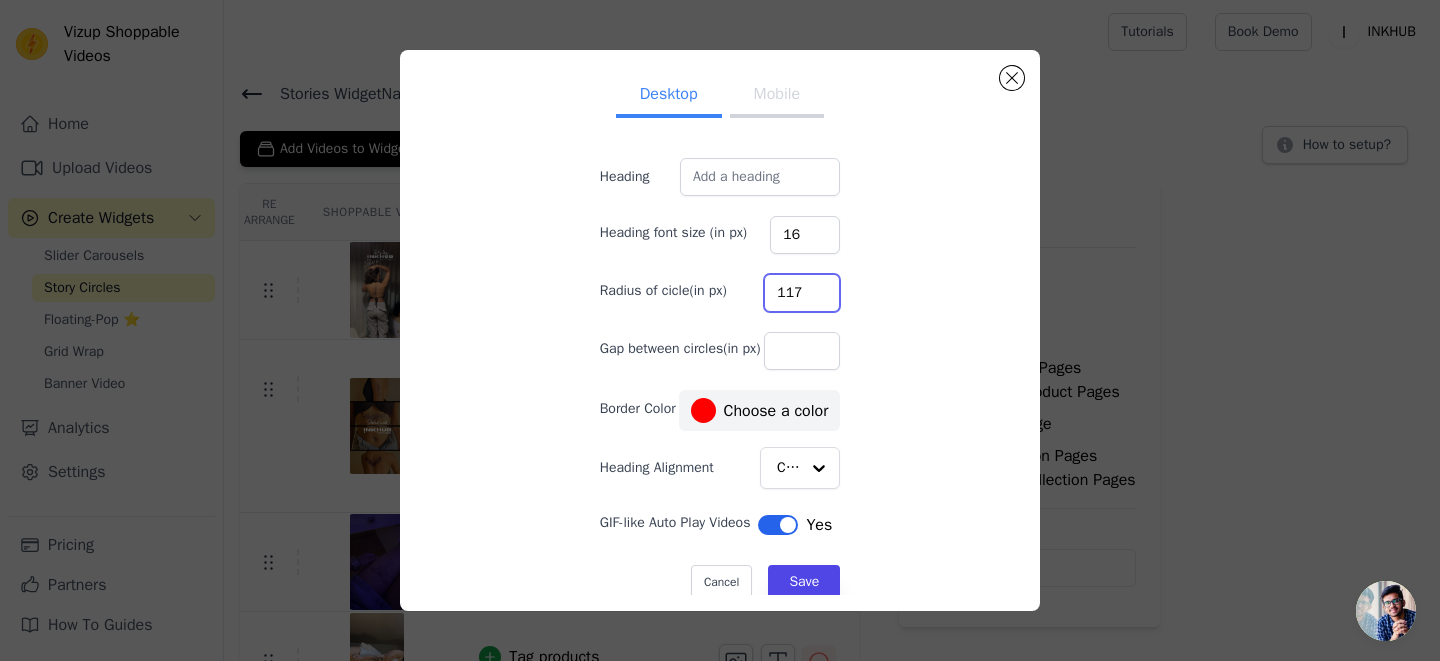click on "117" at bounding box center (802, 293) 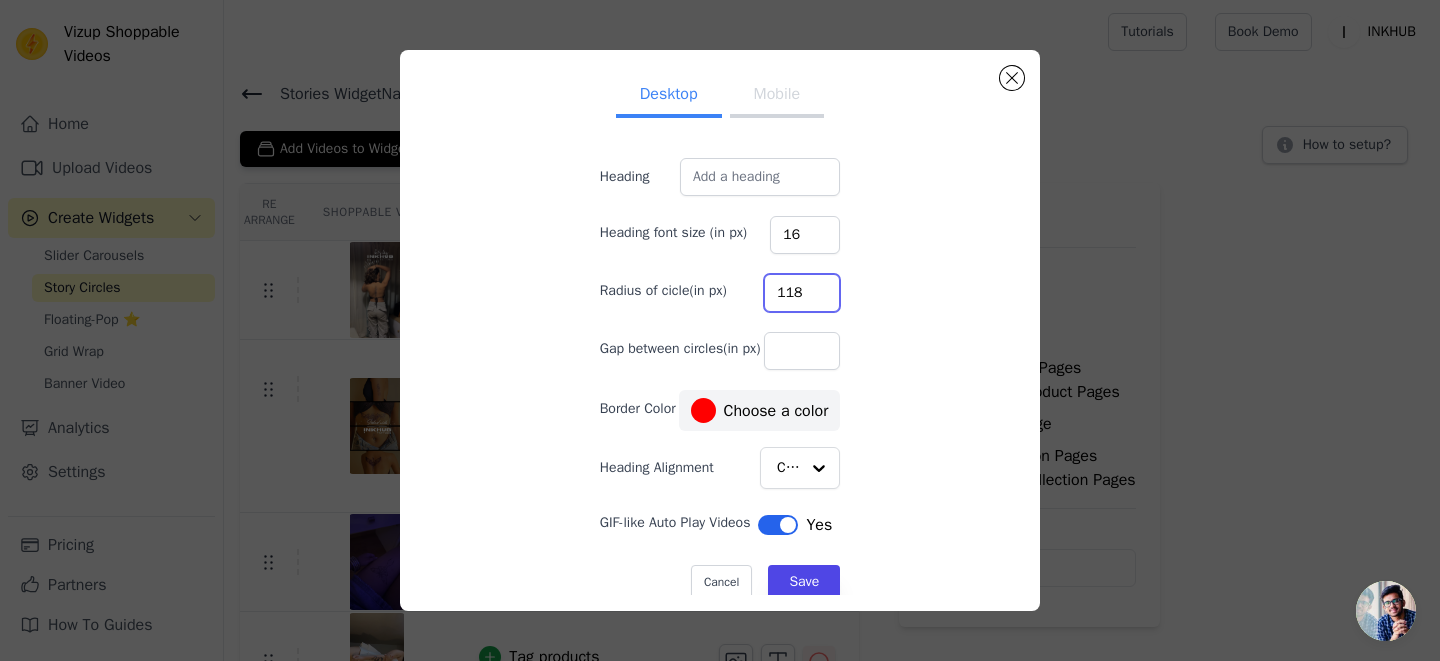 click on "118" at bounding box center (802, 293) 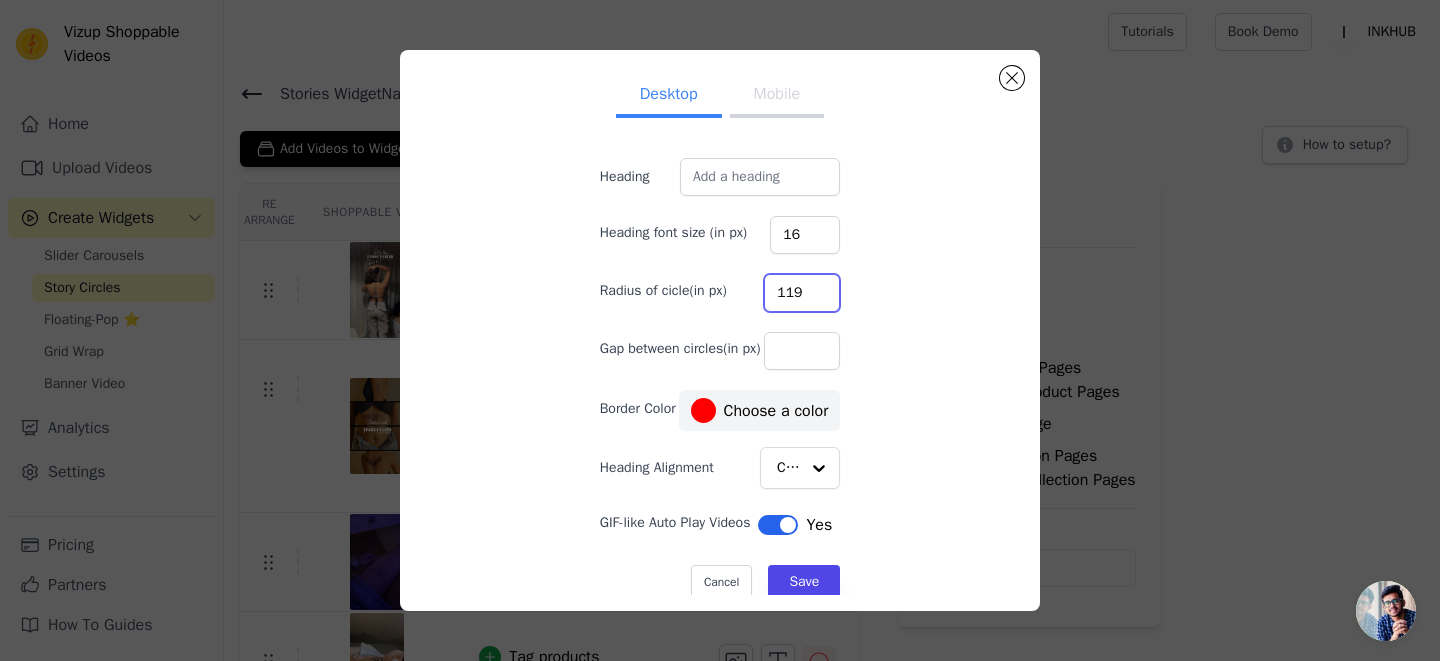 click on "119" at bounding box center (802, 293) 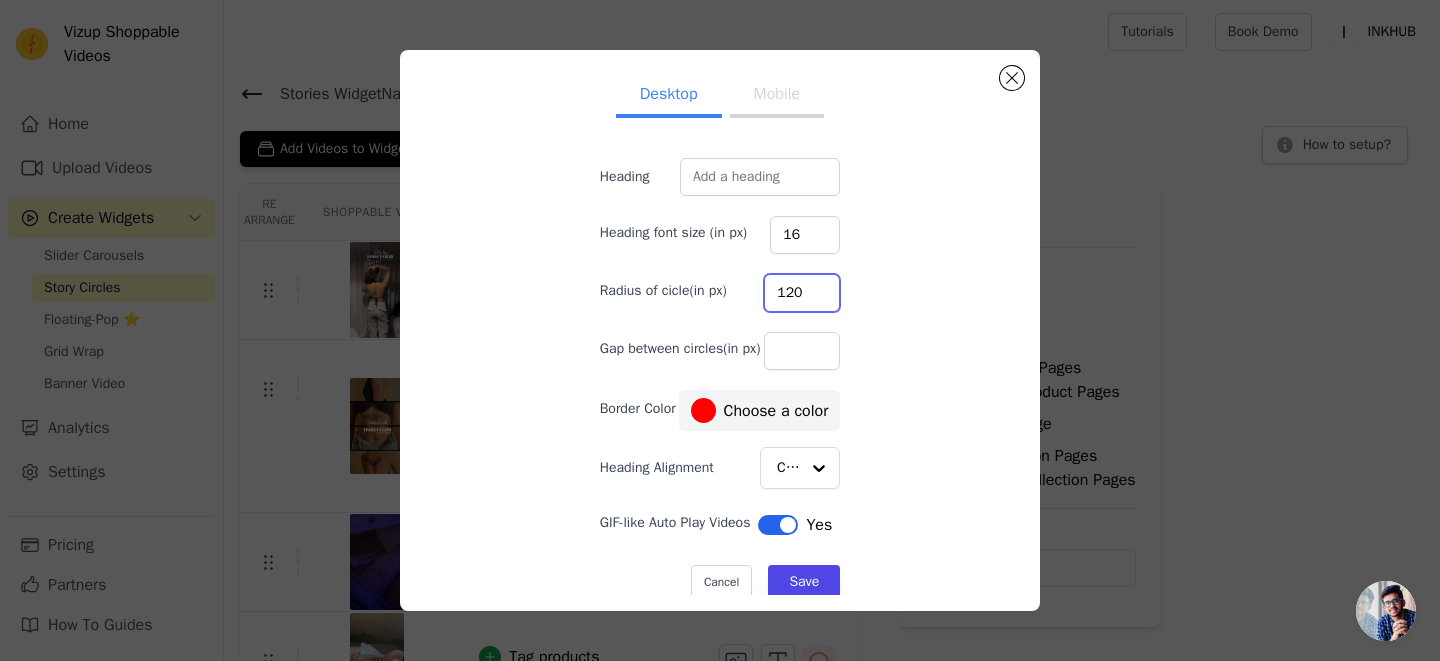 type on "120" 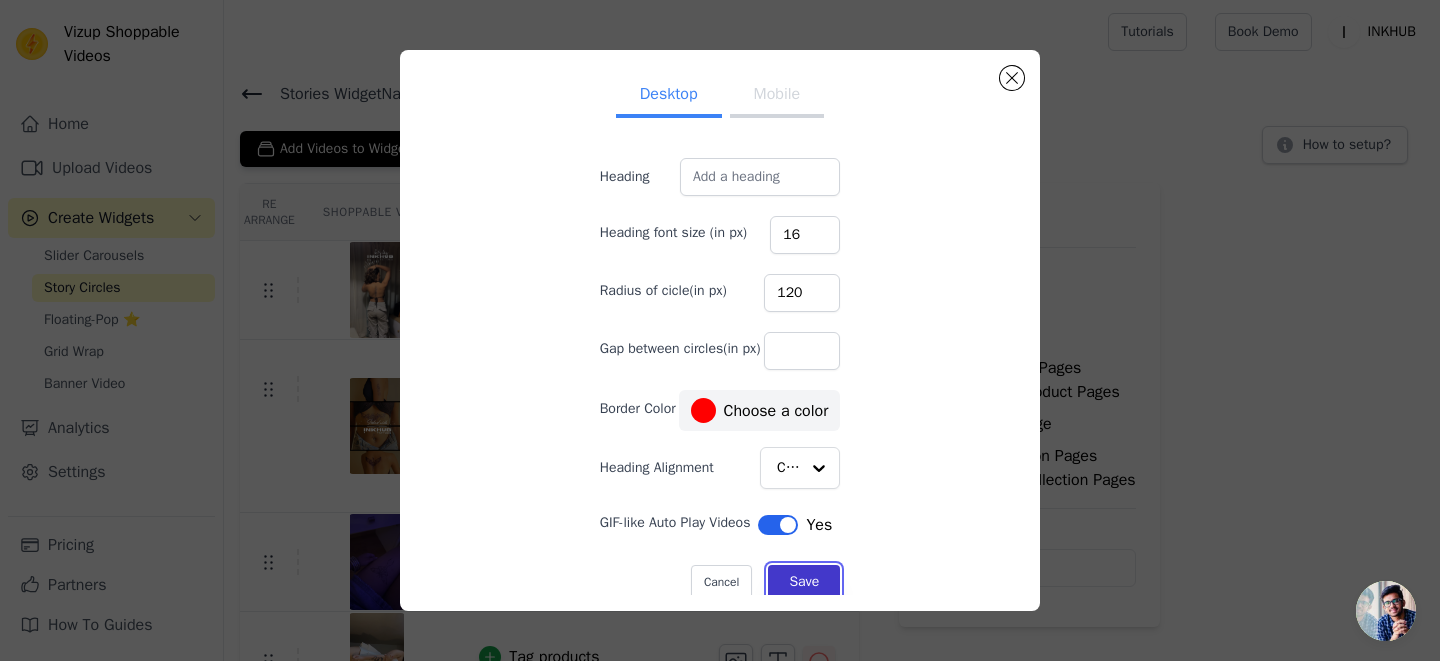 click on "Save" at bounding box center [804, 582] 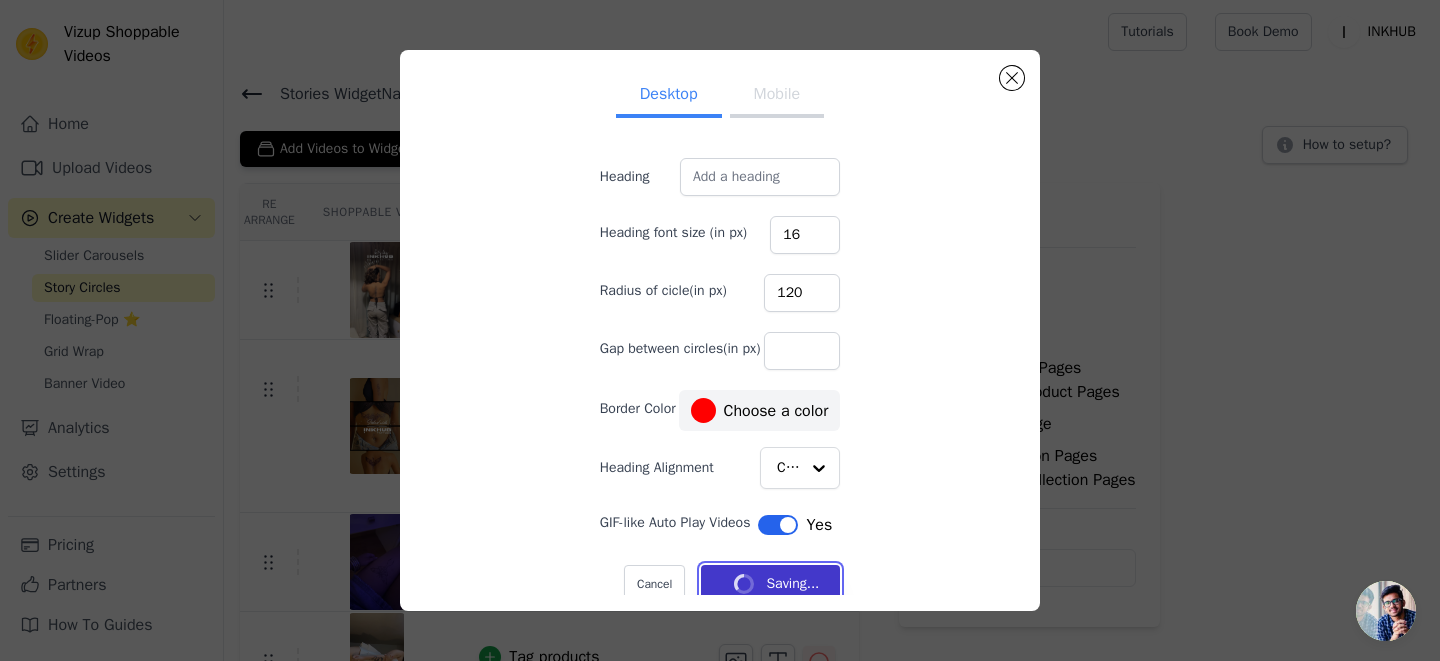 type 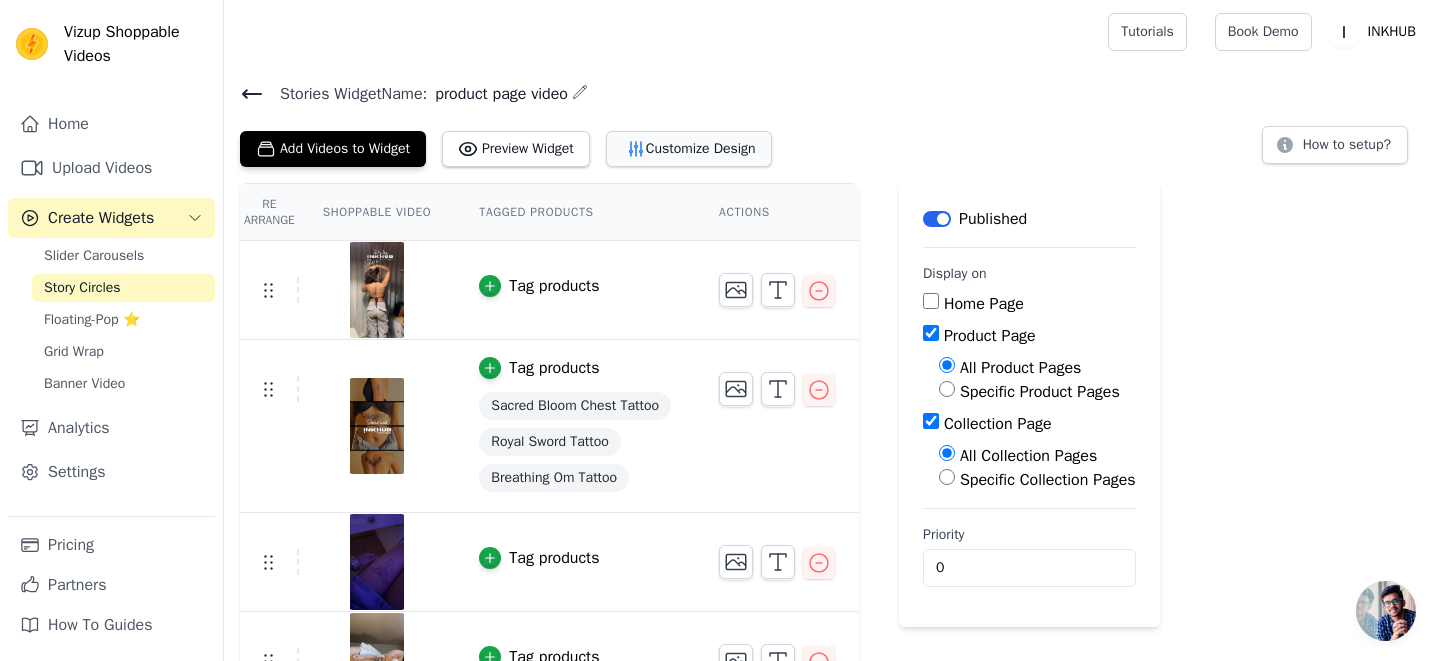 click on "Customize Design" at bounding box center (689, 149) 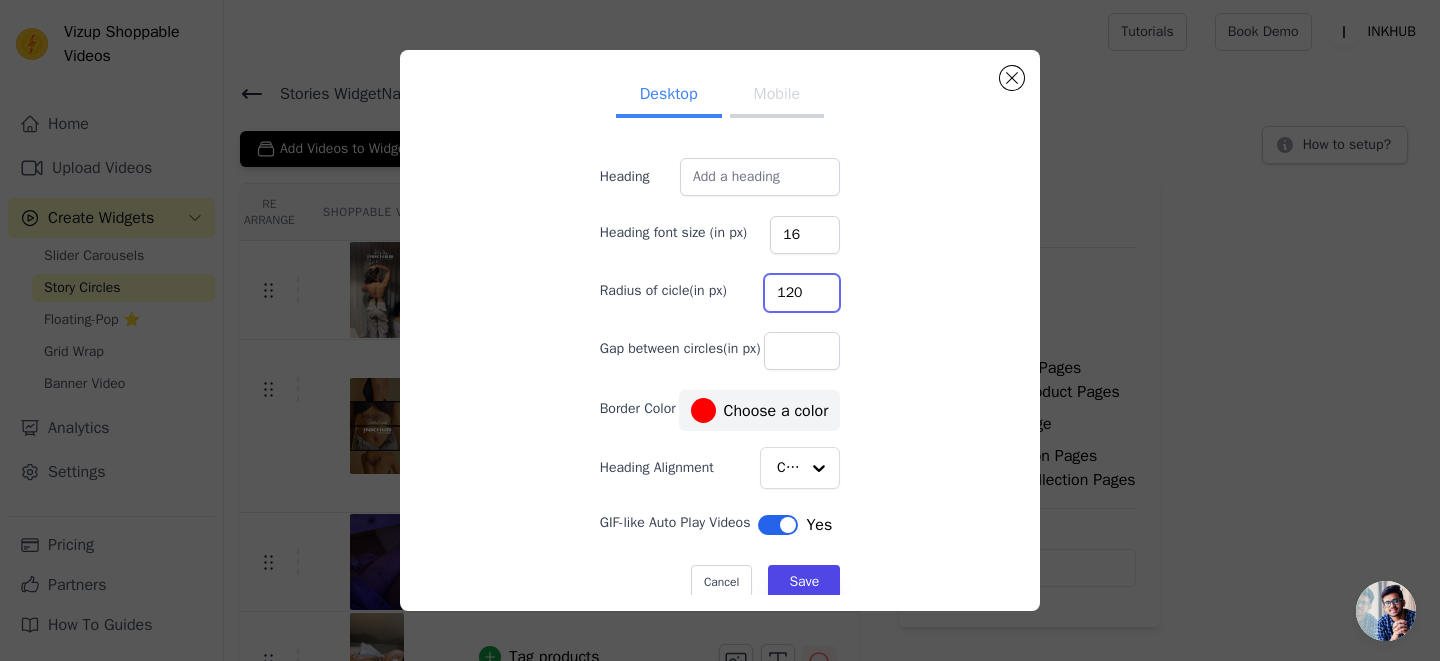 click on "120" at bounding box center [802, 293] 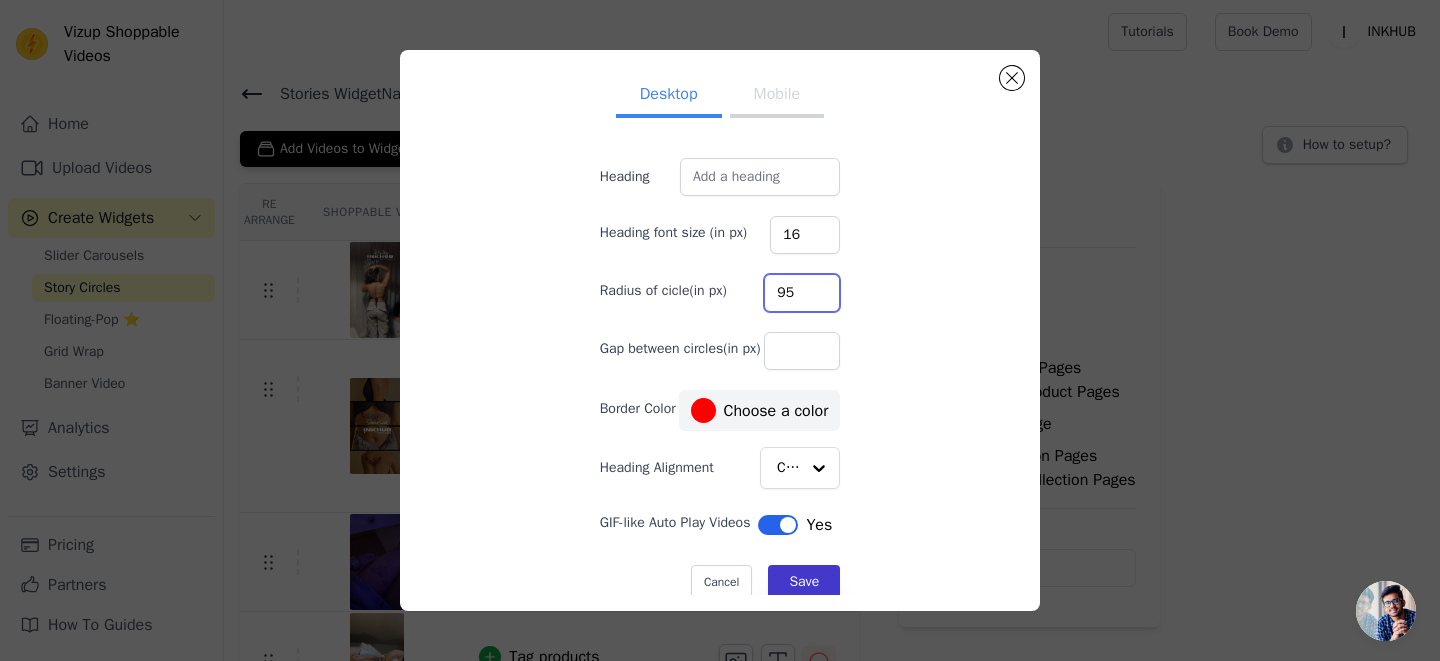 type on "95" 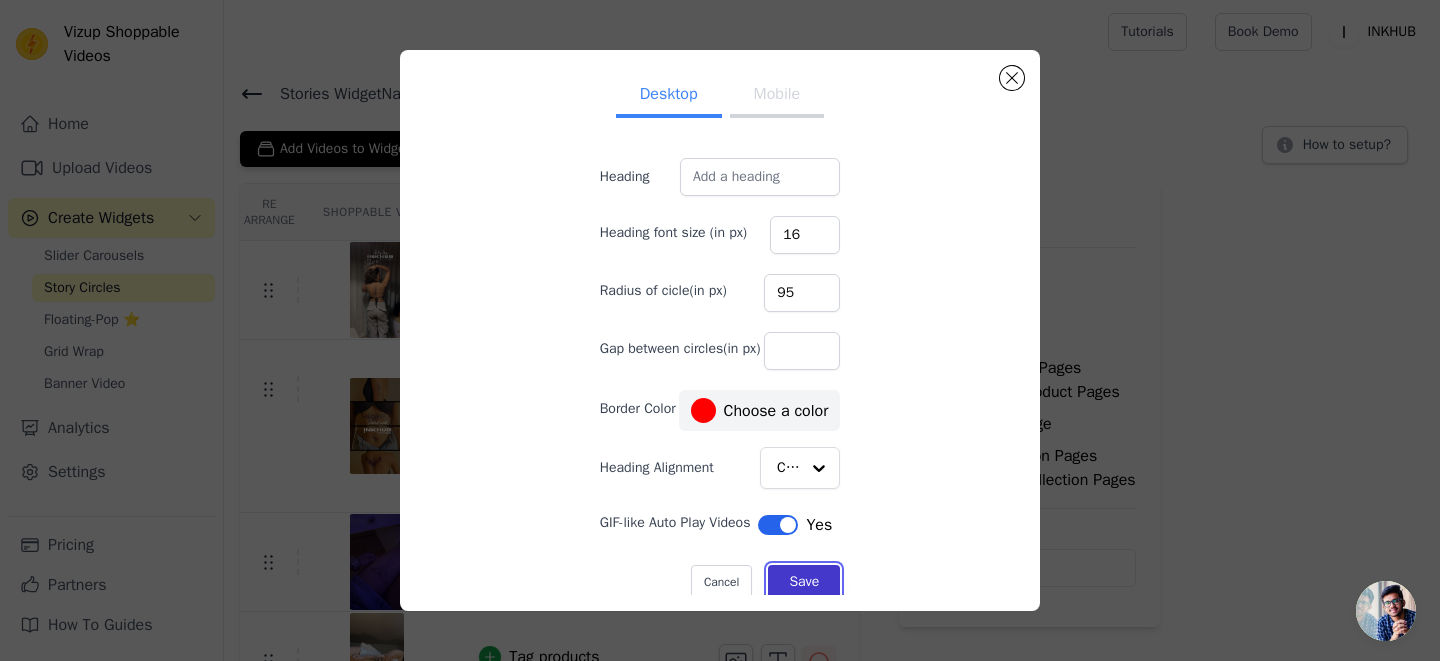click on "Save" at bounding box center [804, 582] 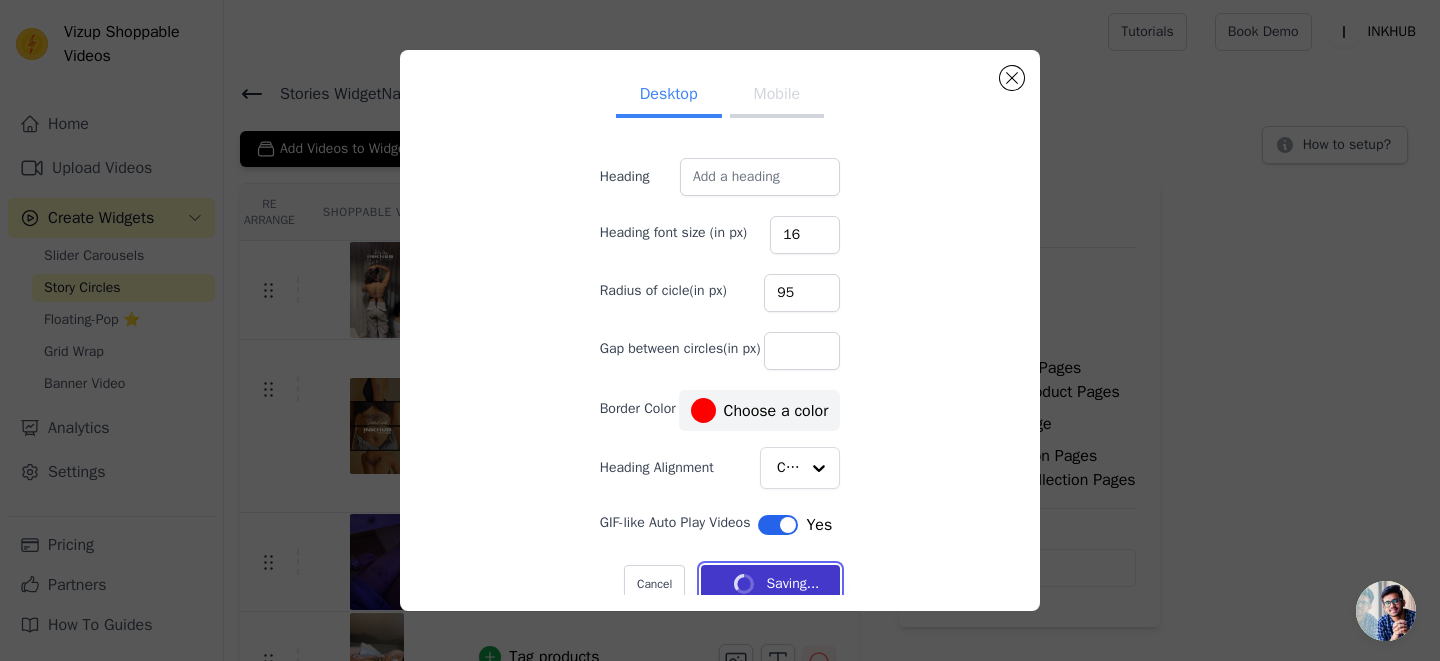 type 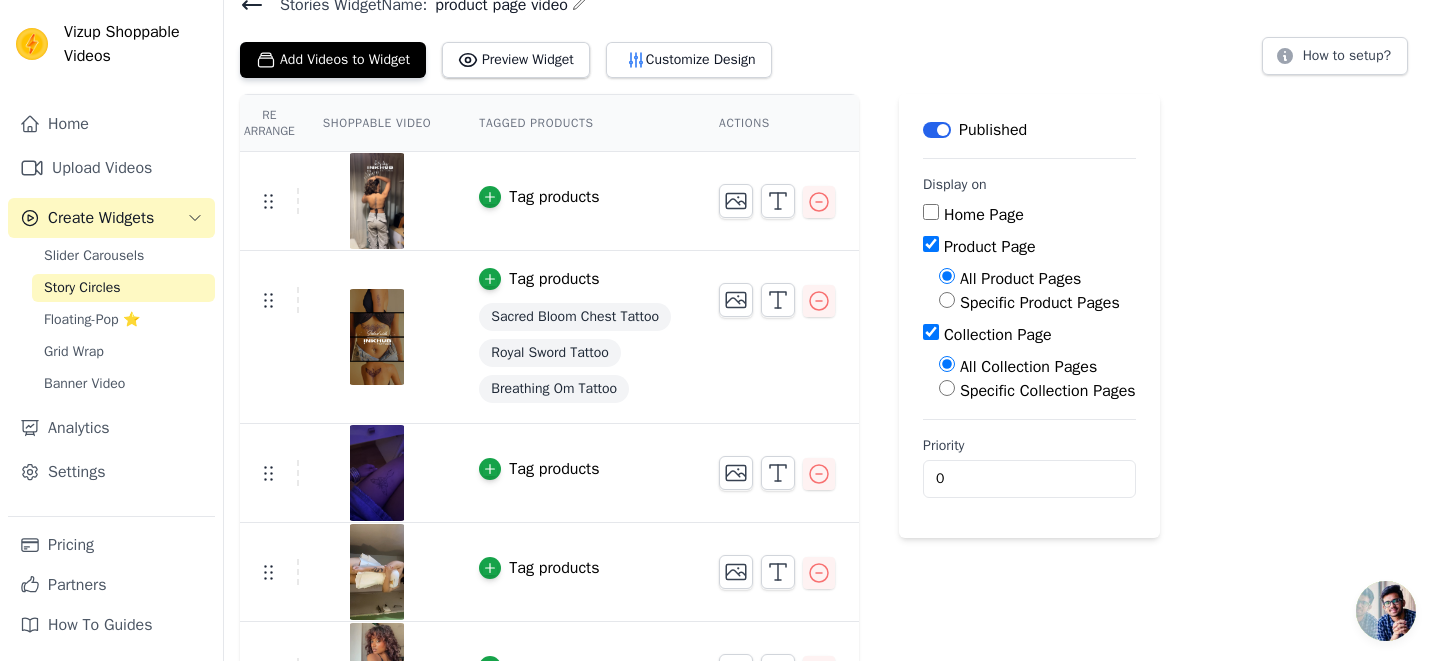 scroll, scrollTop: 0, scrollLeft: 0, axis: both 